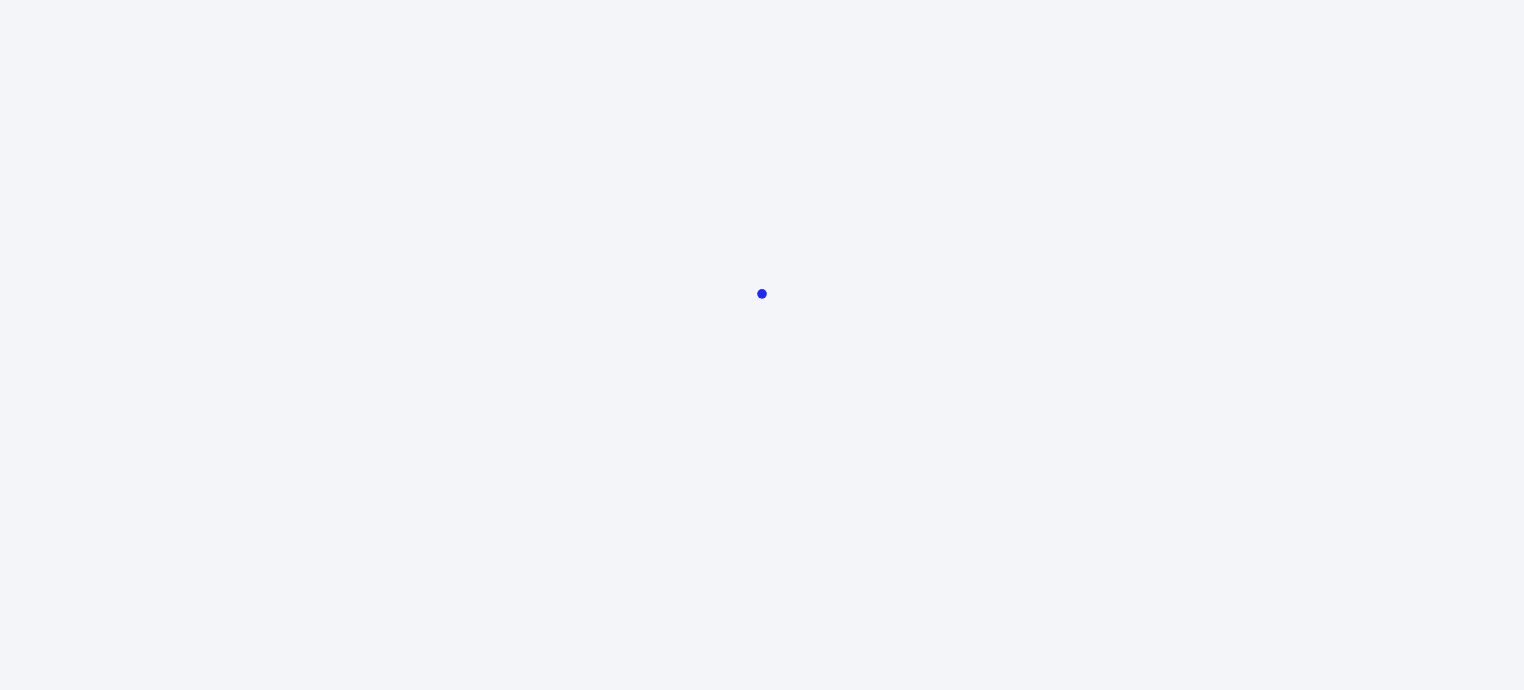 scroll, scrollTop: 0, scrollLeft: 0, axis: both 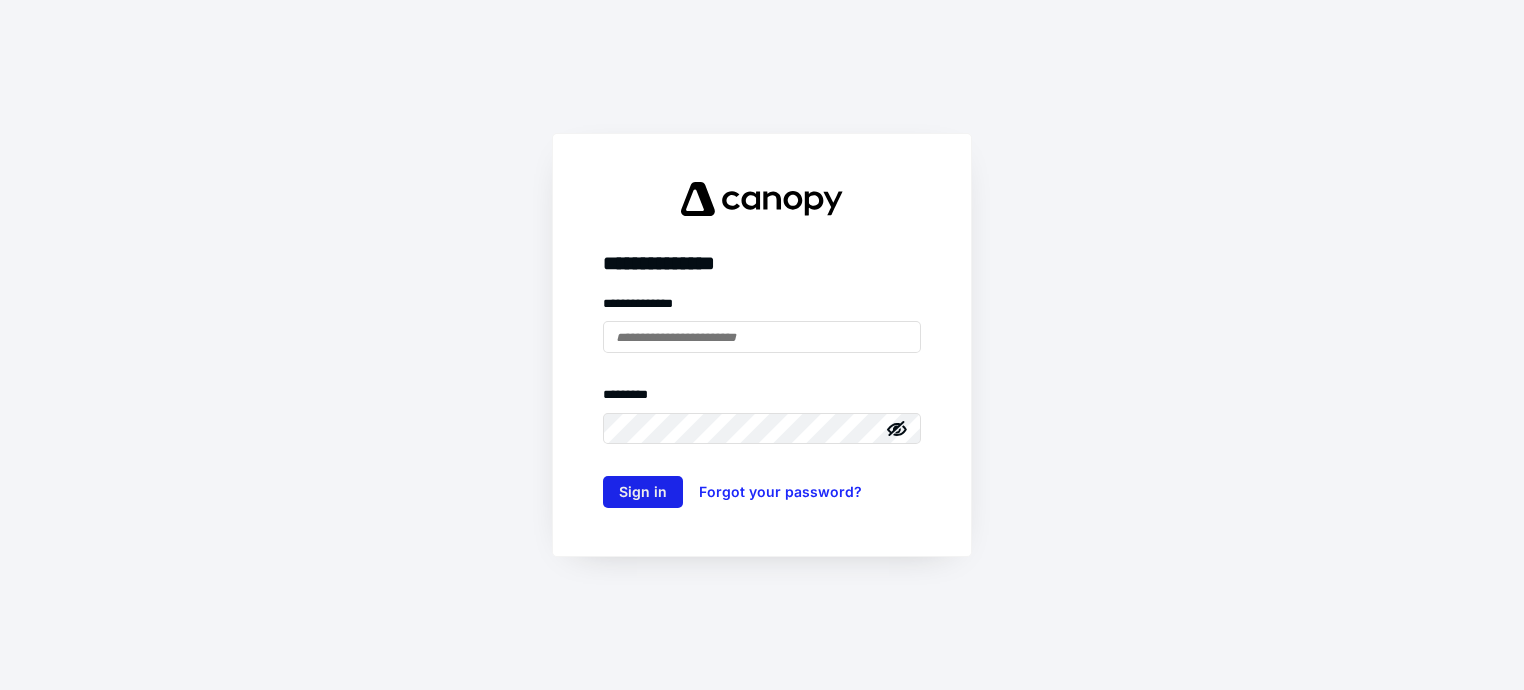 type on "**********" 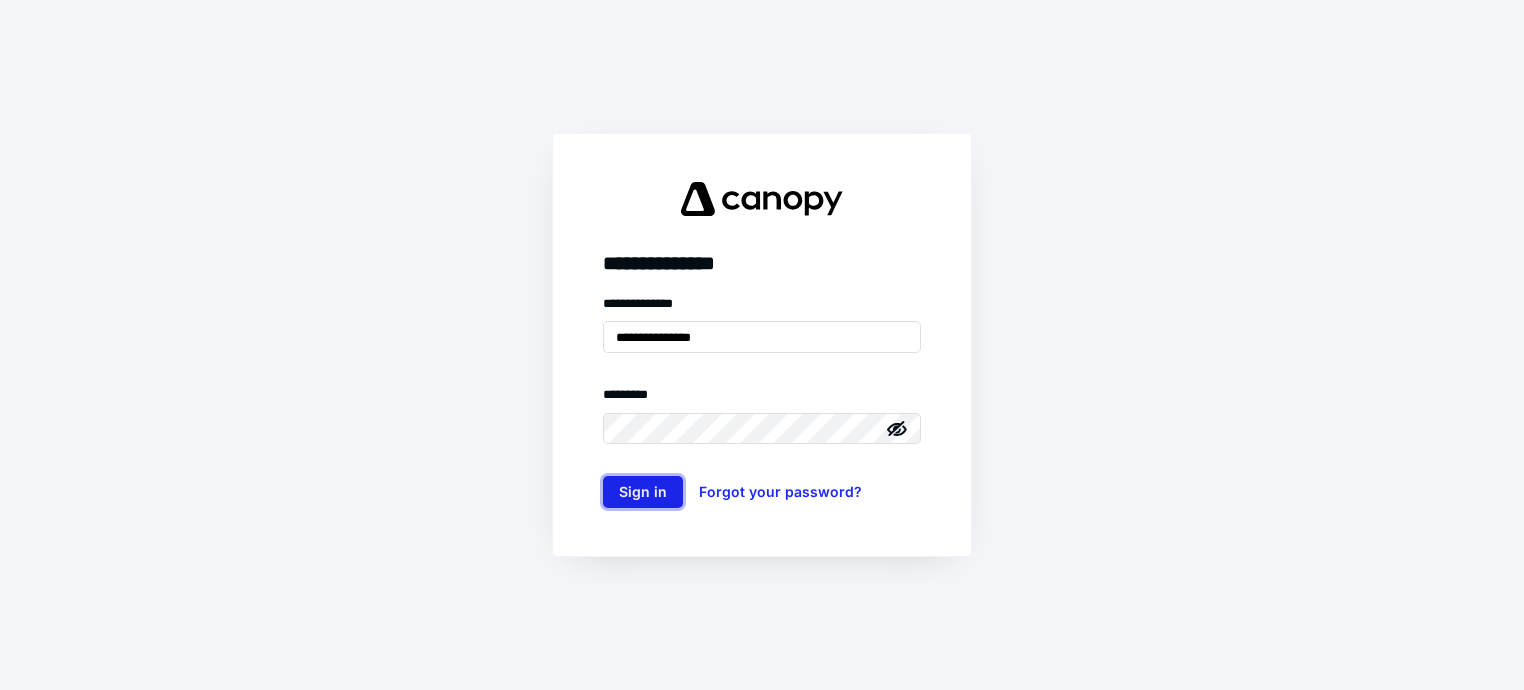 click on "Sign in" at bounding box center (643, 492) 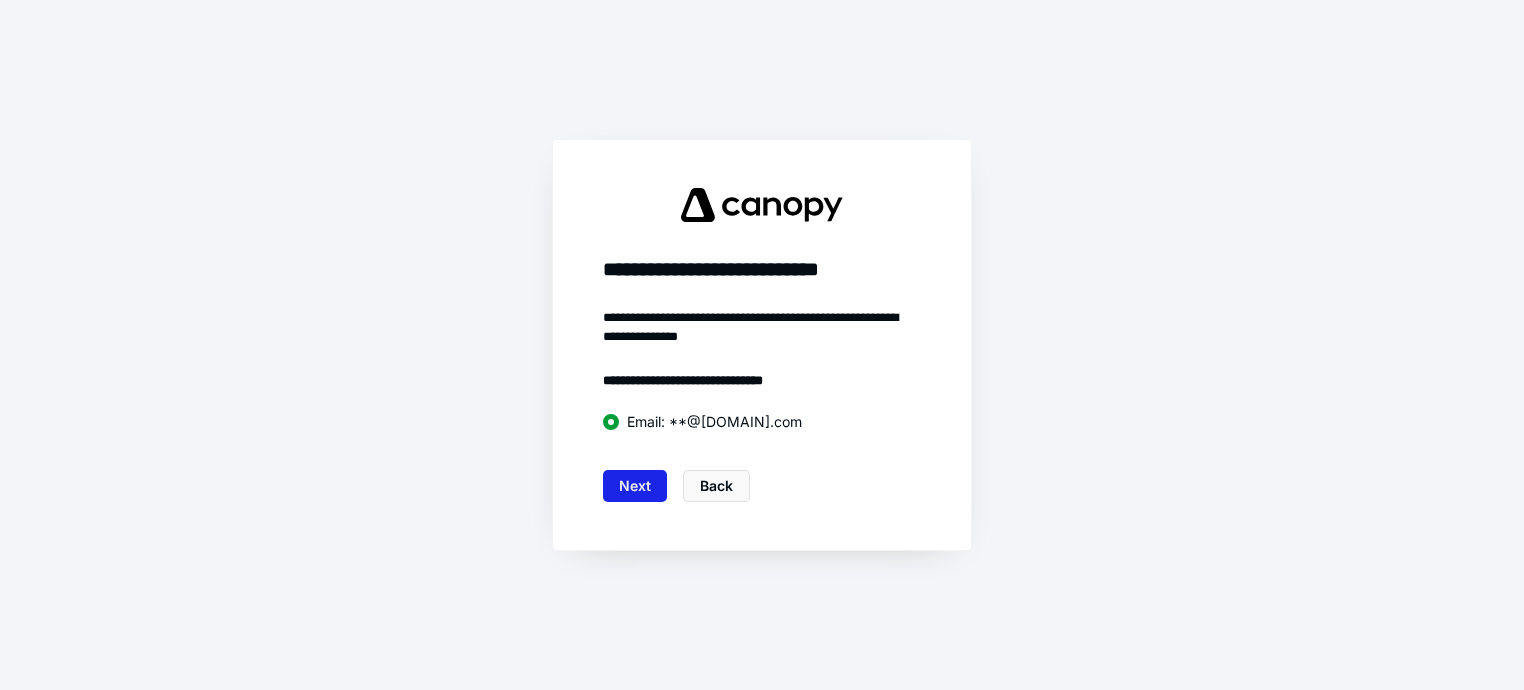 click on "Next" at bounding box center [635, 486] 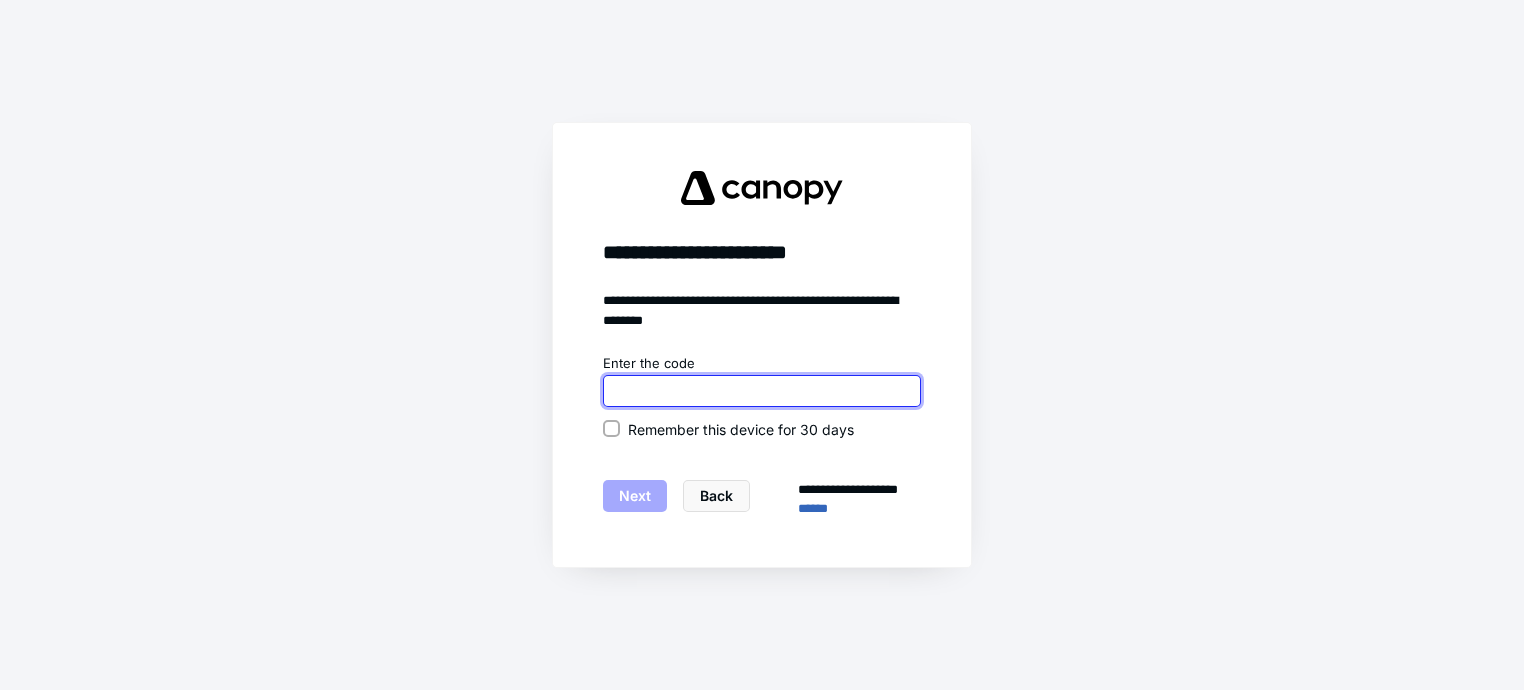 click at bounding box center (762, 391) 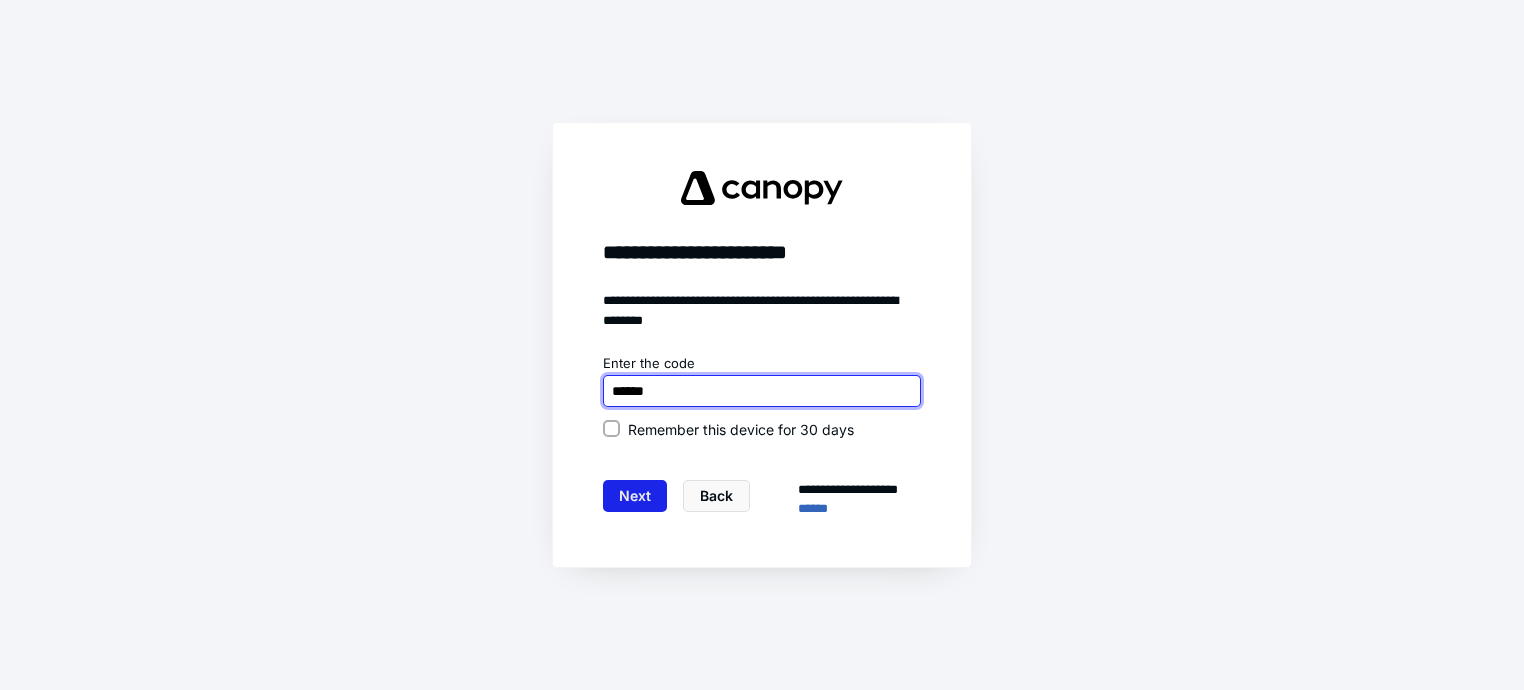 type on "******" 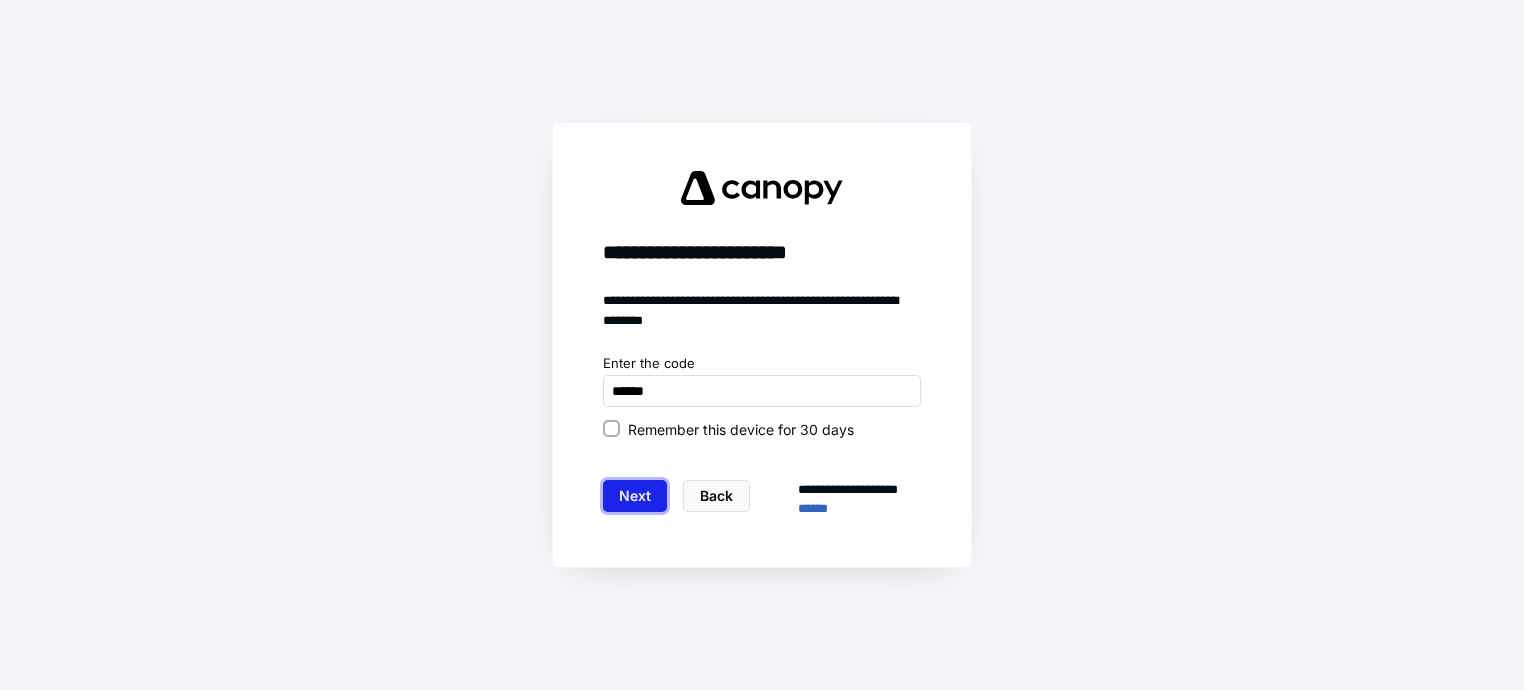 click on "Next" at bounding box center (635, 496) 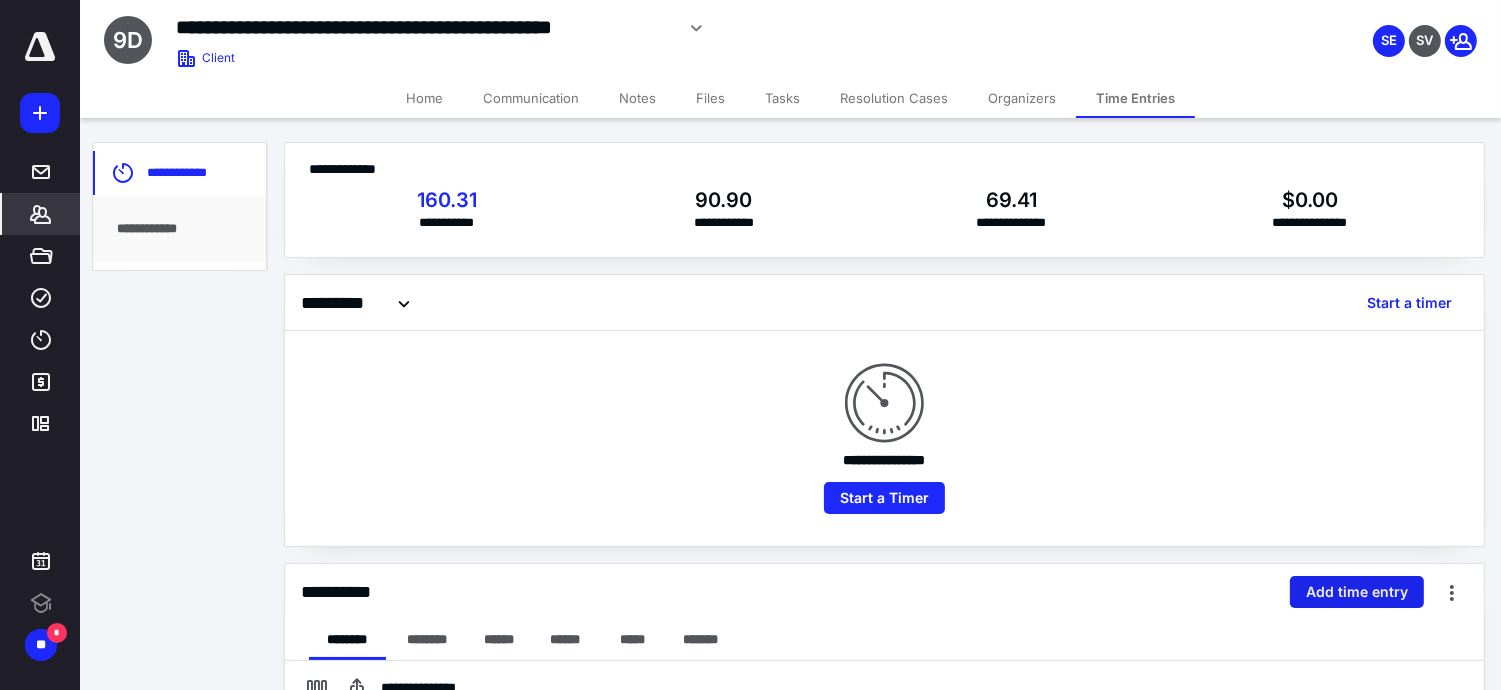 scroll, scrollTop: 0, scrollLeft: 0, axis: both 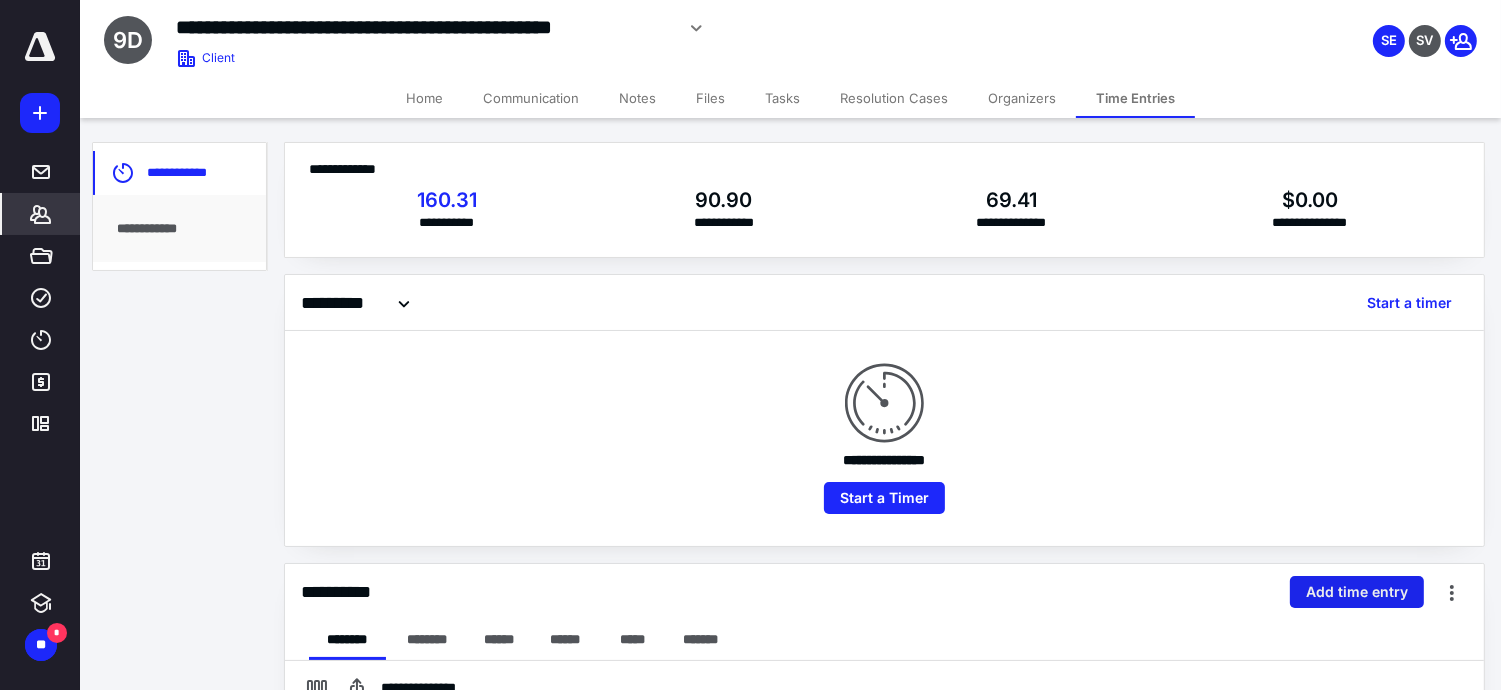 click on "Add time entry" at bounding box center [1357, 592] 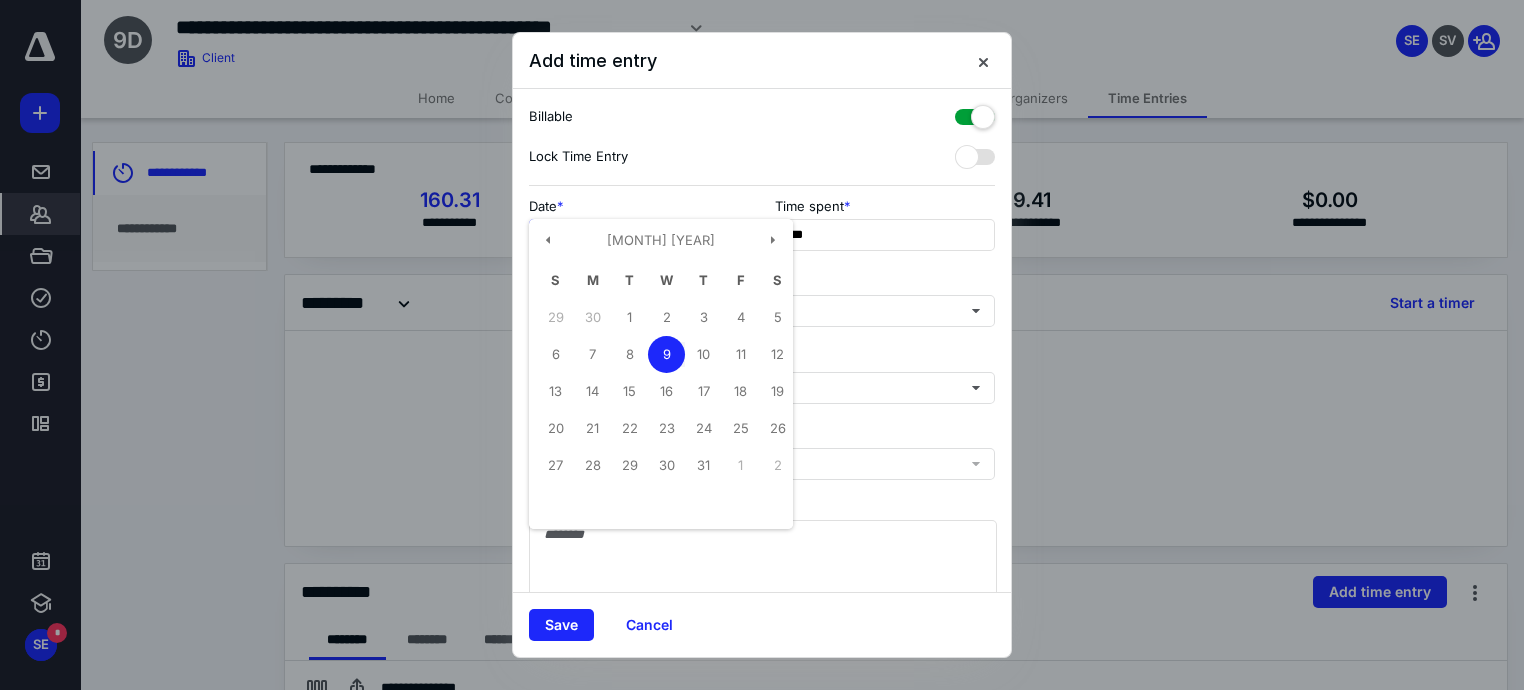 click on "**********" at bounding box center (639, 235) 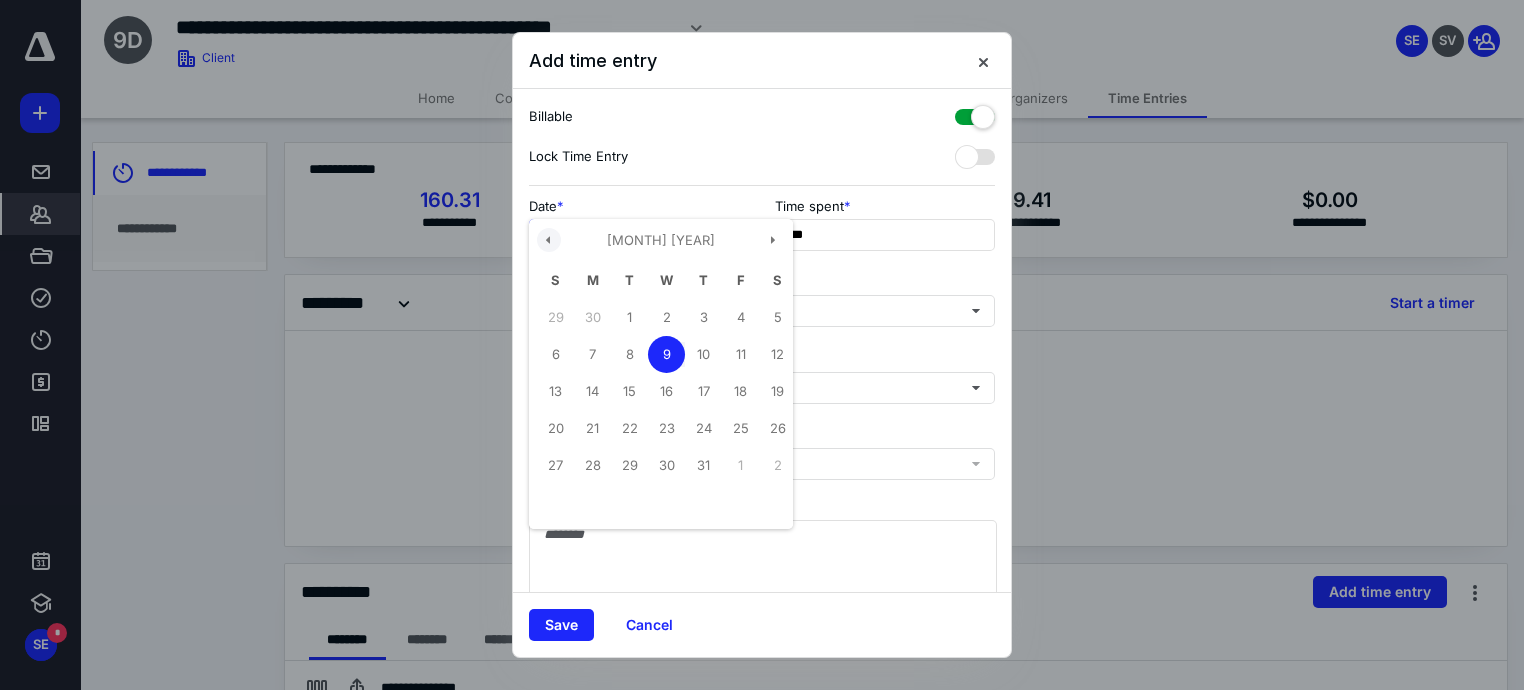 click at bounding box center [549, 240] 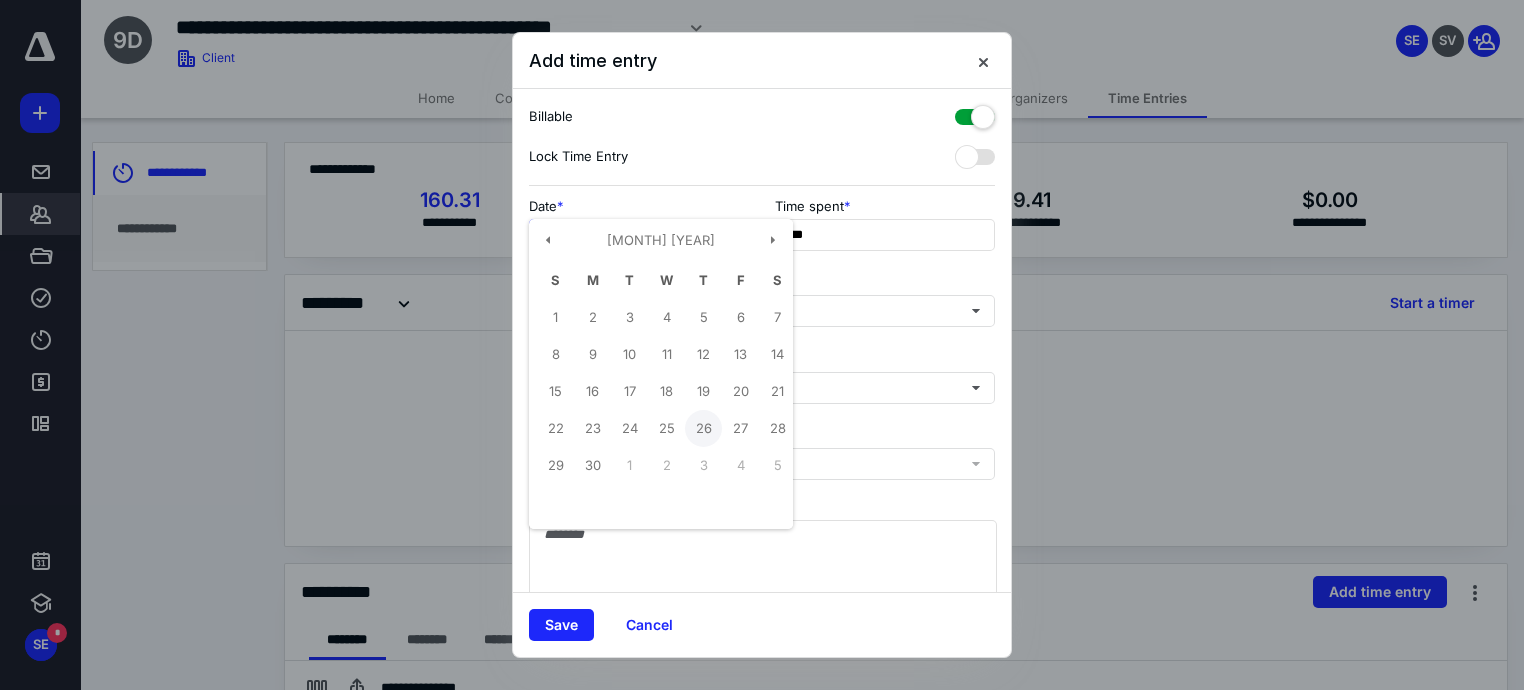 click on "26" at bounding box center (555, 317) 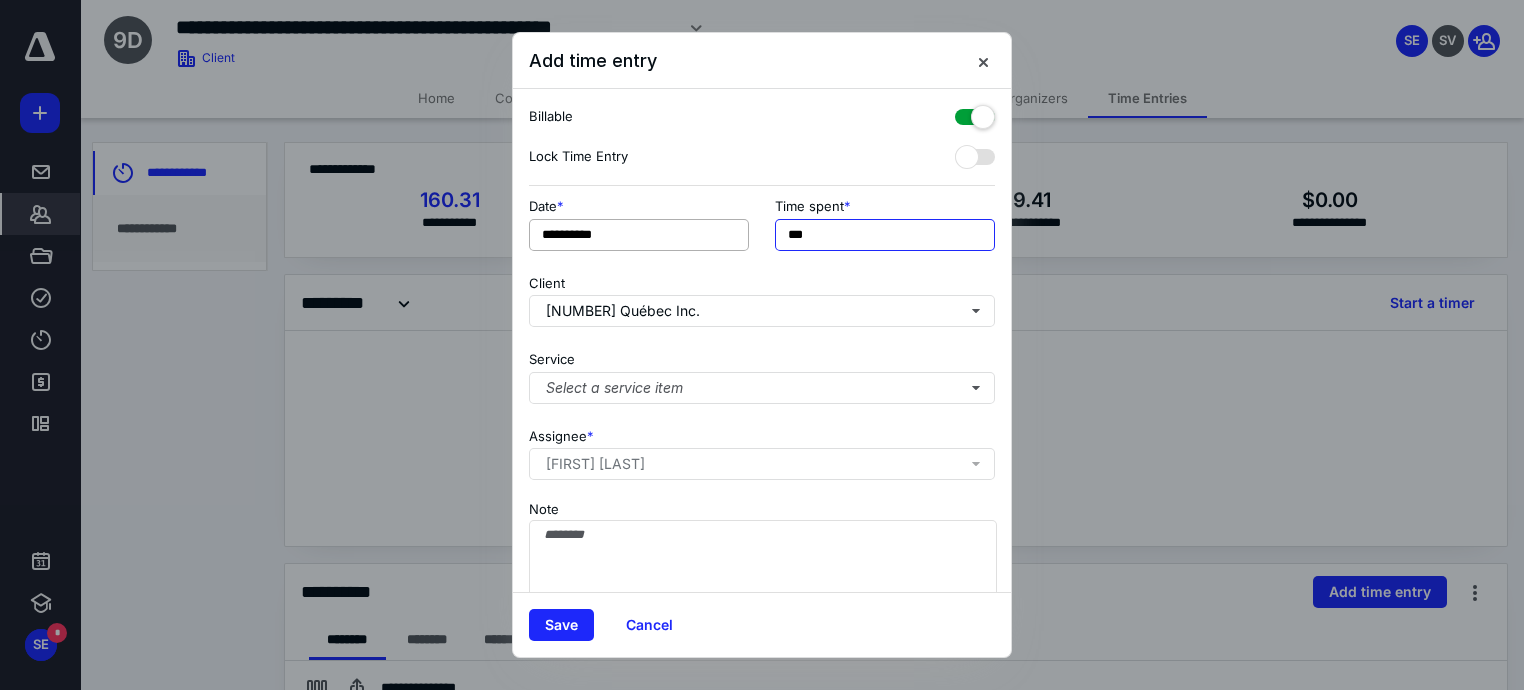 drag, startPoint x: 801, startPoint y: 229, endPoint x: 656, endPoint y: 233, distance: 145.05516 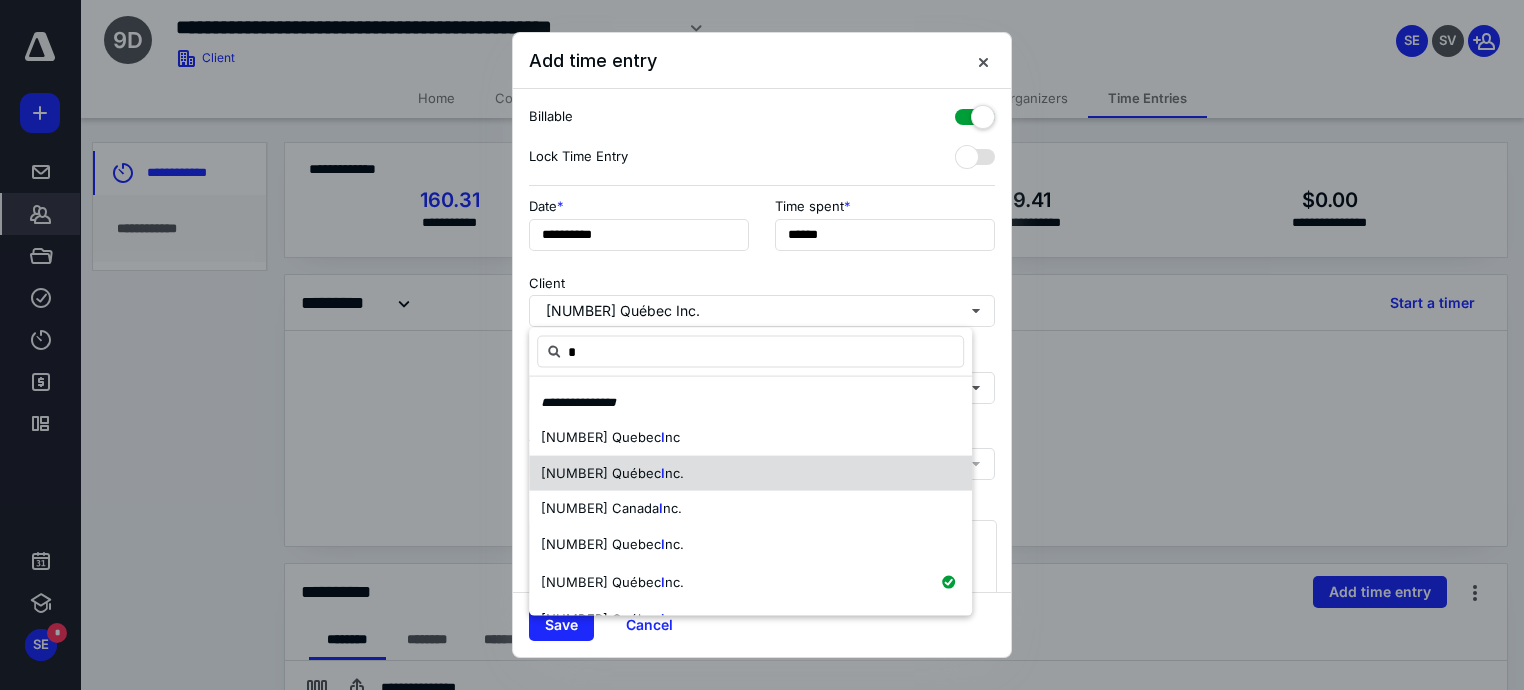 click on "[NUMBER] Québec" at bounding box center [601, 437] 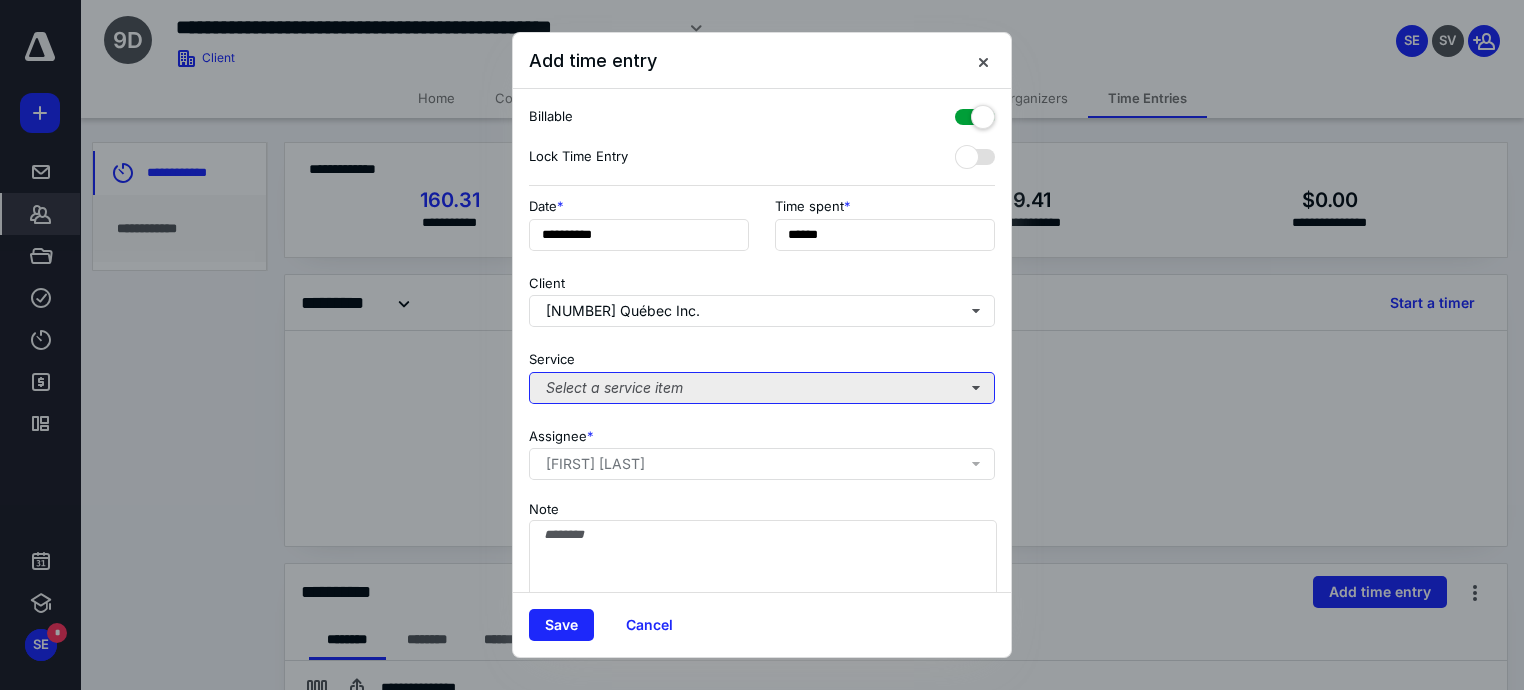 click on "Select a service item" at bounding box center (762, 388) 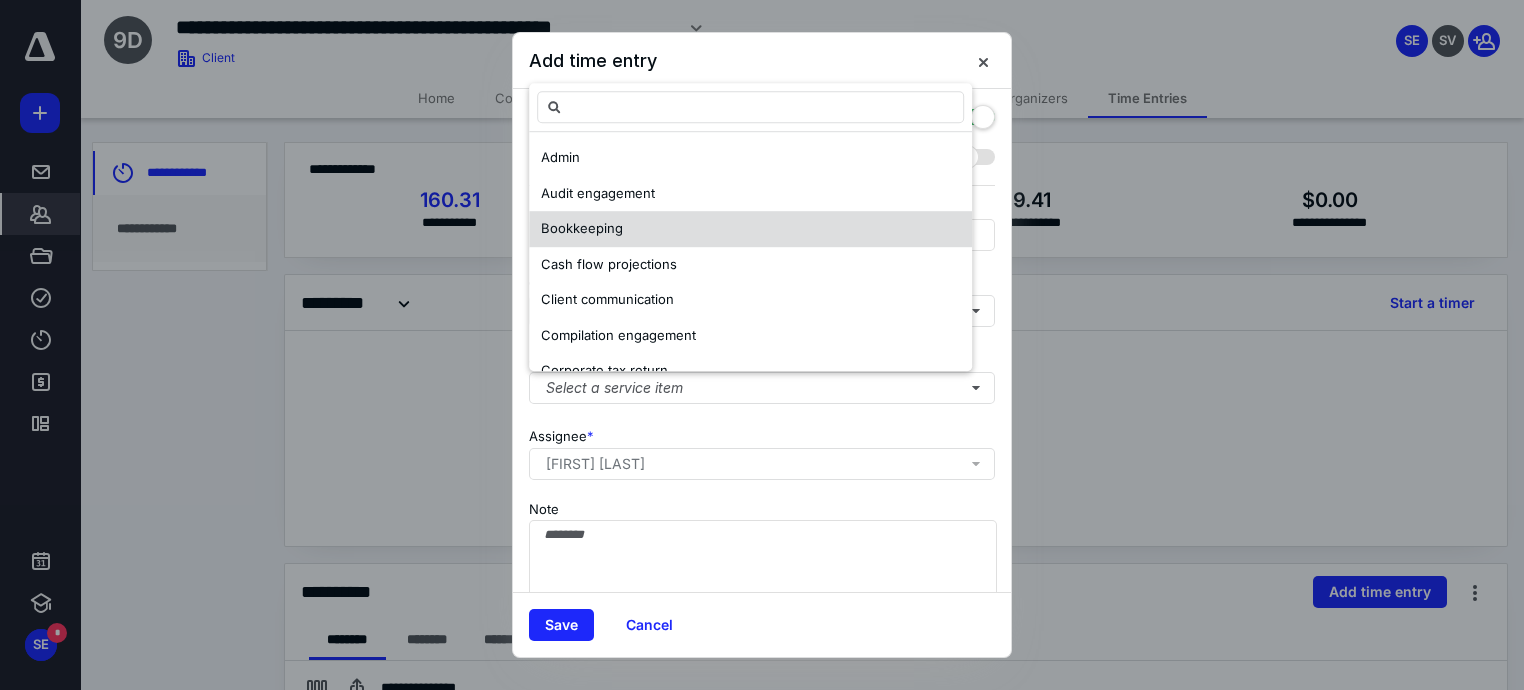 click on "Bookkeeping" at bounding box center [750, 230] 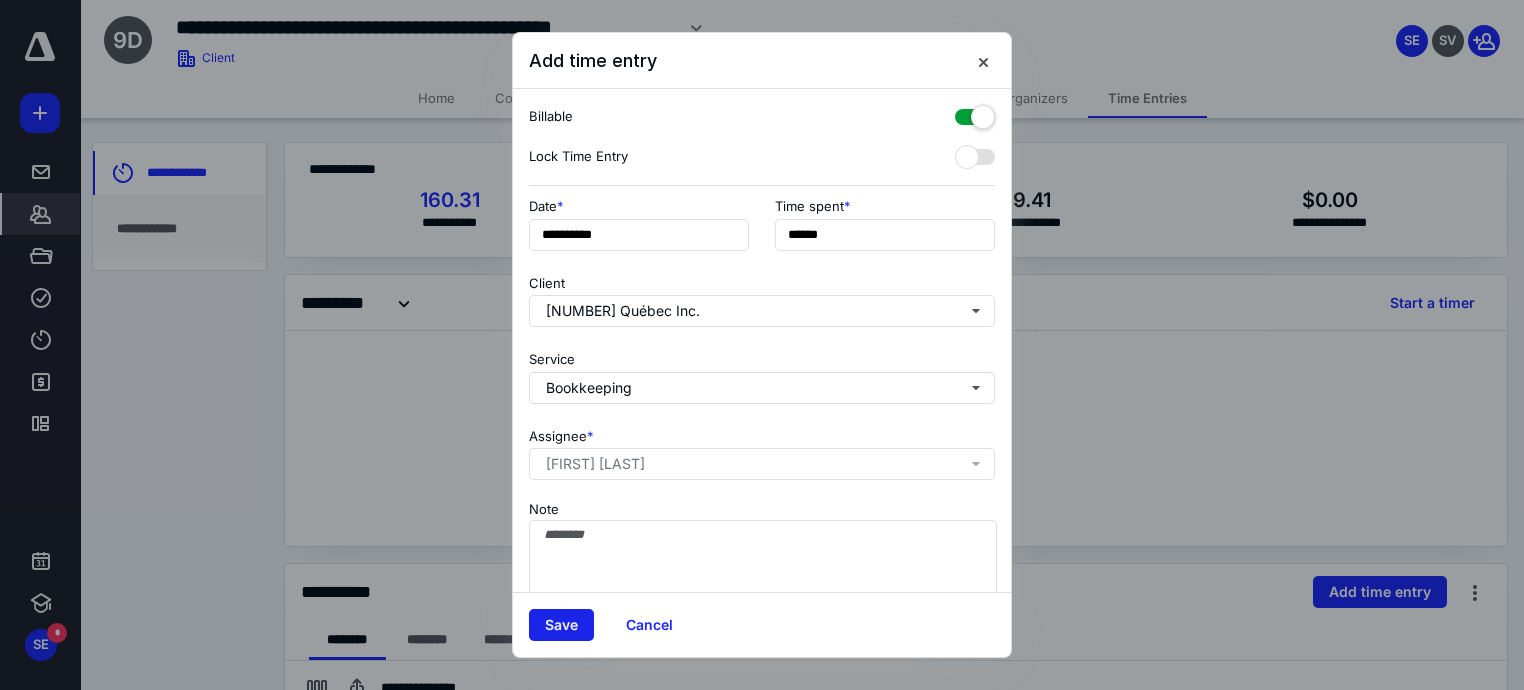 click on "Save" at bounding box center [561, 625] 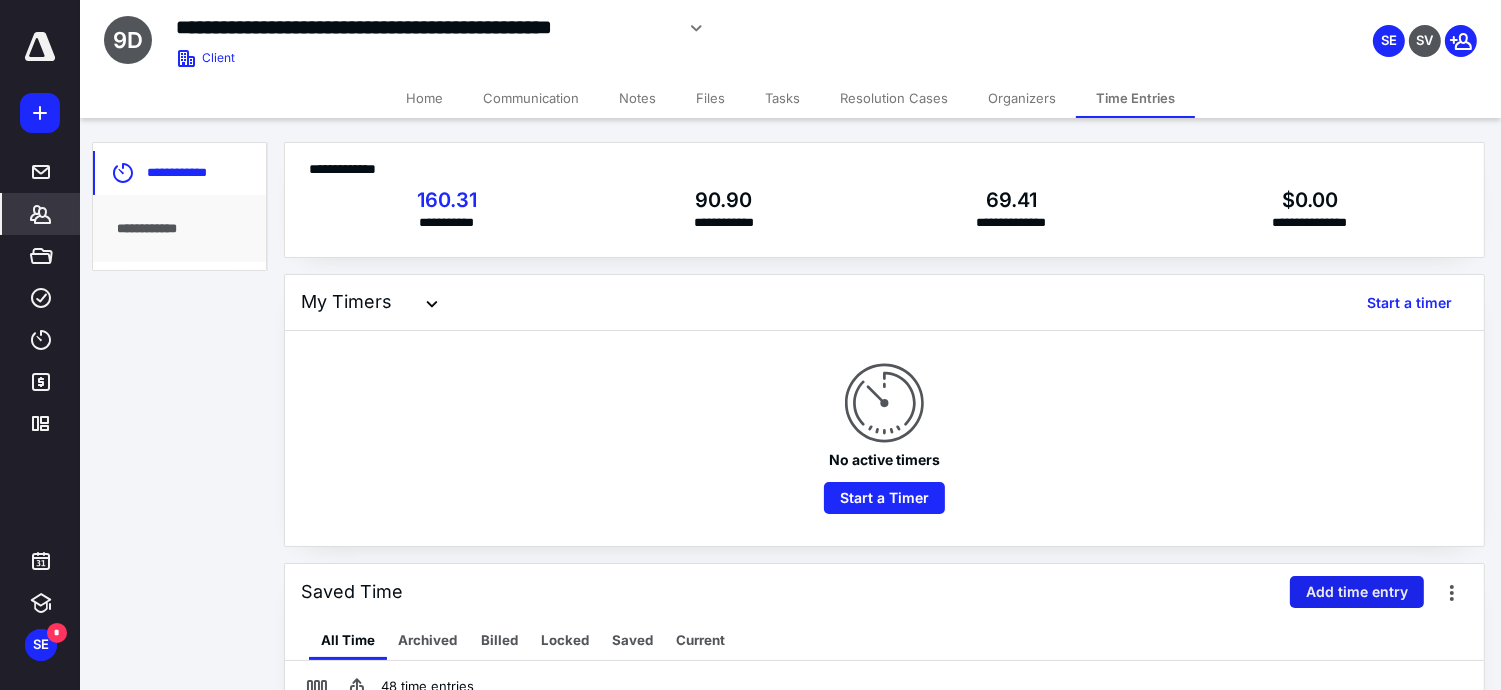 click on "Add time entry" at bounding box center (1357, 592) 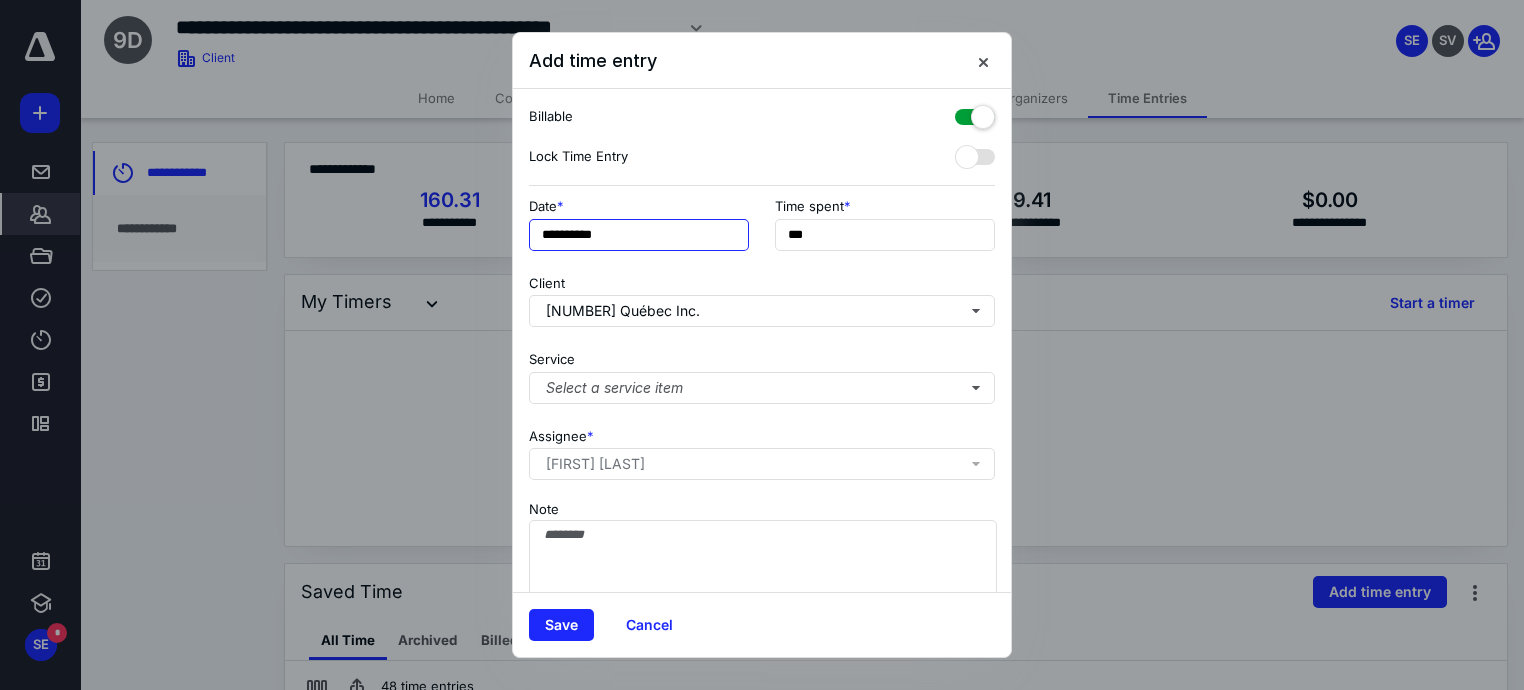 click on "**********" at bounding box center [639, 235] 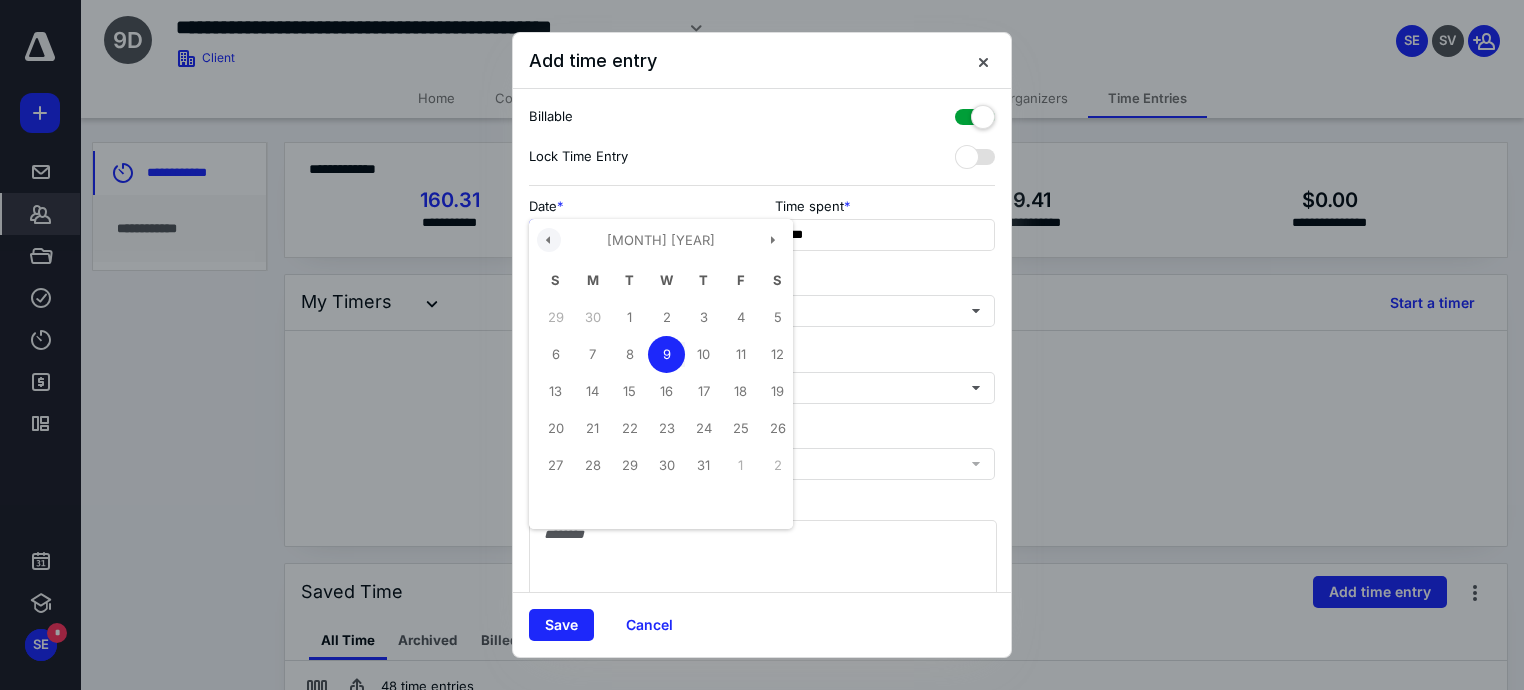 click at bounding box center (549, 240) 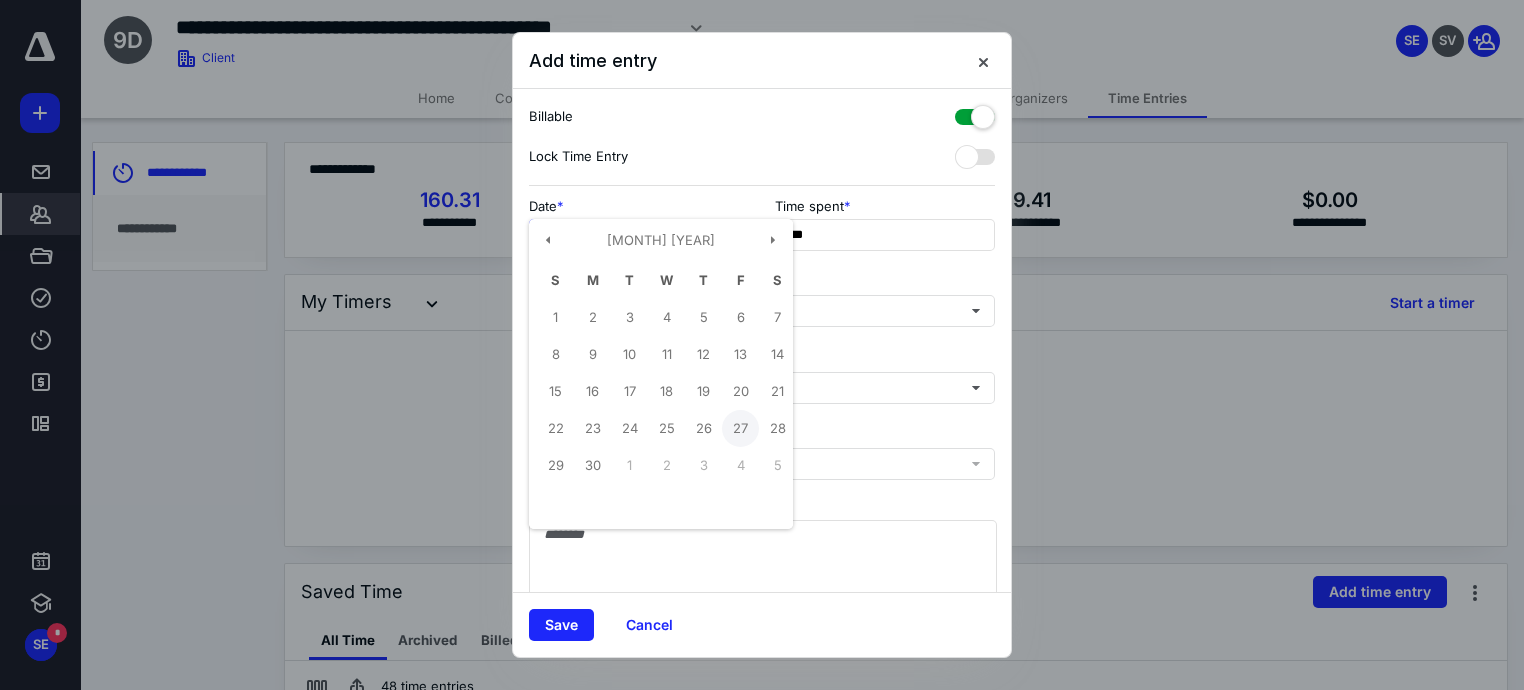 click on "27" at bounding box center (555, 317) 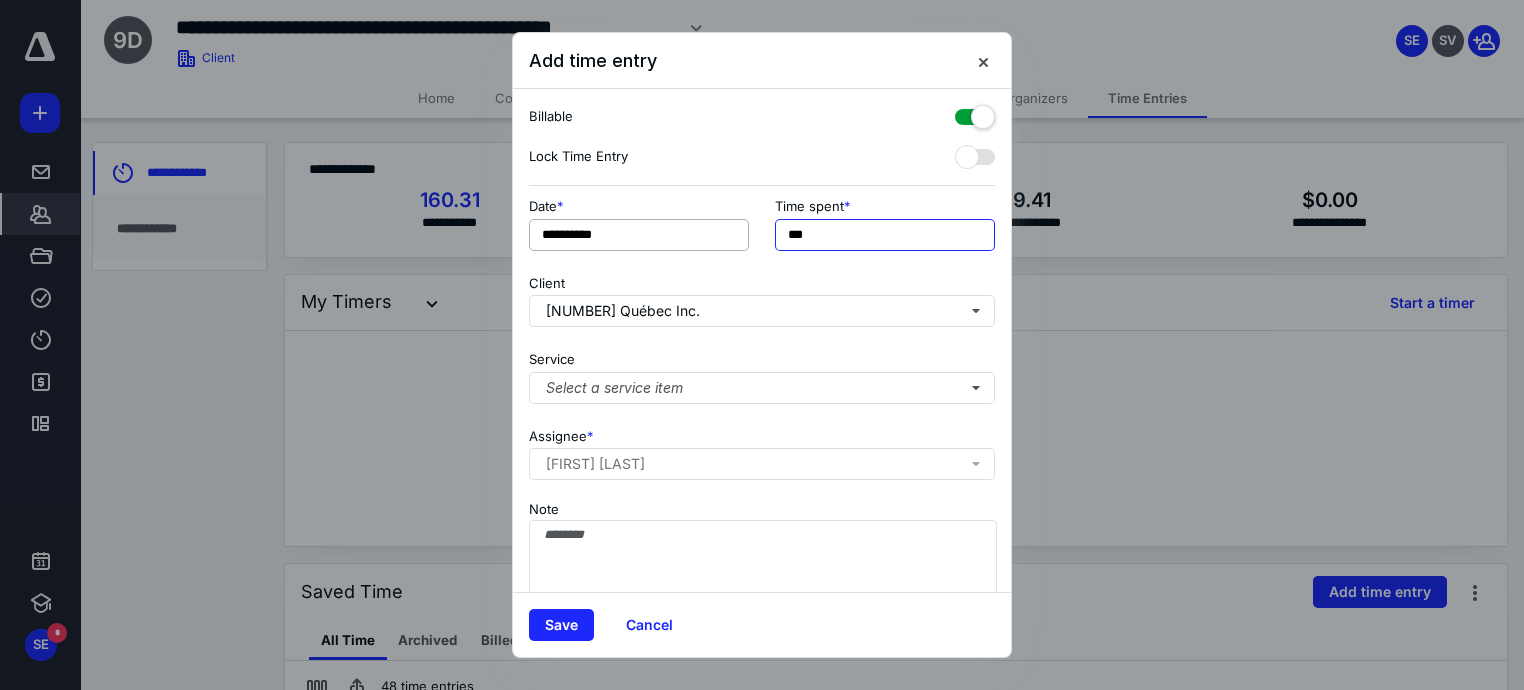 drag, startPoint x: 795, startPoint y: 236, endPoint x: 748, endPoint y: 236, distance: 47 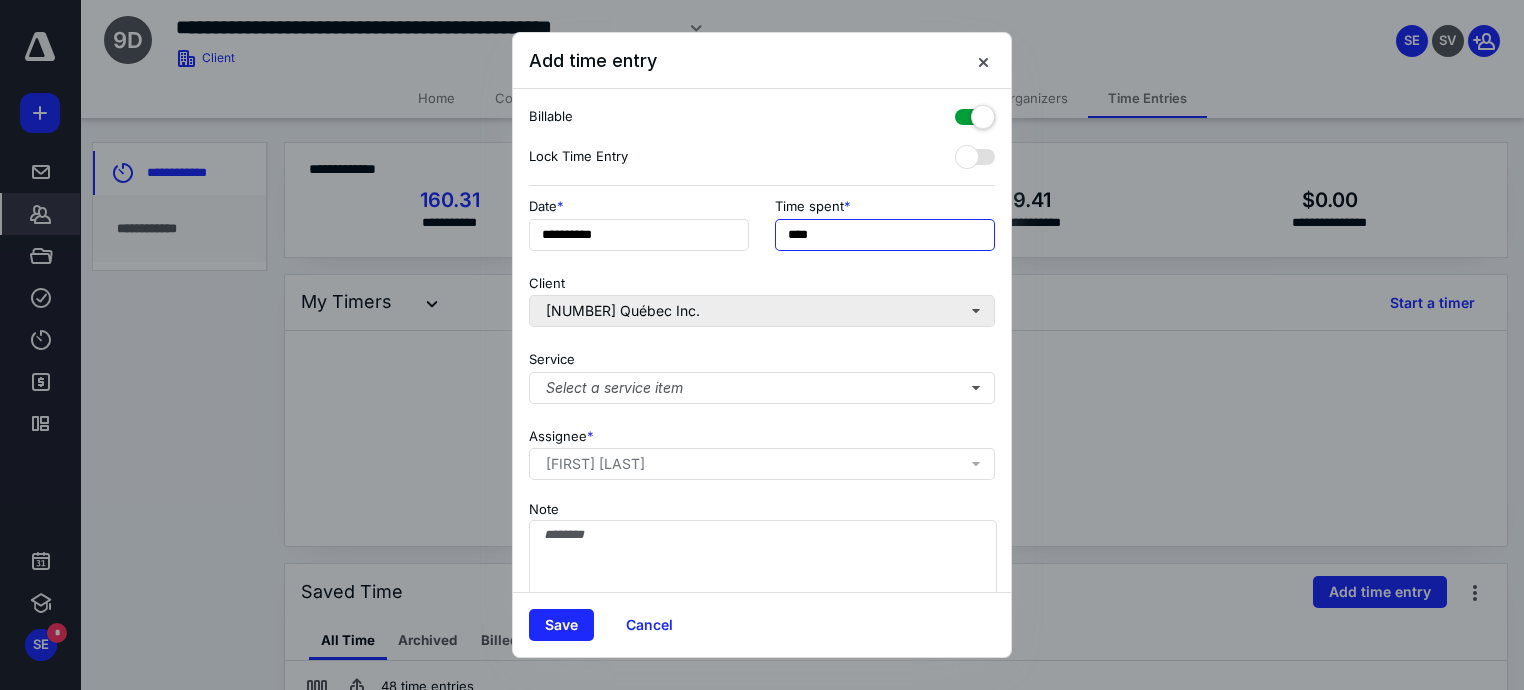 type on "****" 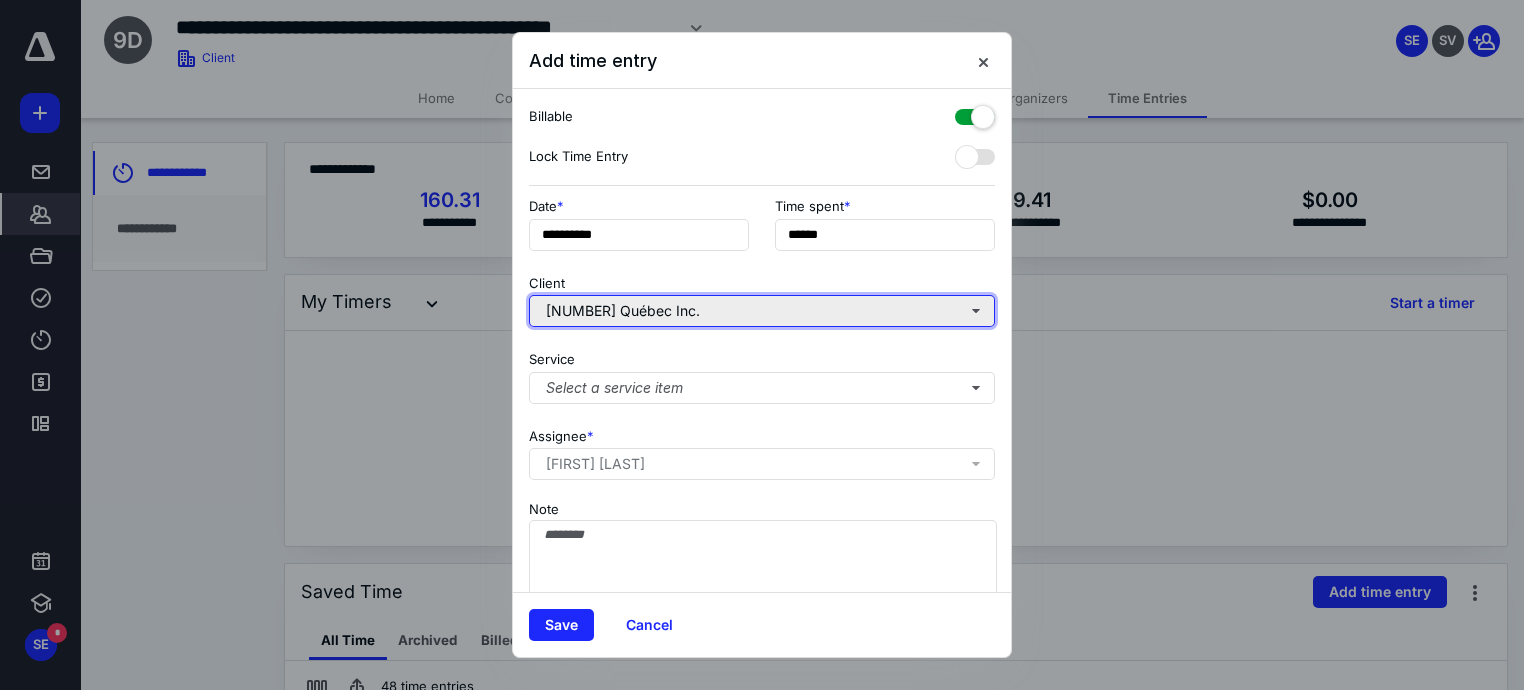 click on "[NUMBER] Québec Inc." at bounding box center (762, 311) 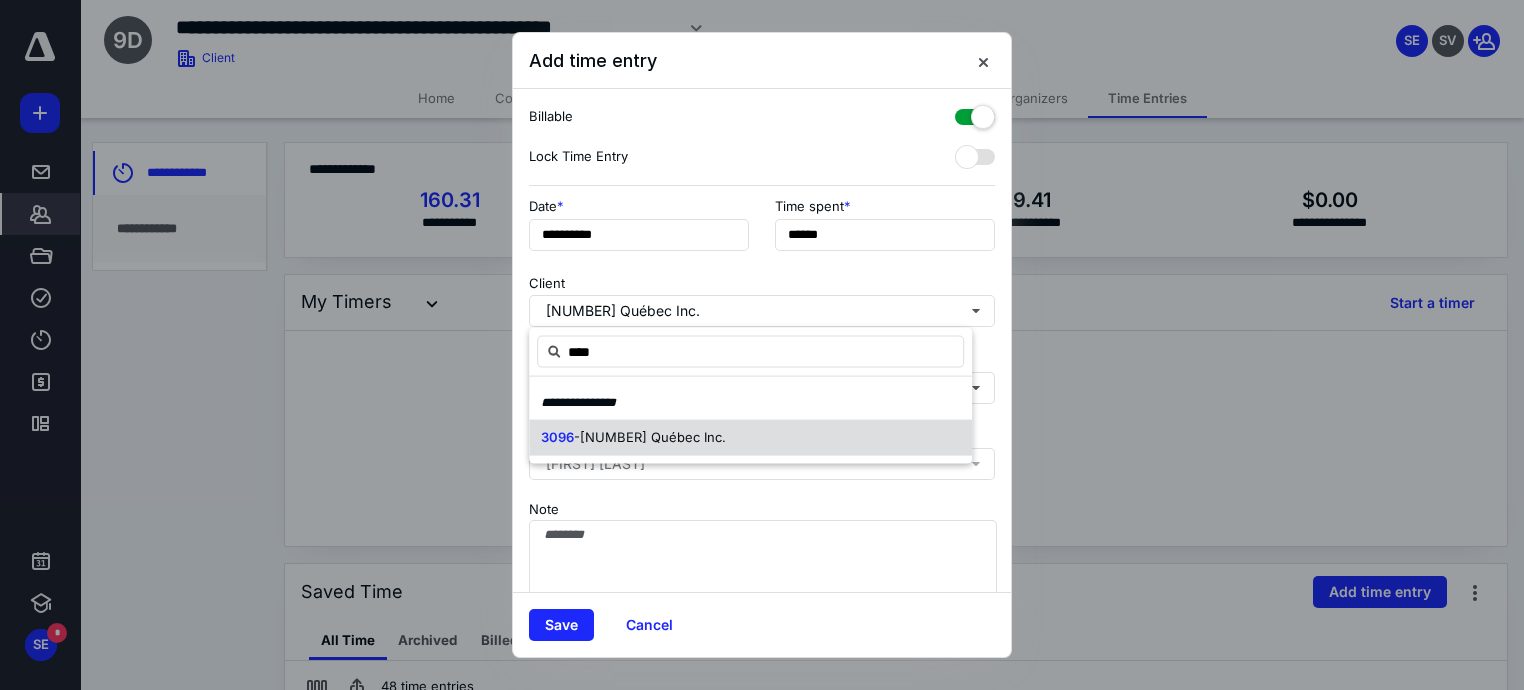 click on "-[NUMBER] Québec Inc." at bounding box center (650, 437) 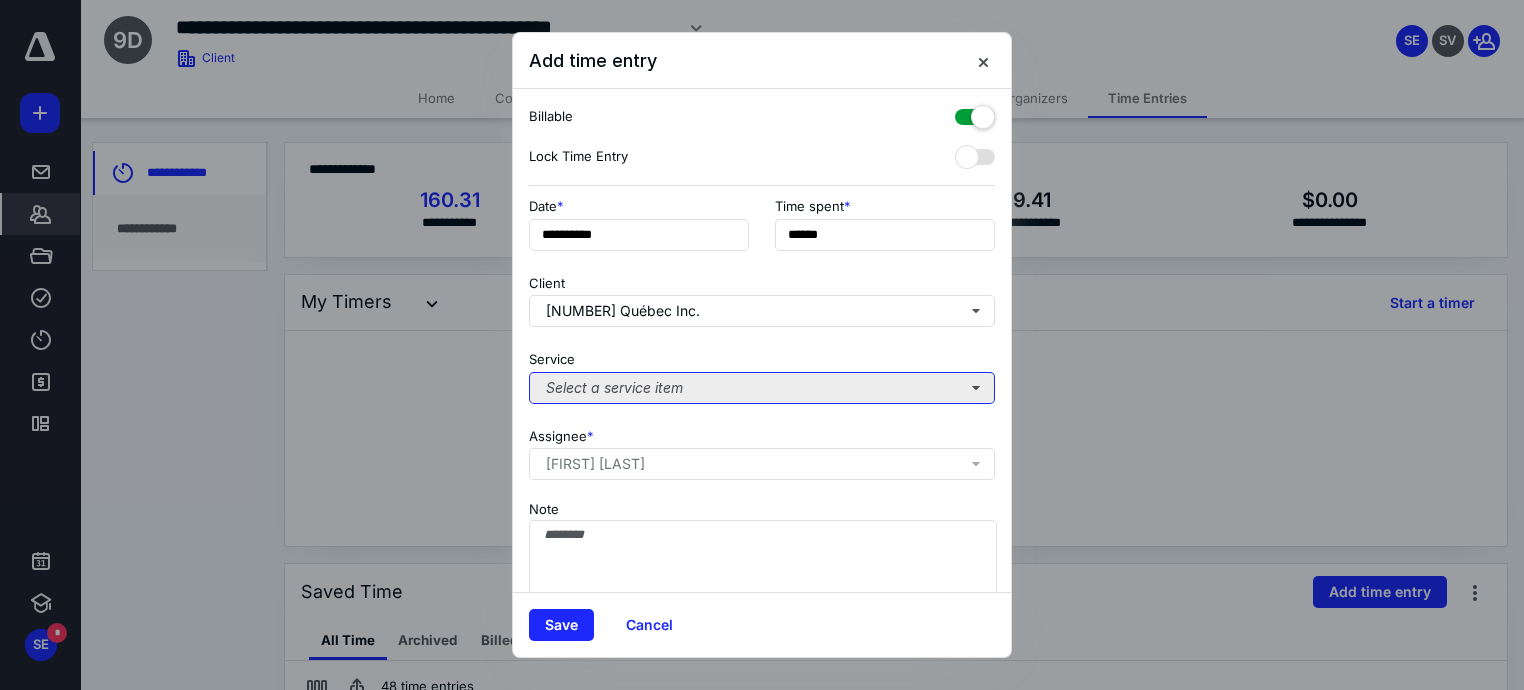 click on "Select a service item" at bounding box center (762, 388) 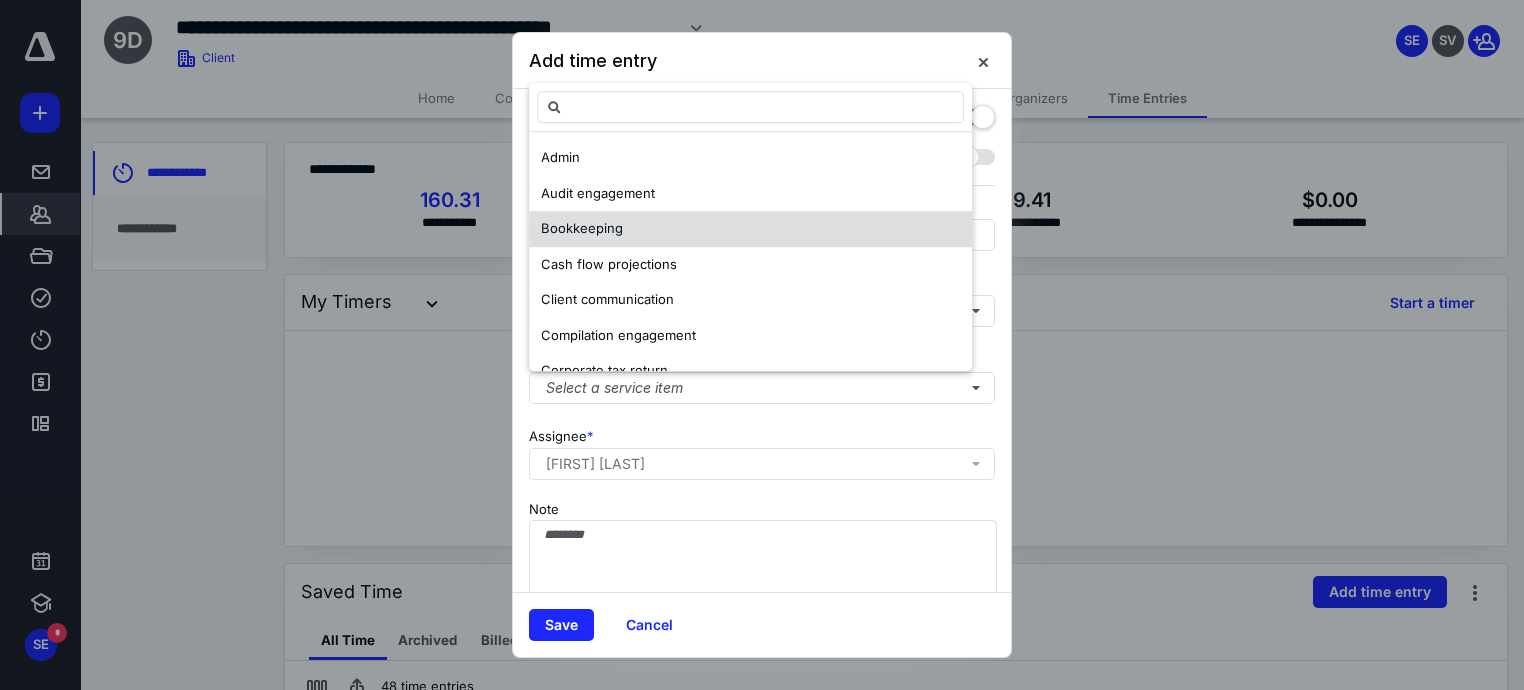 click on "Bookkeeping" at bounding box center [750, 230] 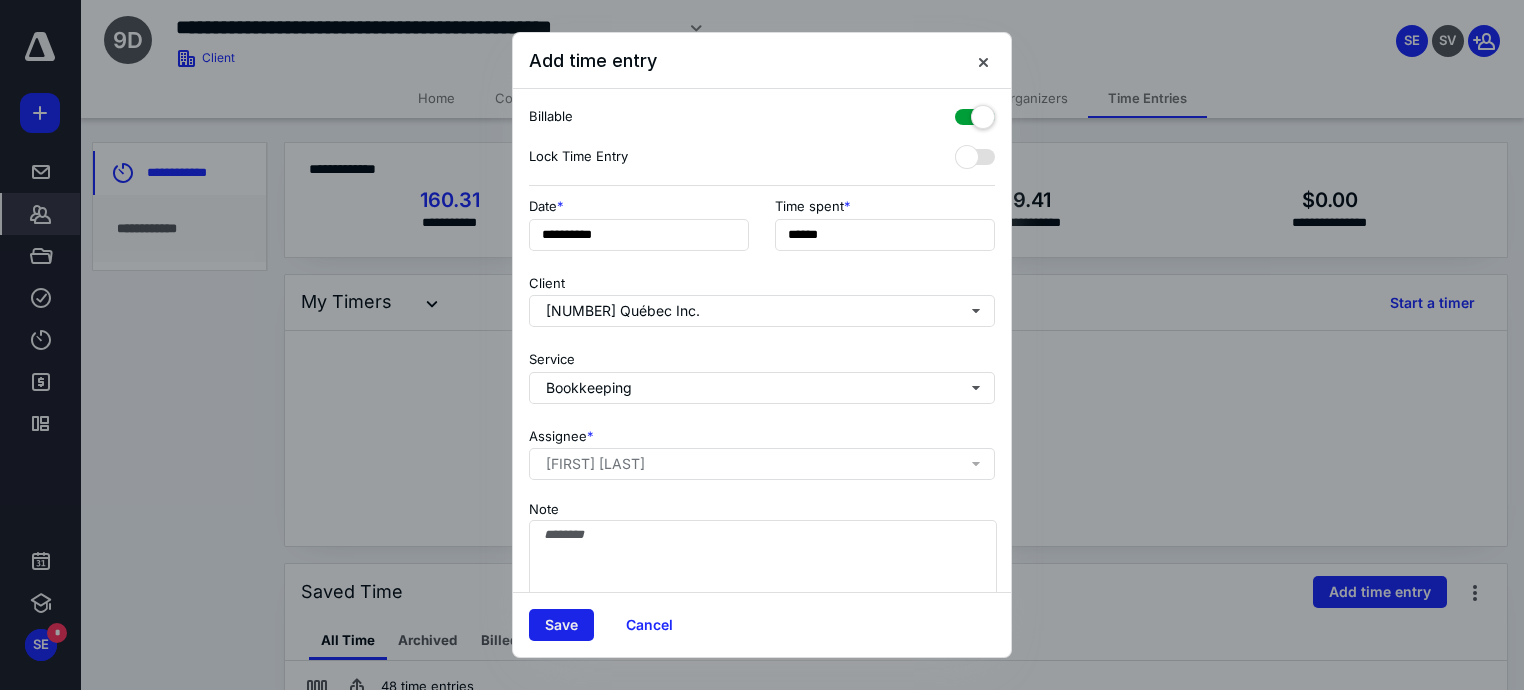 click on "Save" at bounding box center [561, 625] 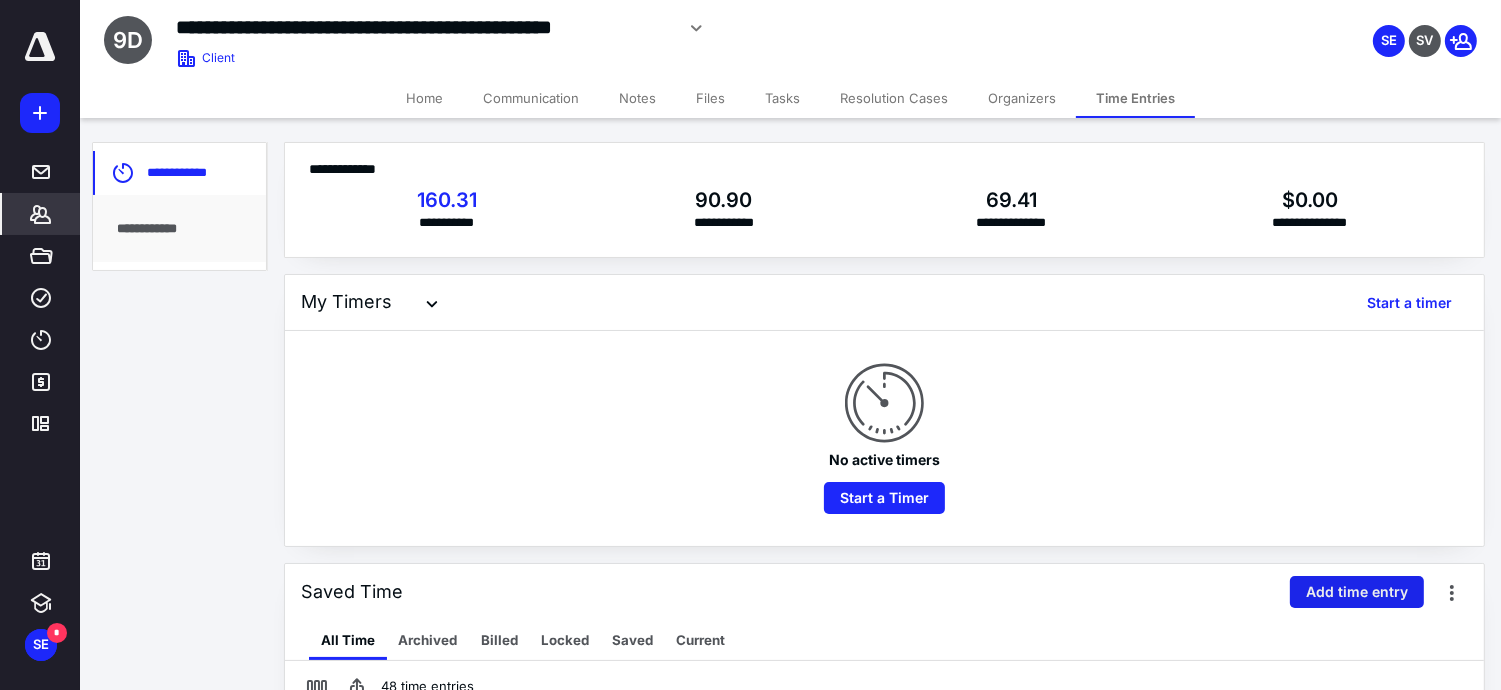 click on "Add time entry" at bounding box center (1357, 592) 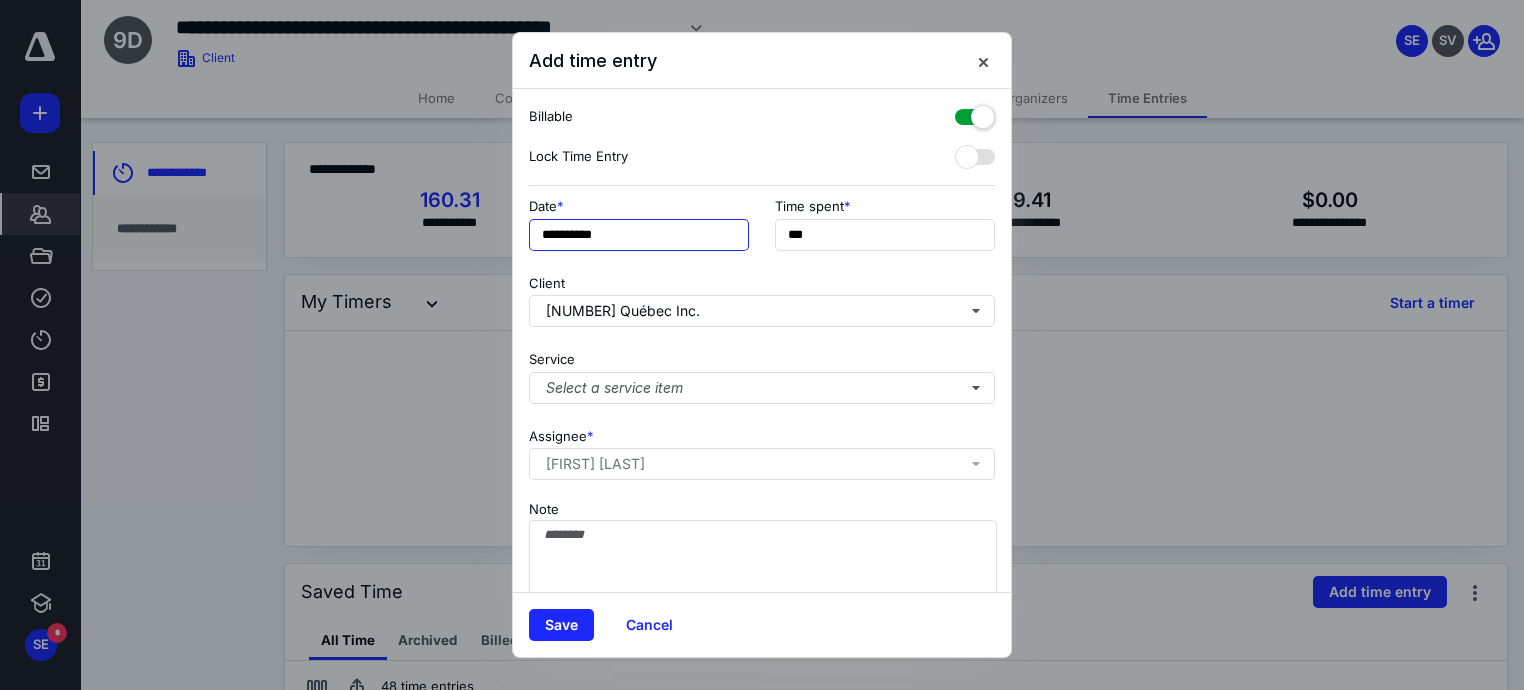 click on "**********" at bounding box center [639, 235] 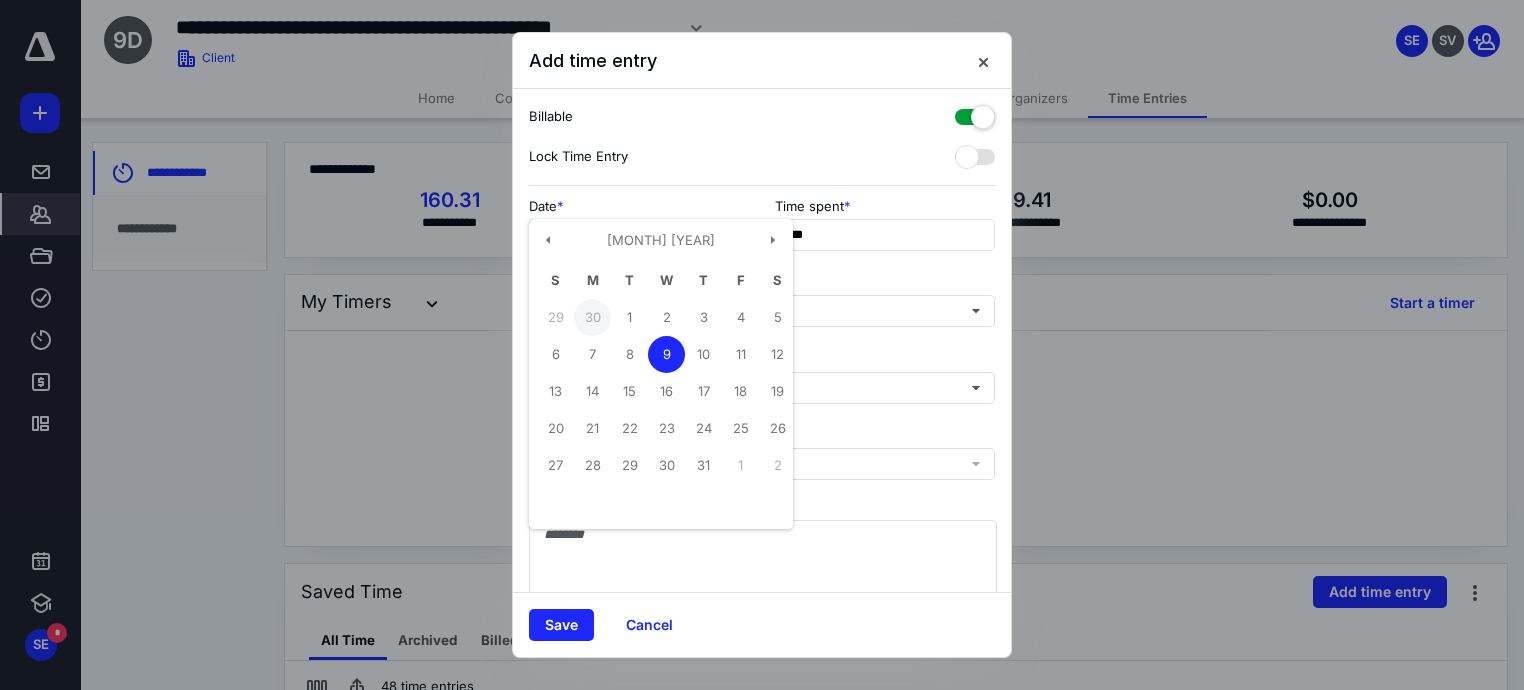 click on "30" at bounding box center (555, 317) 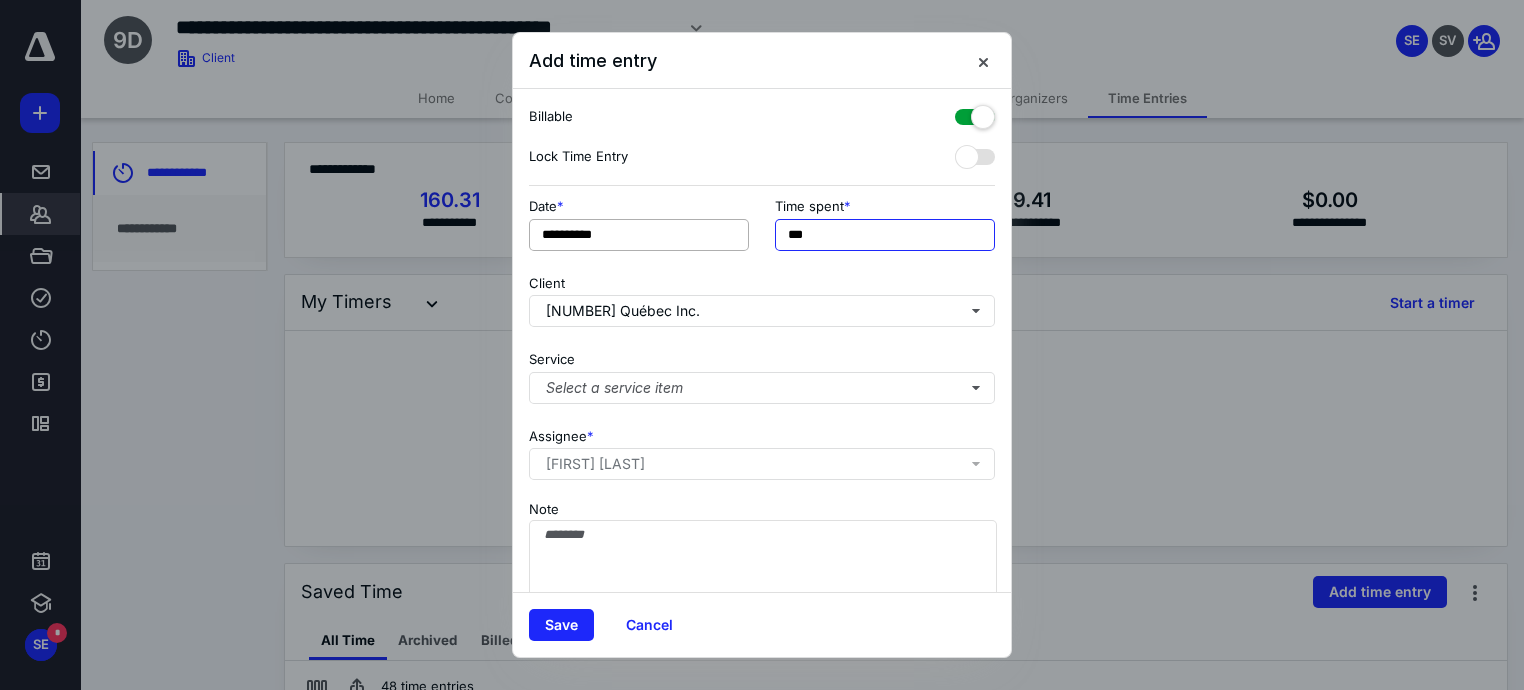 drag, startPoint x: 802, startPoint y: 239, endPoint x: 701, endPoint y: 236, distance: 101.04455 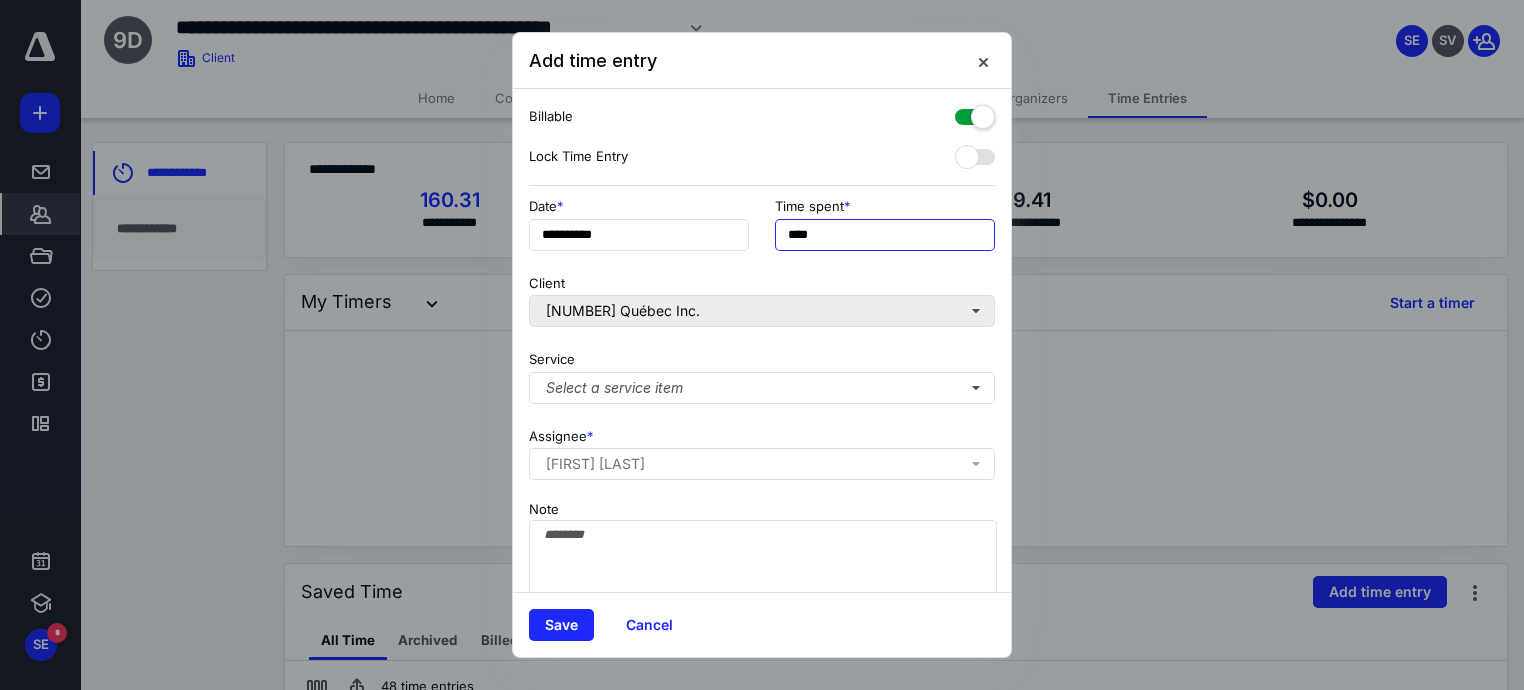 type on "****" 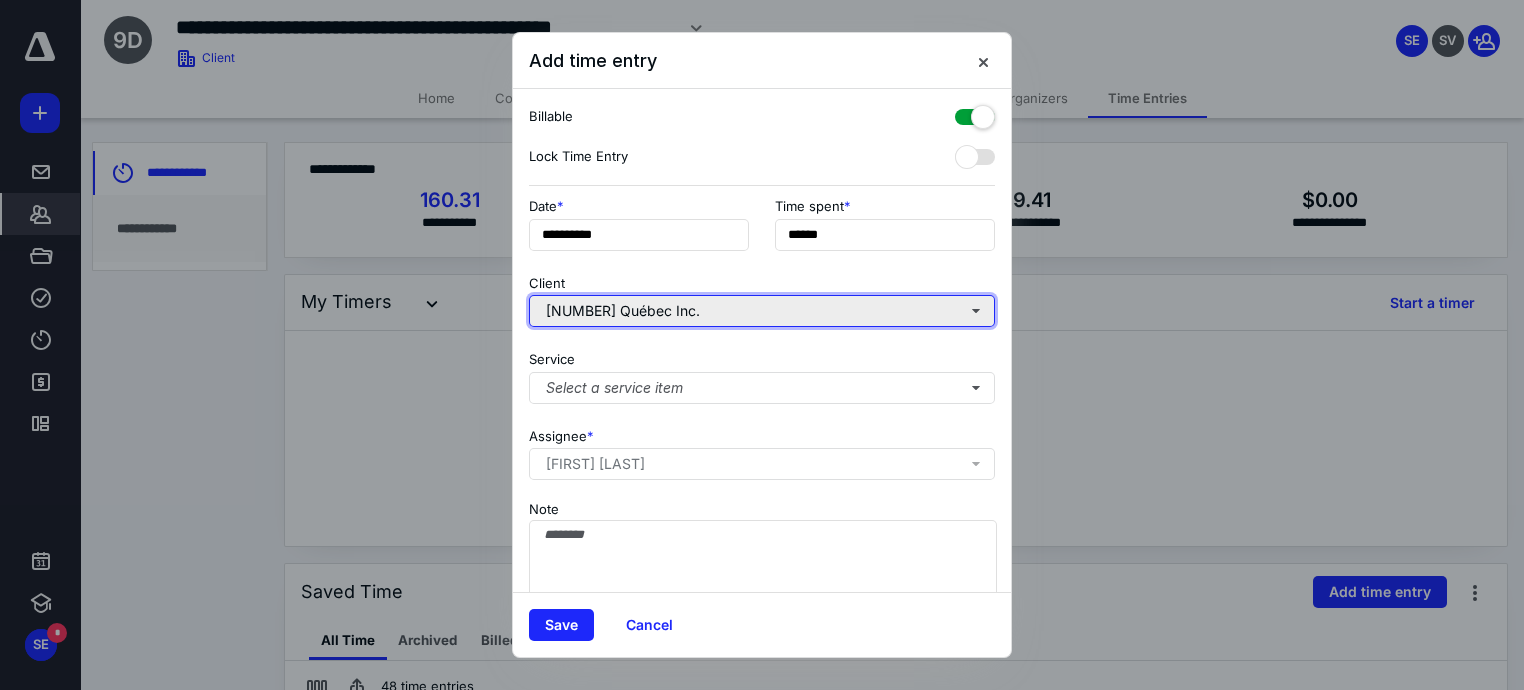 click on "[NUMBER] Québec Inc." at bounding box center (762, 311) 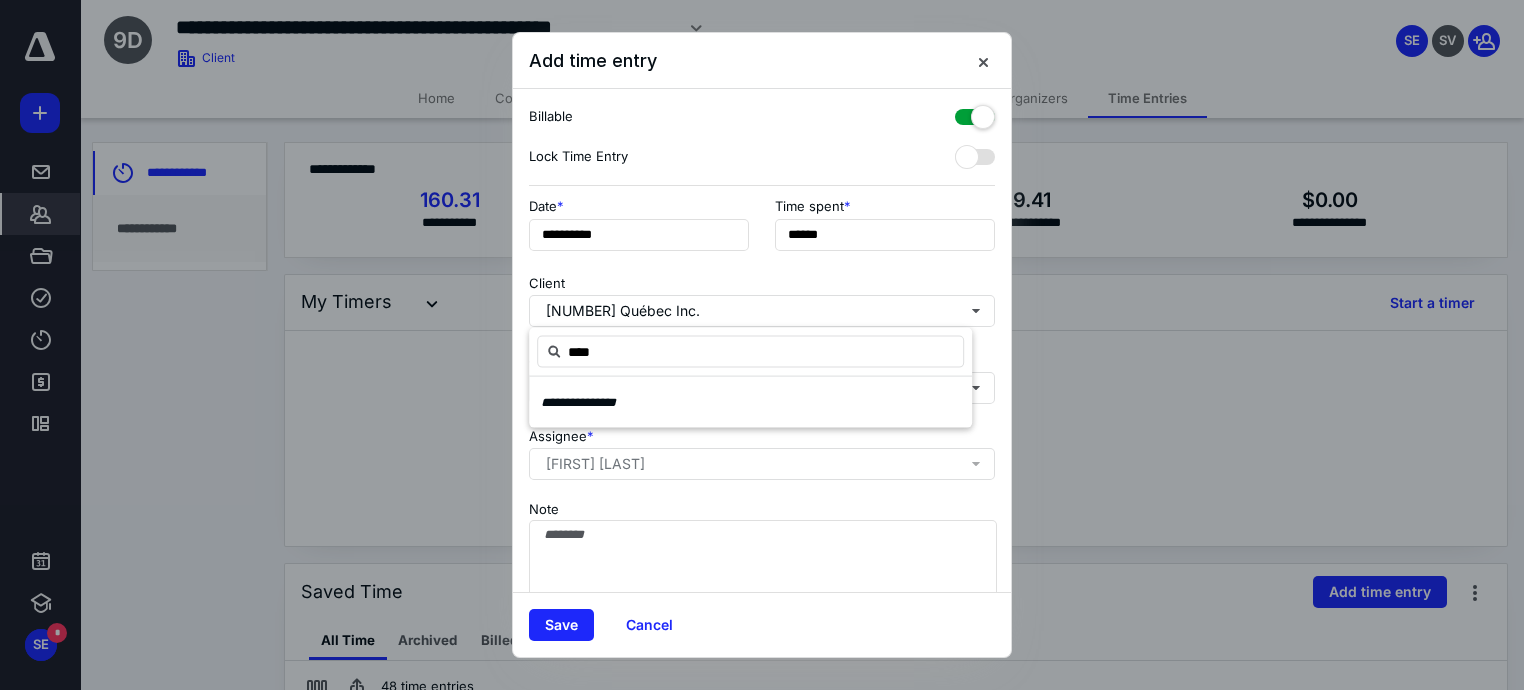 drag, startPoint x: 803, startPoint y: 350, endPoint x: 340, endPoint y: 344, distance: 463.03888 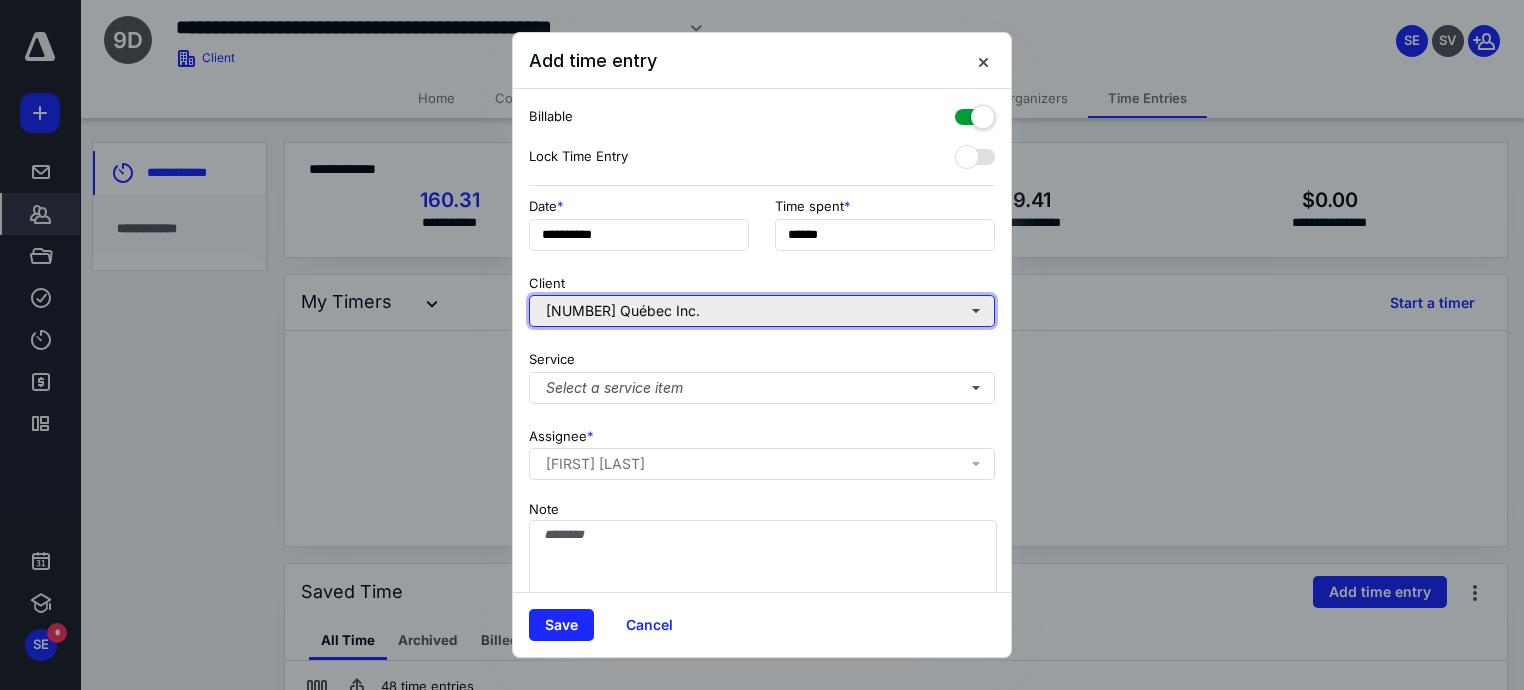 click on "[NUMBER] Québec Inc." at bounding box center [762, 311] 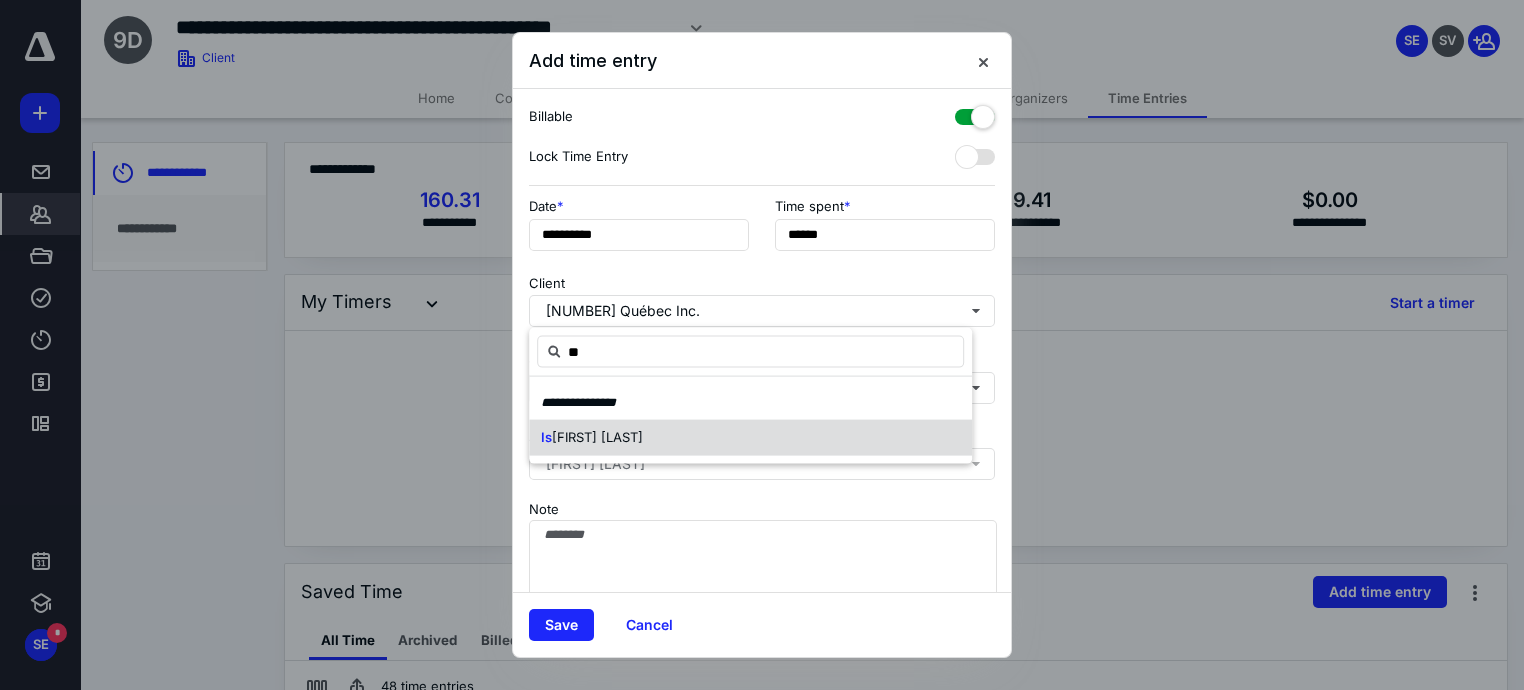 click on "[FIRST] [LAST]" at bounding box center [750, 438] 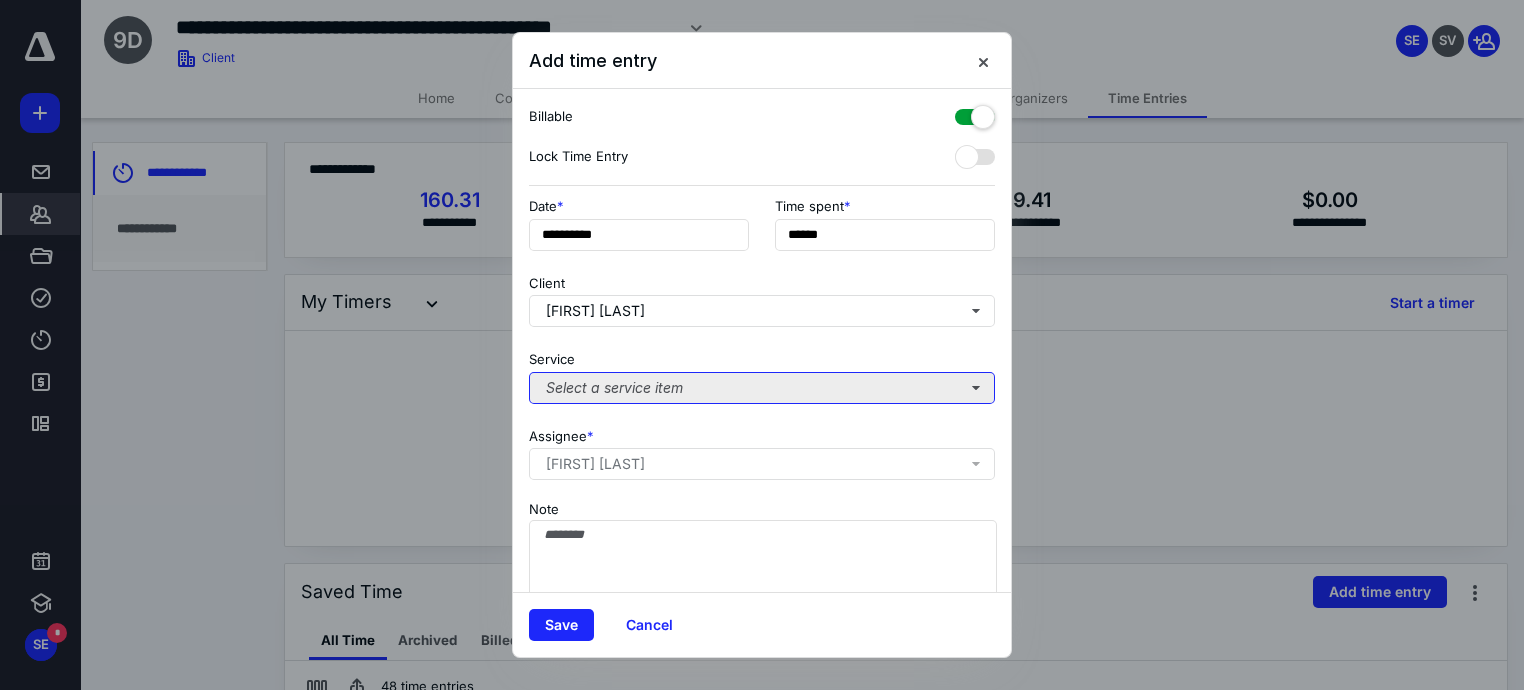 click on "Select a service item" at bounding box center [762, 388] 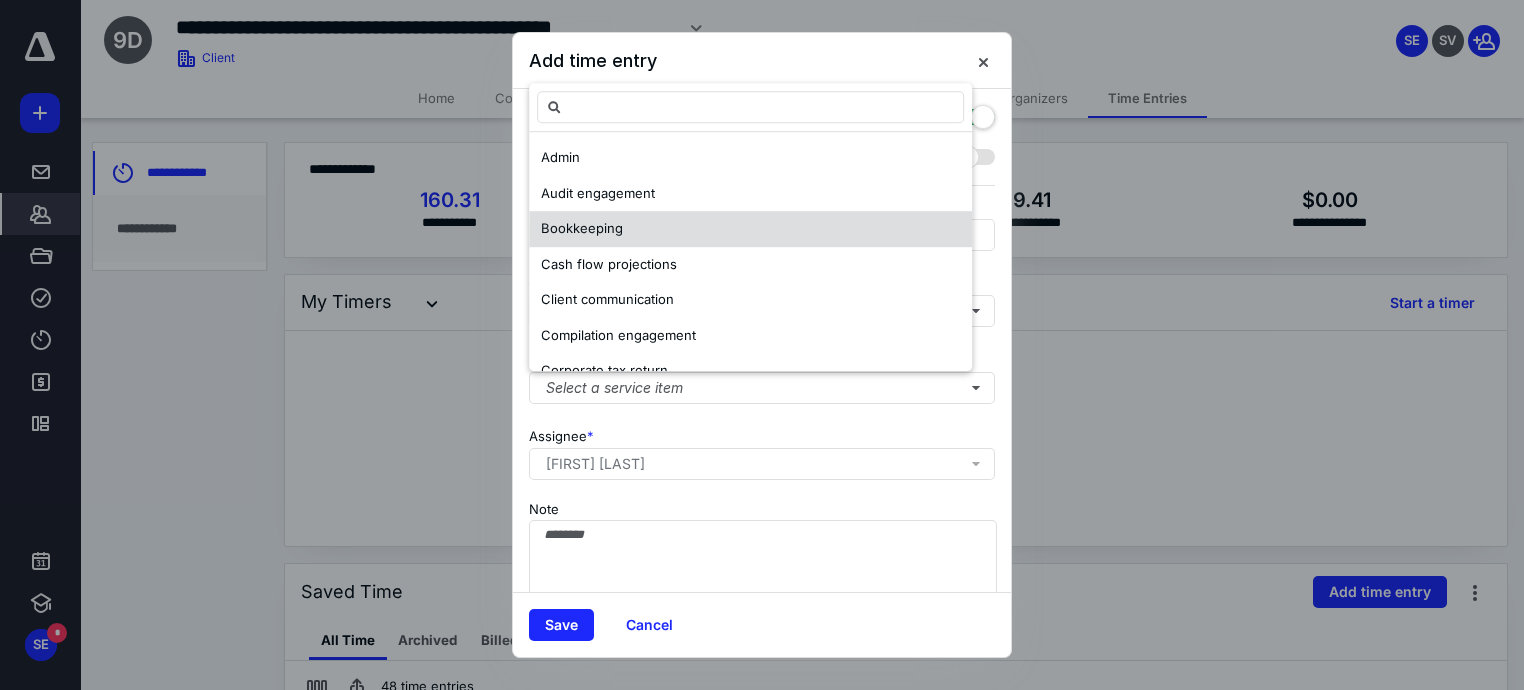 click on "Bookkeeping" at bounding box center (750, 230) 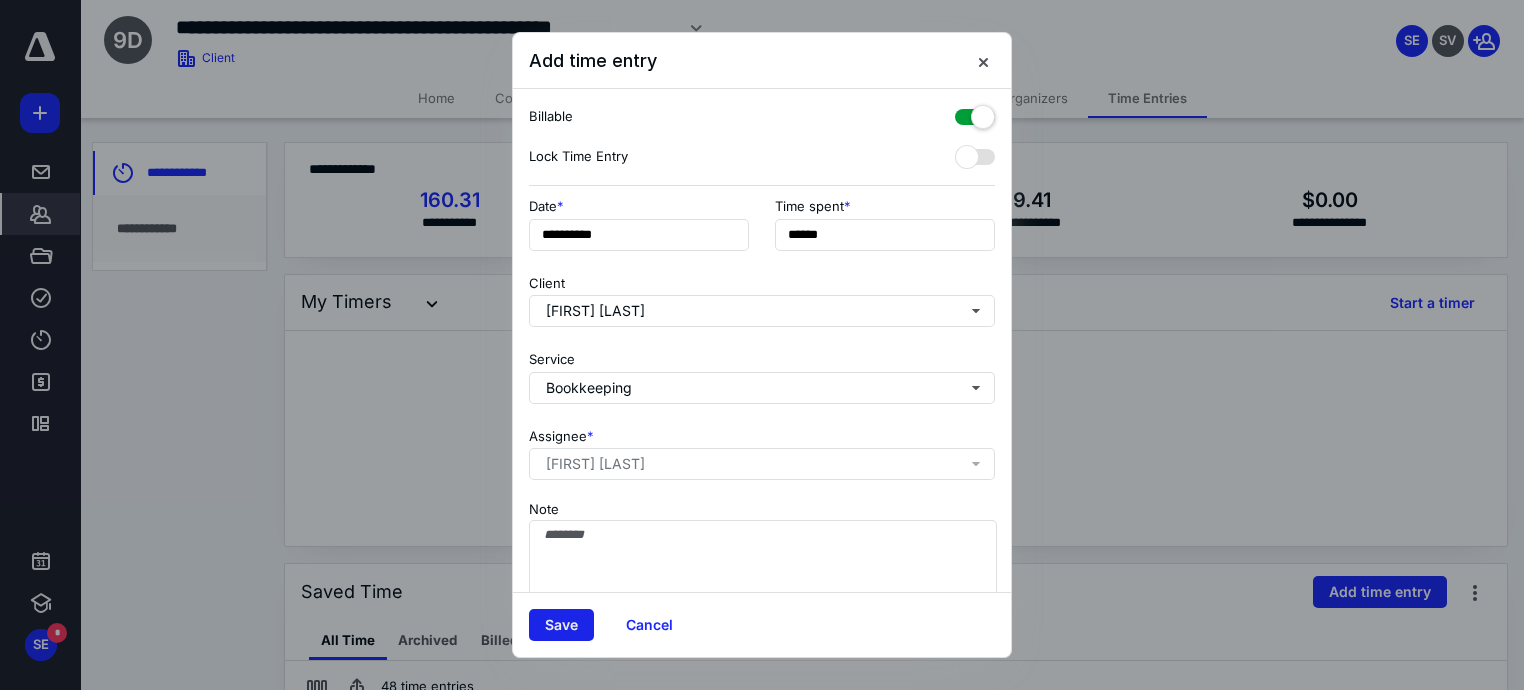 click on "Save" at bounding box center (561, 625) 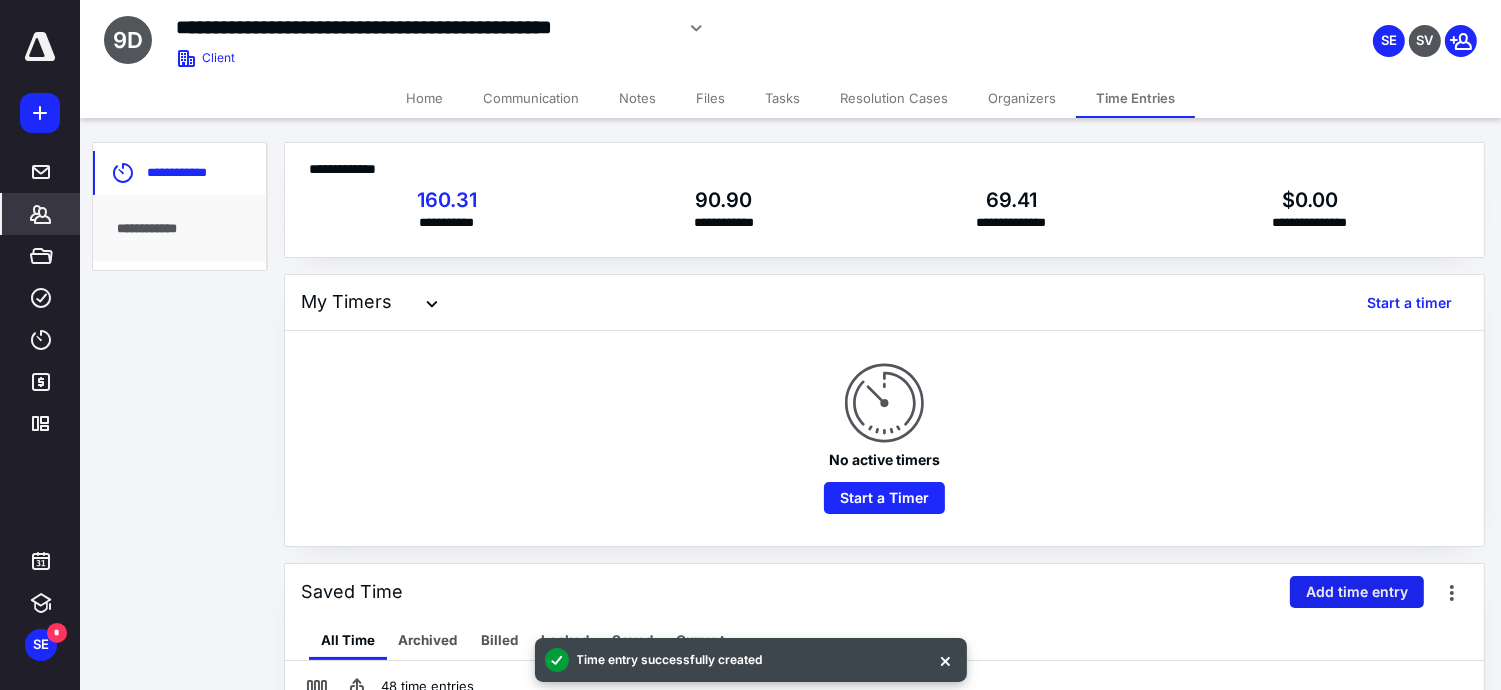 click on "Add time entry" at bounding box center [1357, 592] 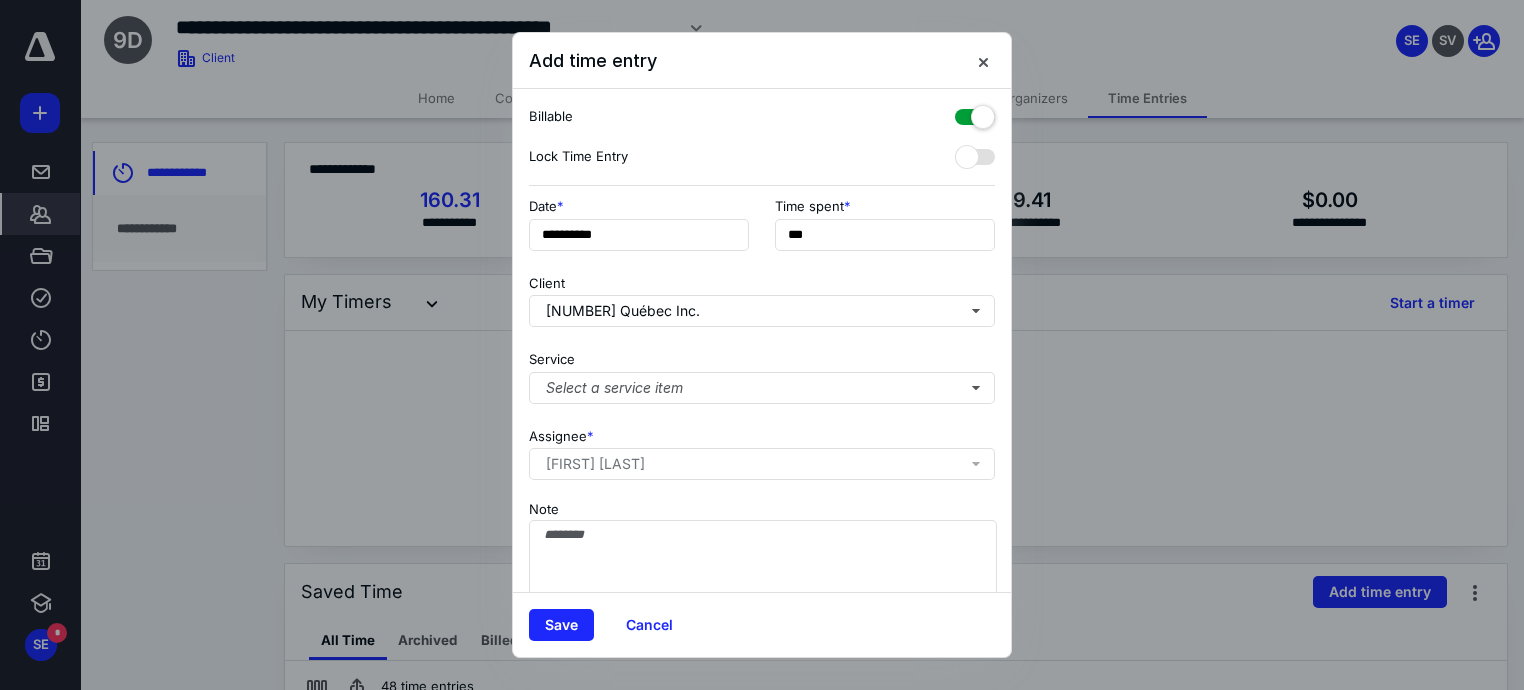 click on "**********" at bounding box center (762, 230) 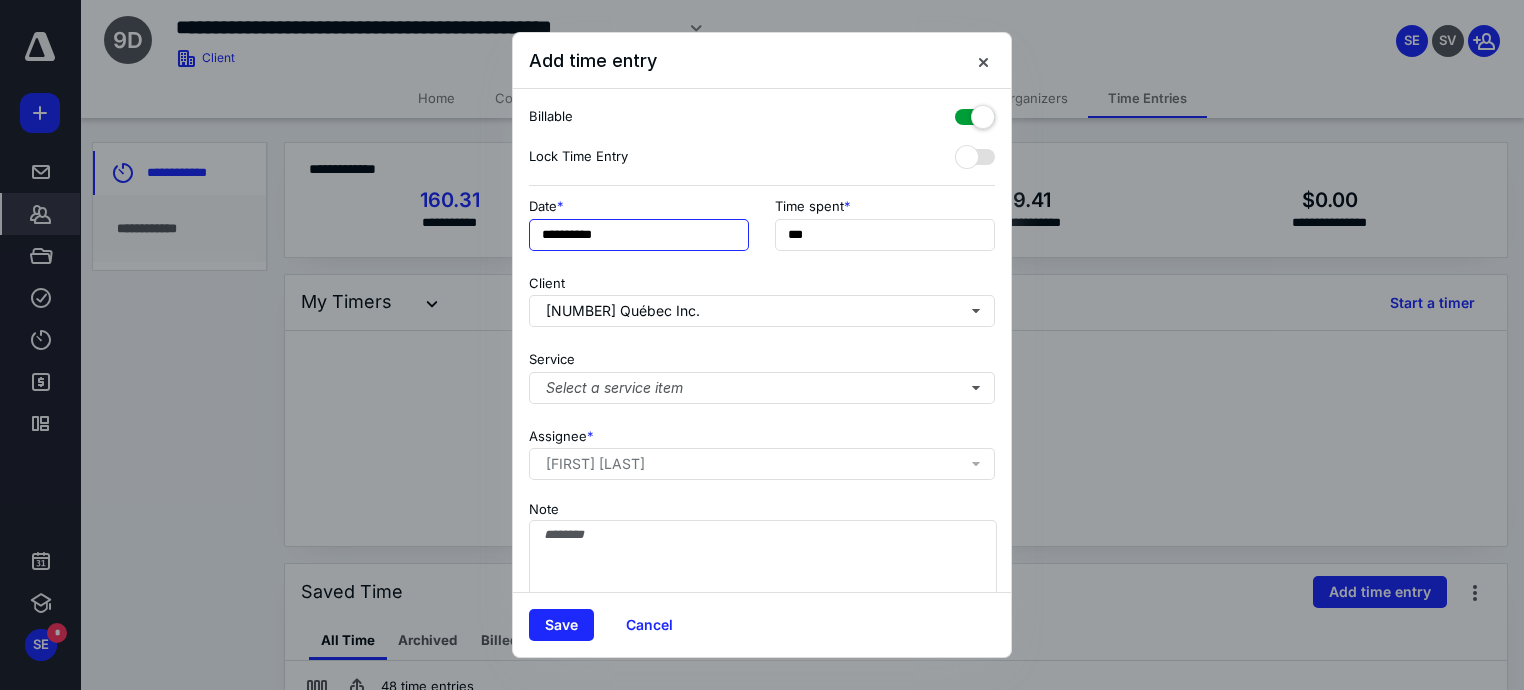 click on "**********" at bounding box center (639, 235) 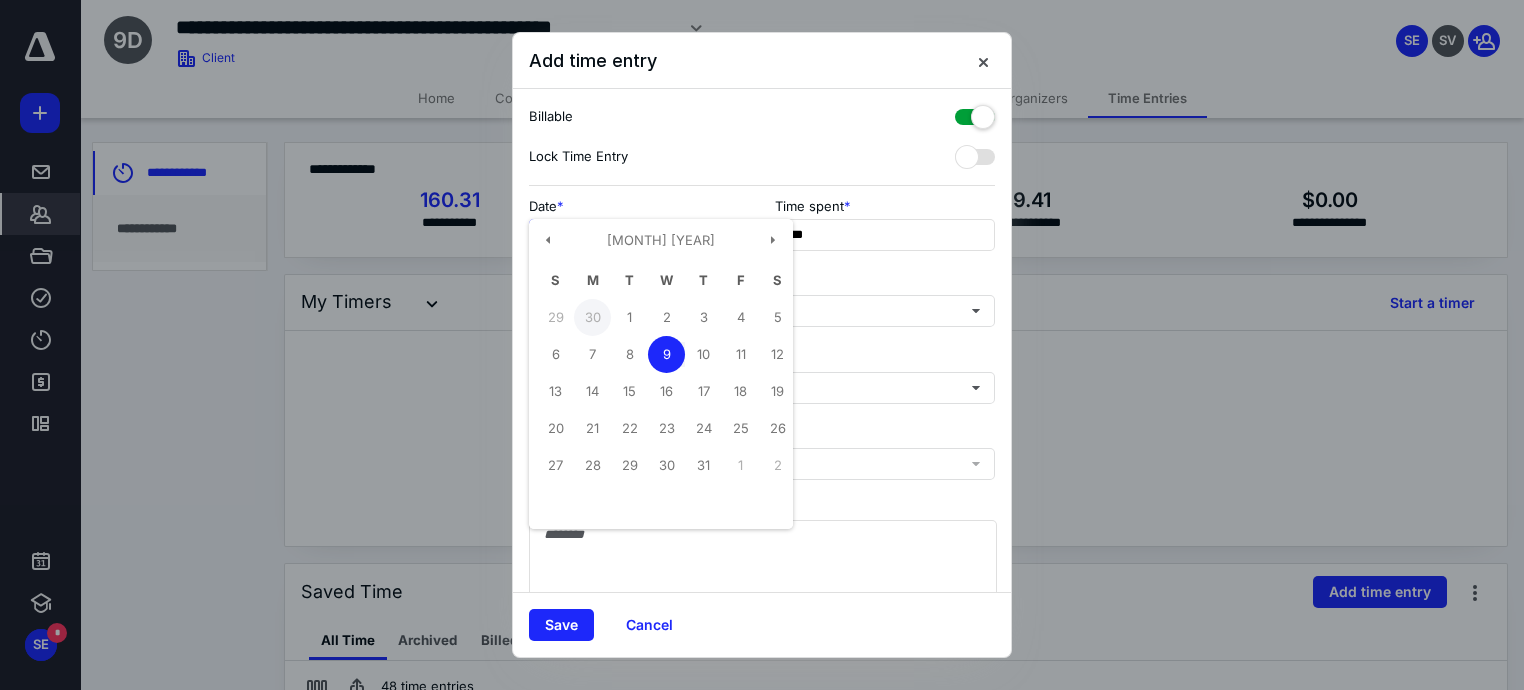 click on "30" at bounding box center [555, 317] 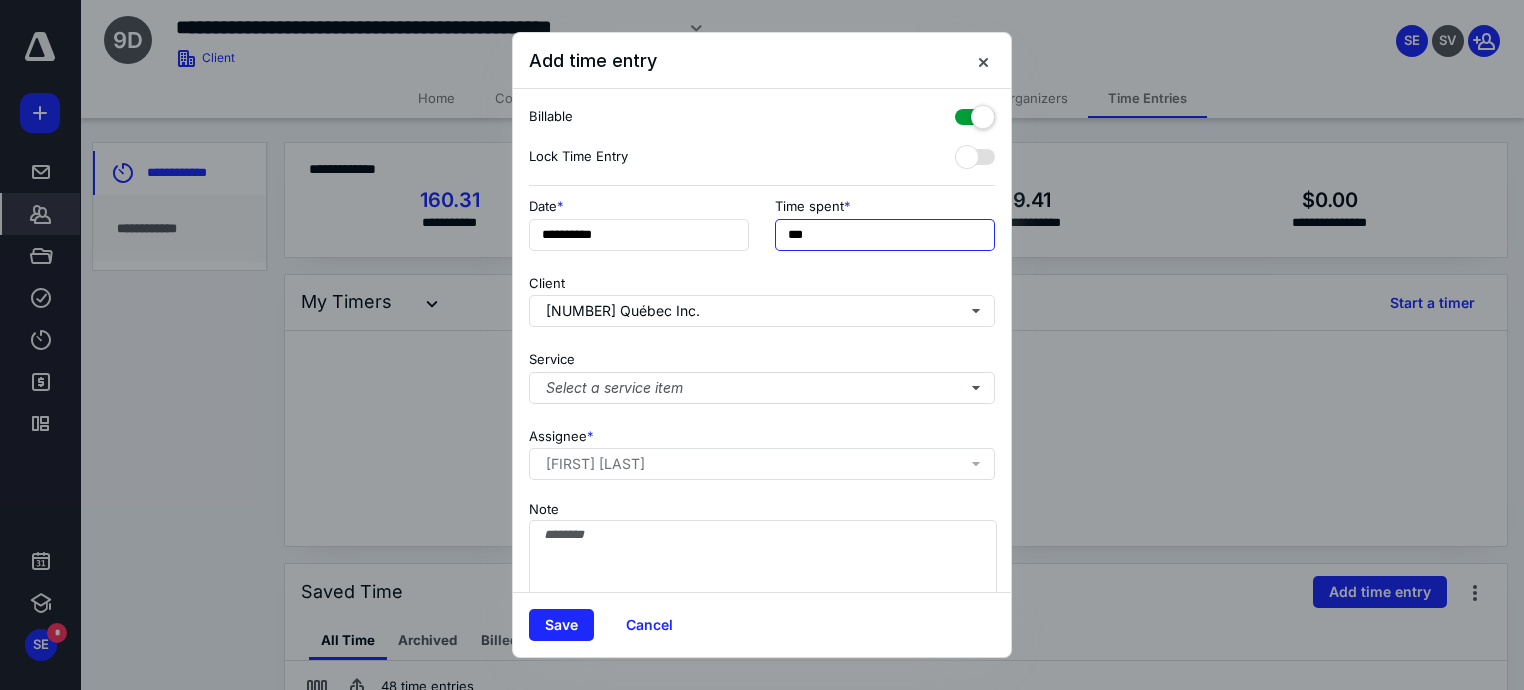 drag, startPoint x: 799, startPoint y: 229, endPoint x: 752, endPoint y: 229, distance: 47 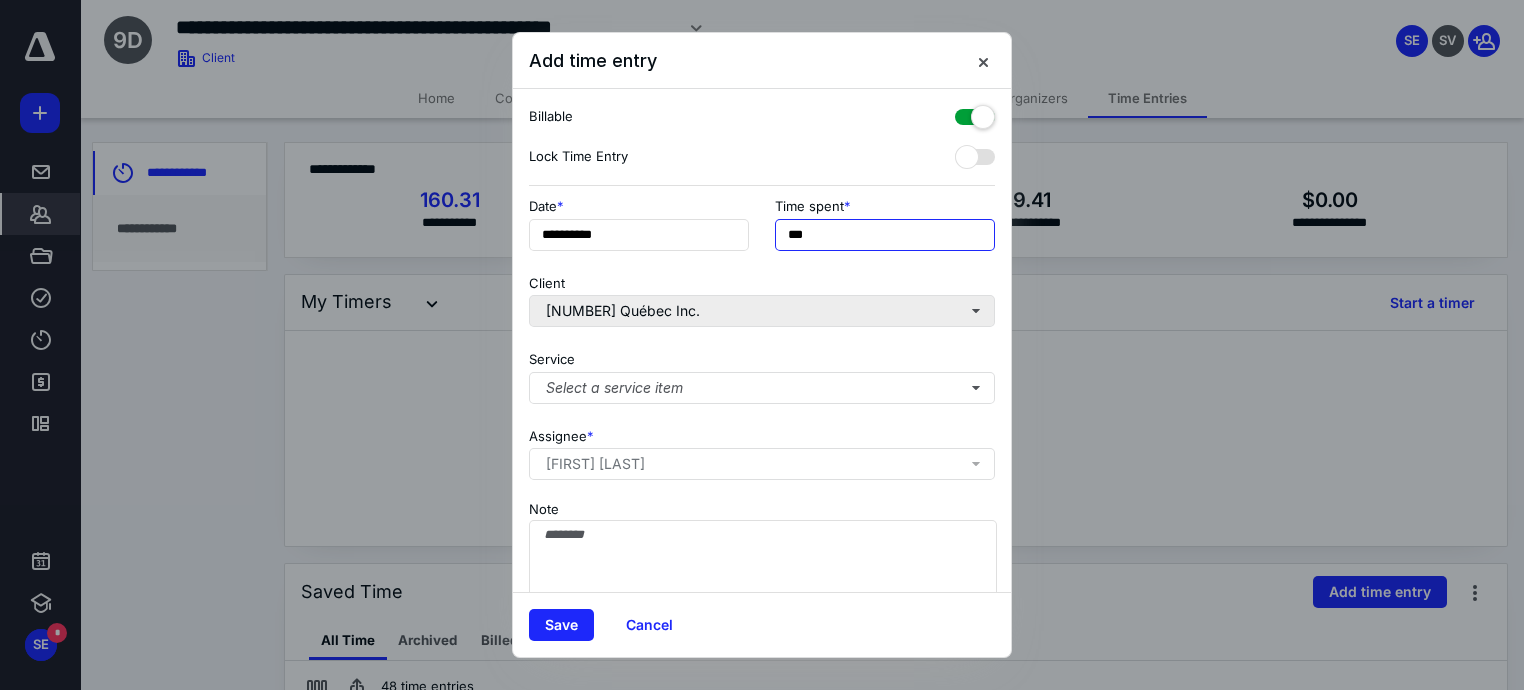type on "***" 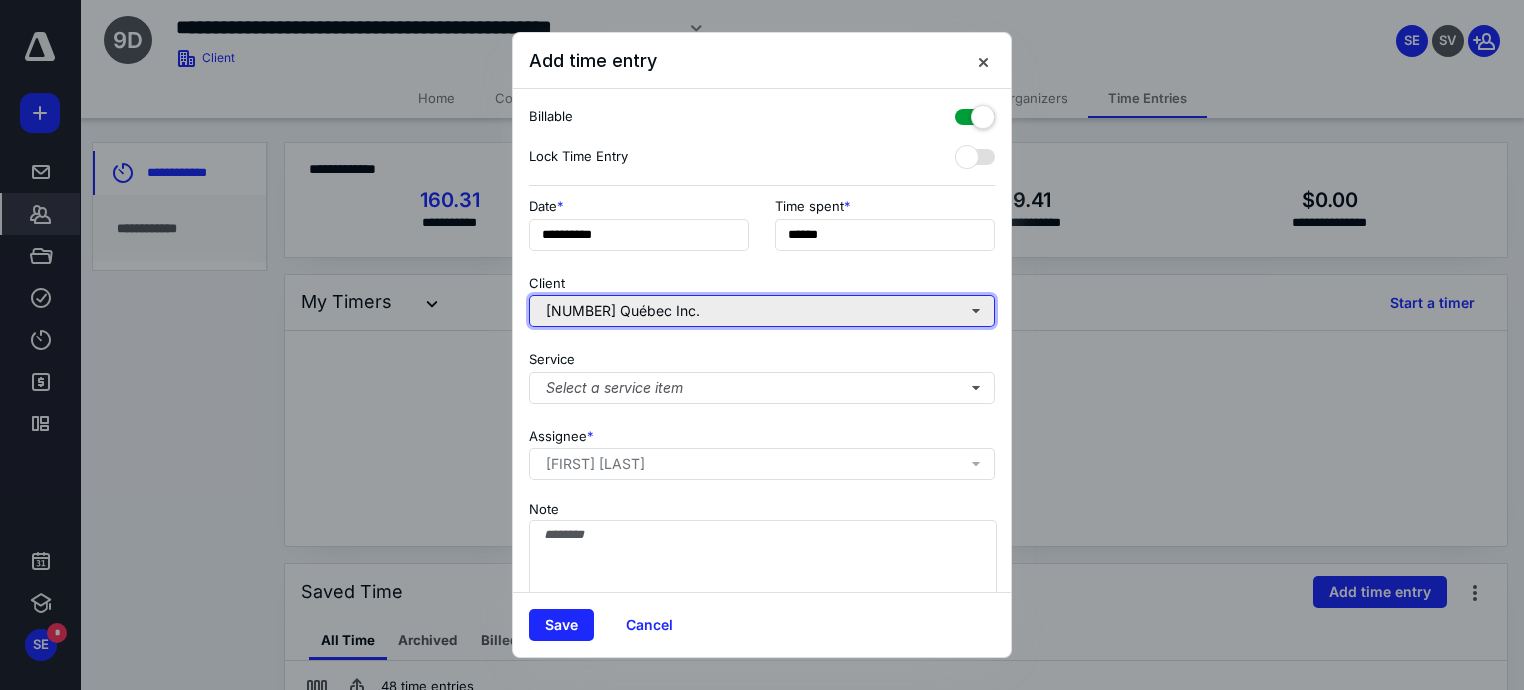 click on "[NUMBER] Québec Inc." at bounding box center [762, 311] 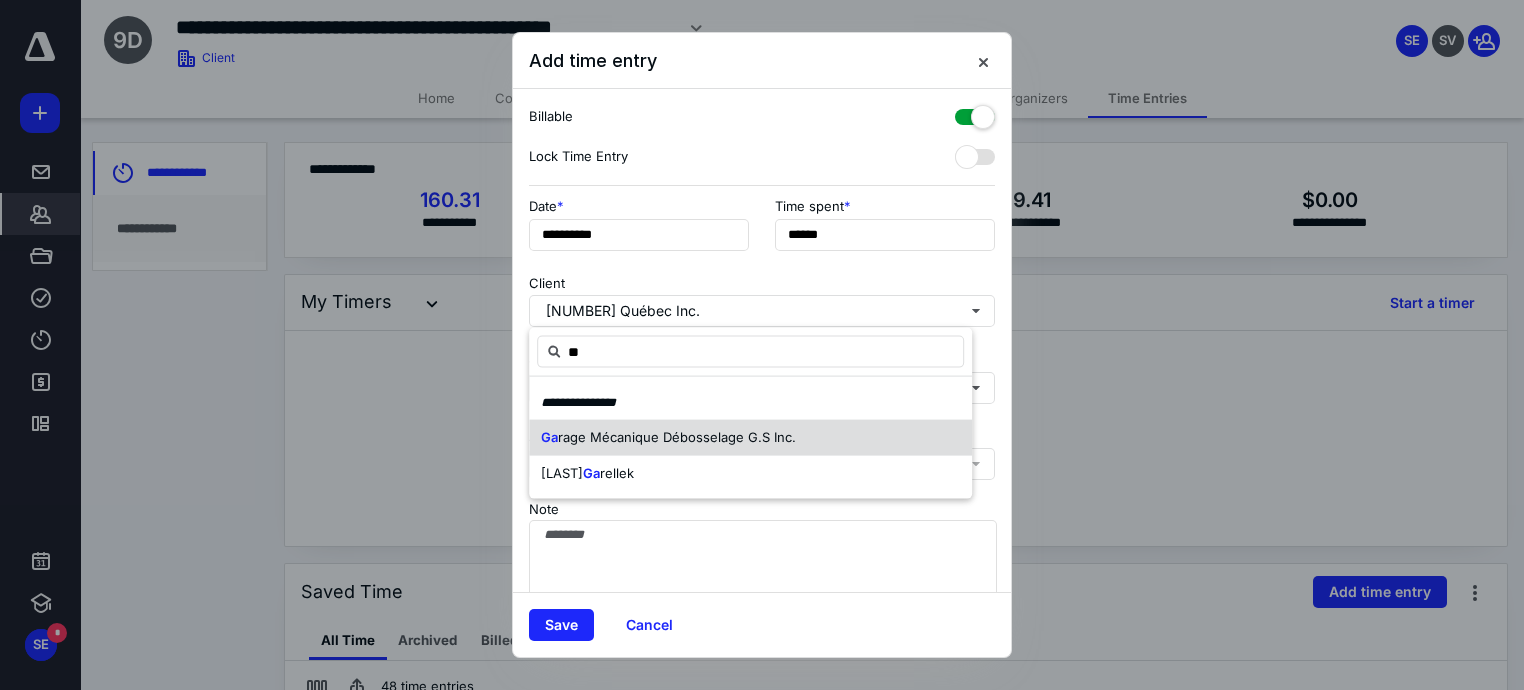 click on "rage Mécanique Débosselage G.S Inc." at bounding box center [677, 437] 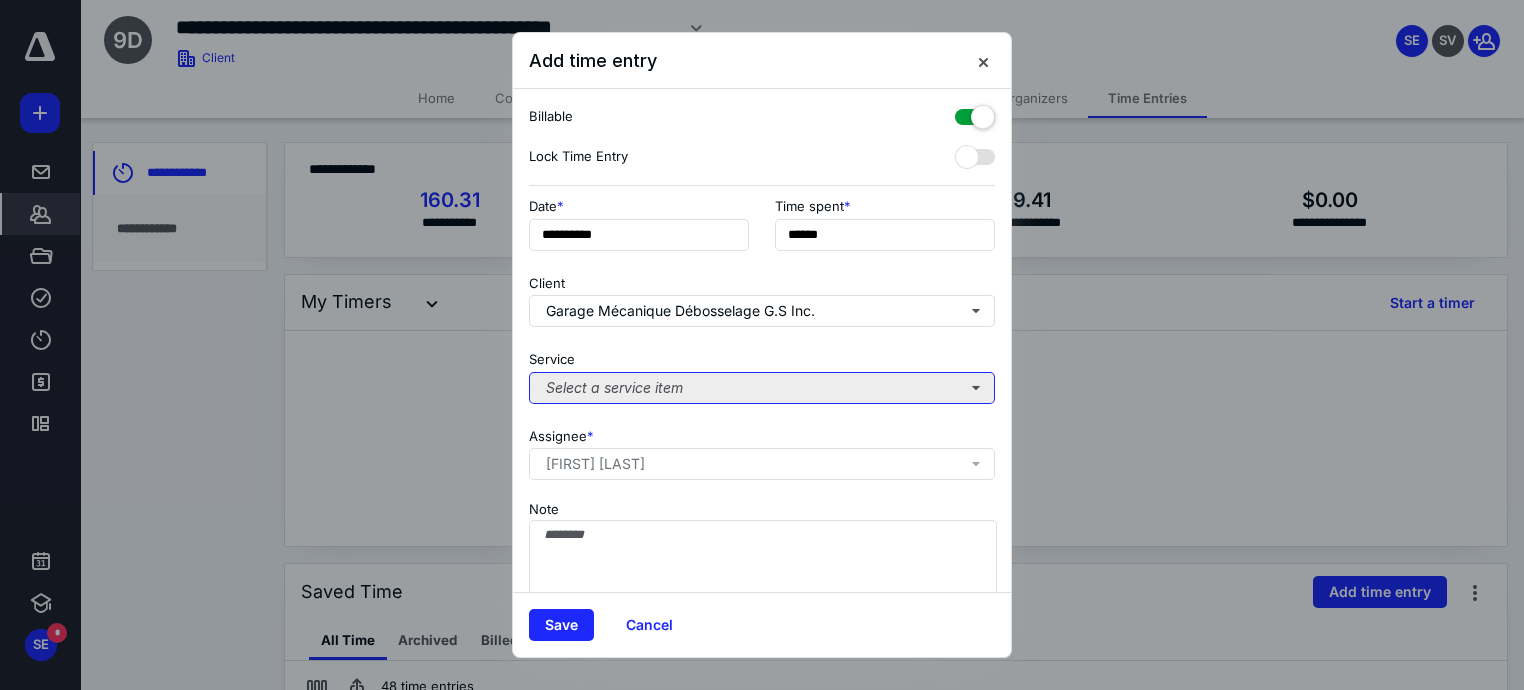 click on "Select a service item" at bounding box center (762, 388) 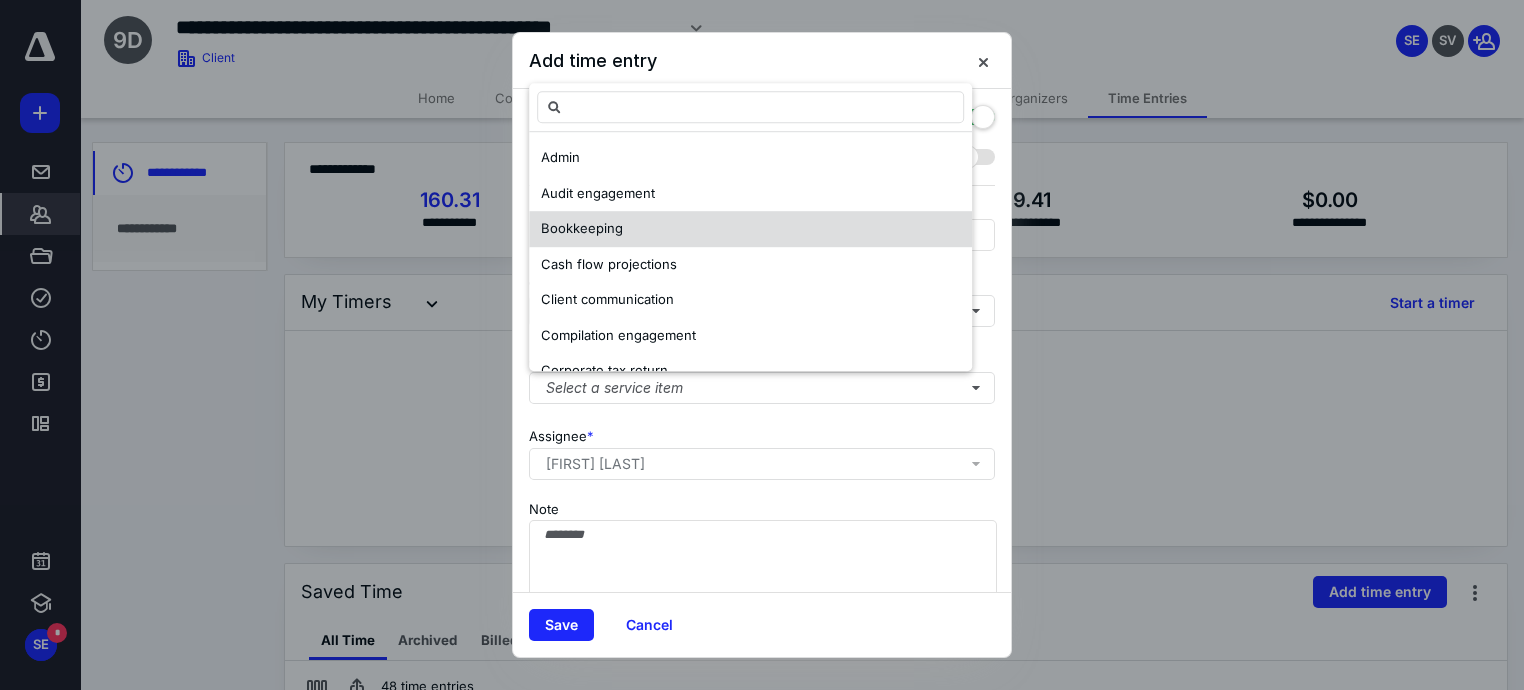 click on "Bookkeeping" at bounding box center (750, 230) 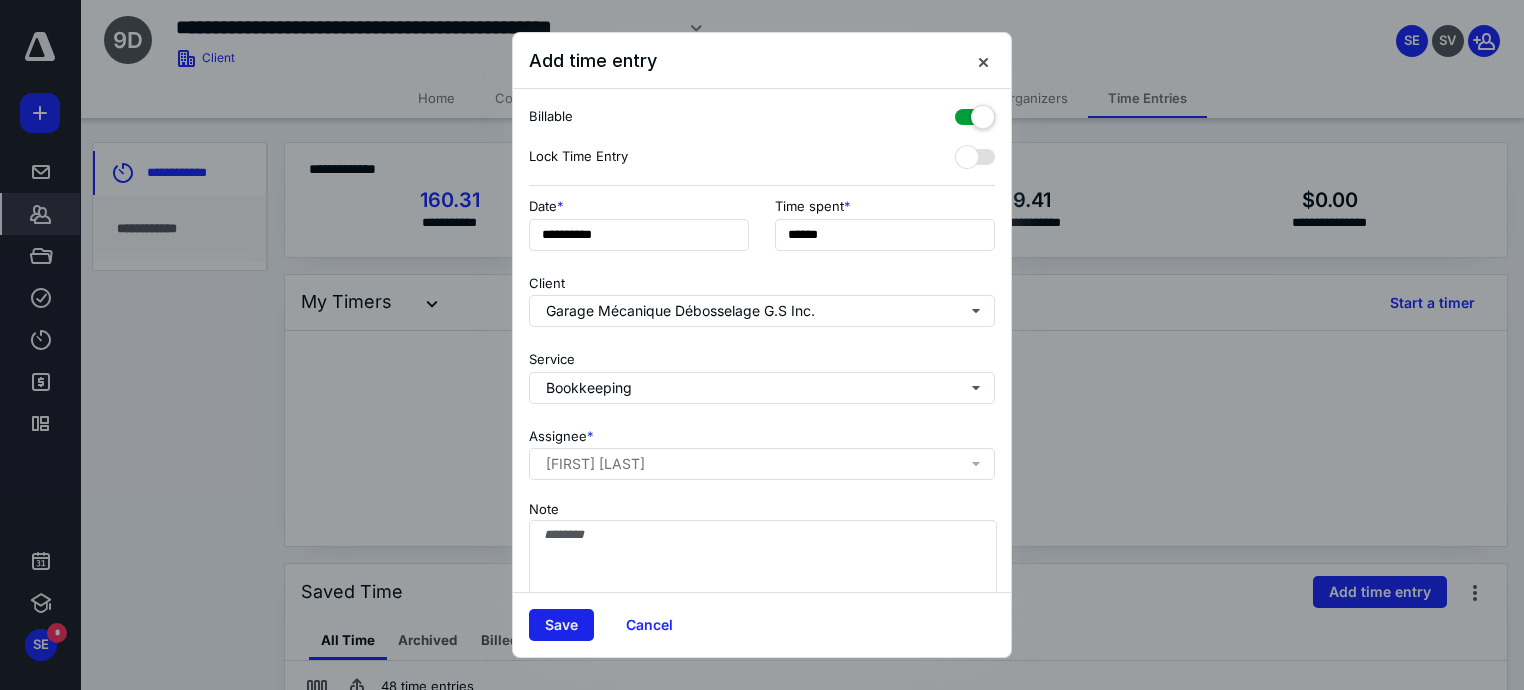click on "Save" at bounding box center [561, 625] 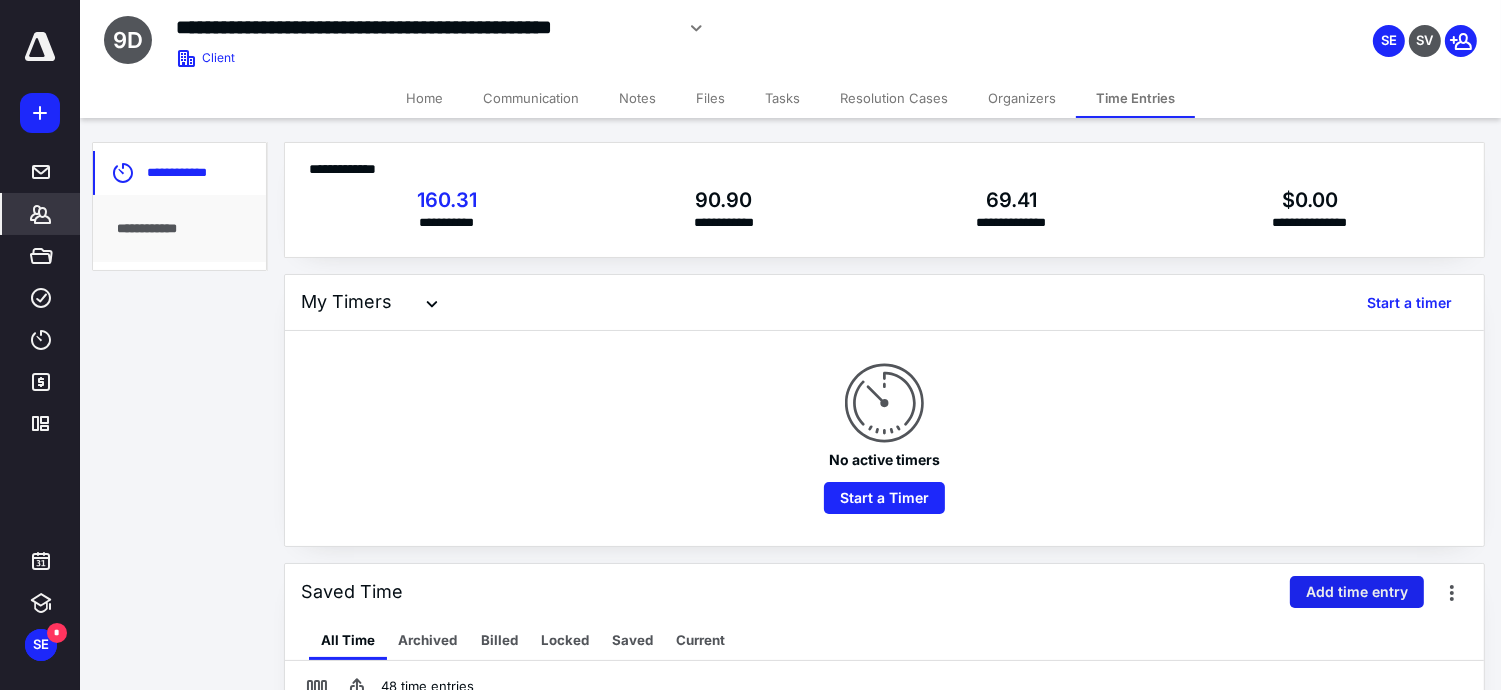 click on "Add time entry" at bounding box center [1357, 592] 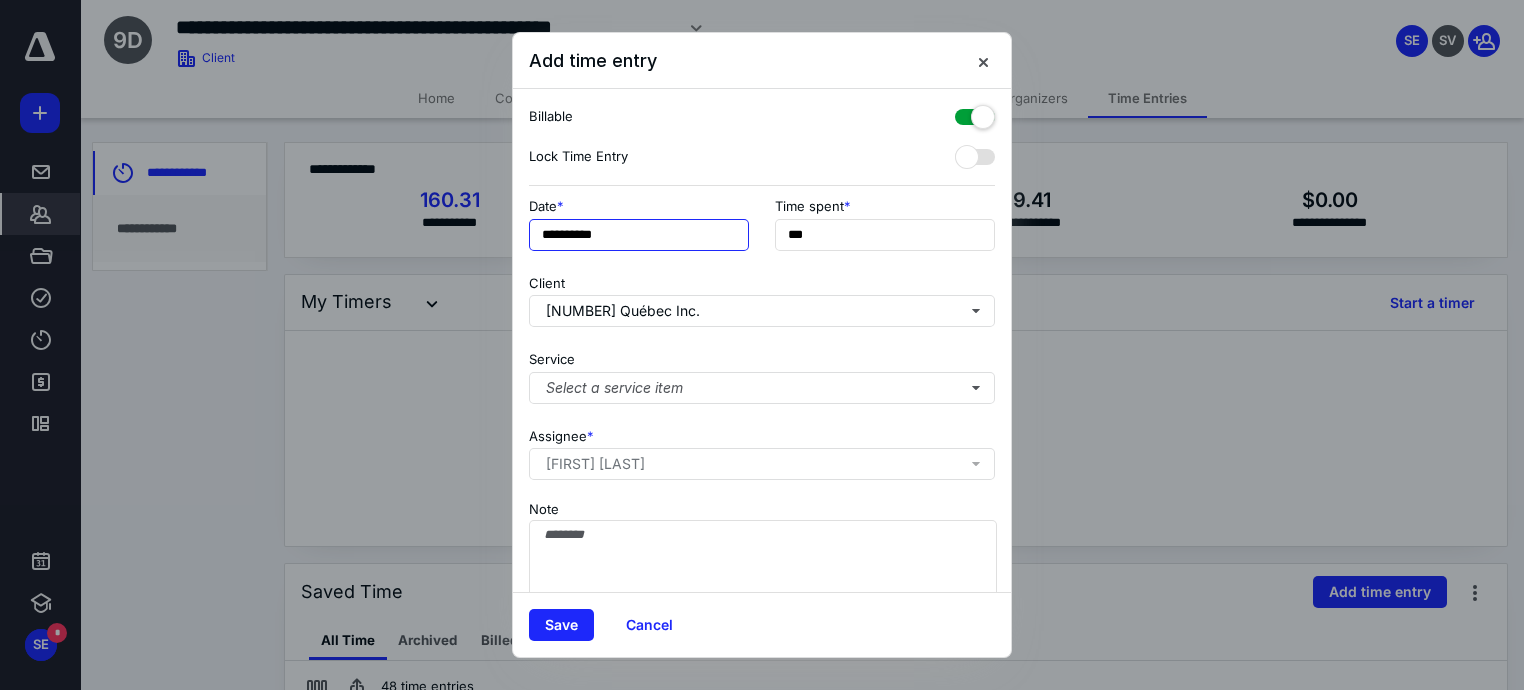 click on "**********" at bounding box center (639, 235) 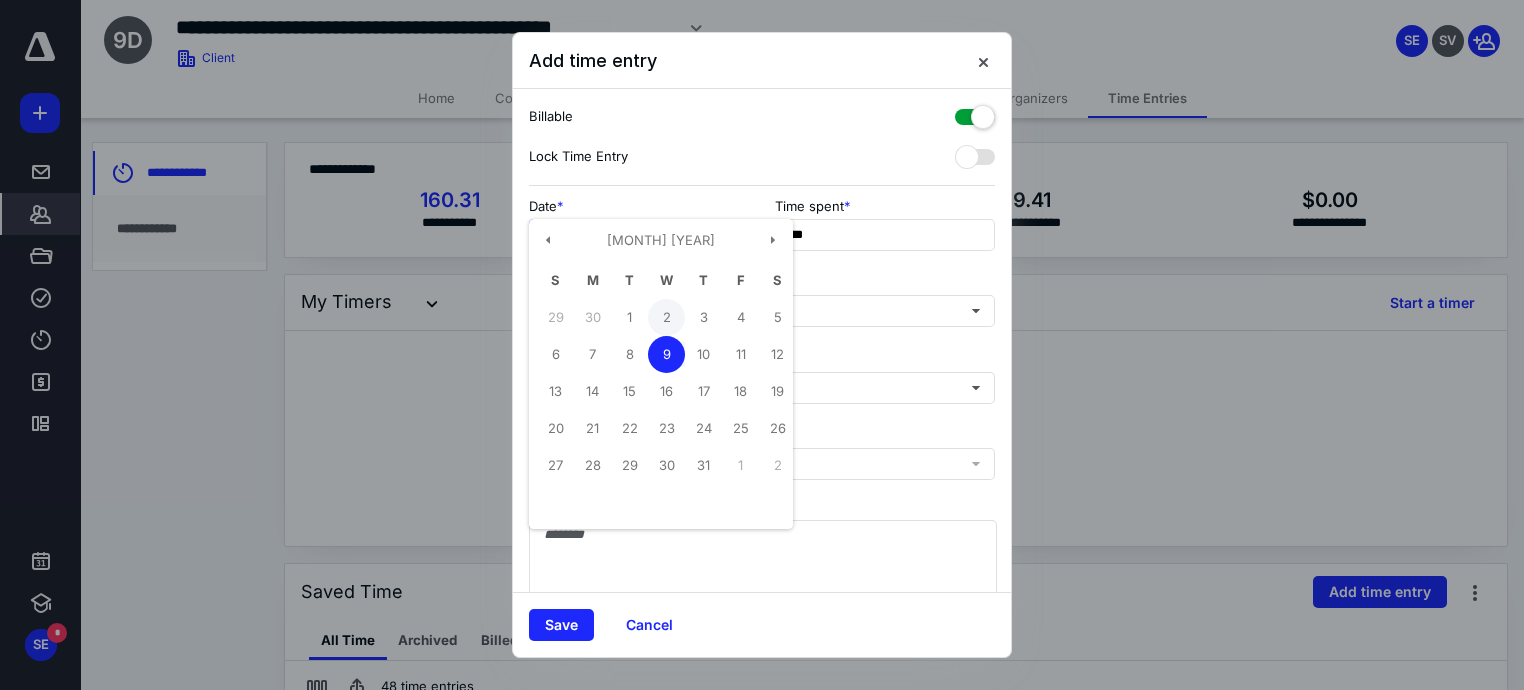 click on "2" at bounding box center [629, 317] 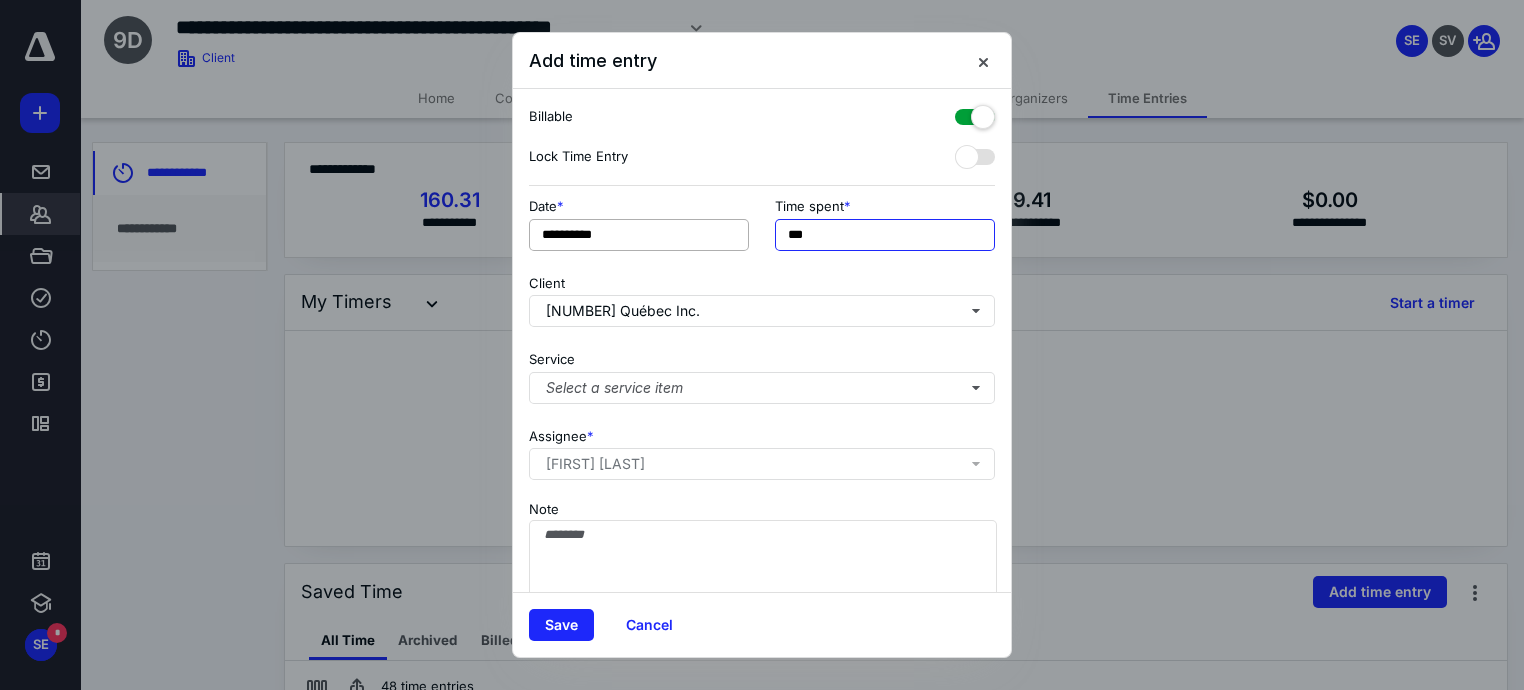 drag, startPoint x: 802, startPoint y: 234, endPoint x: 665, endPoint y: 238, distance: 137.05838 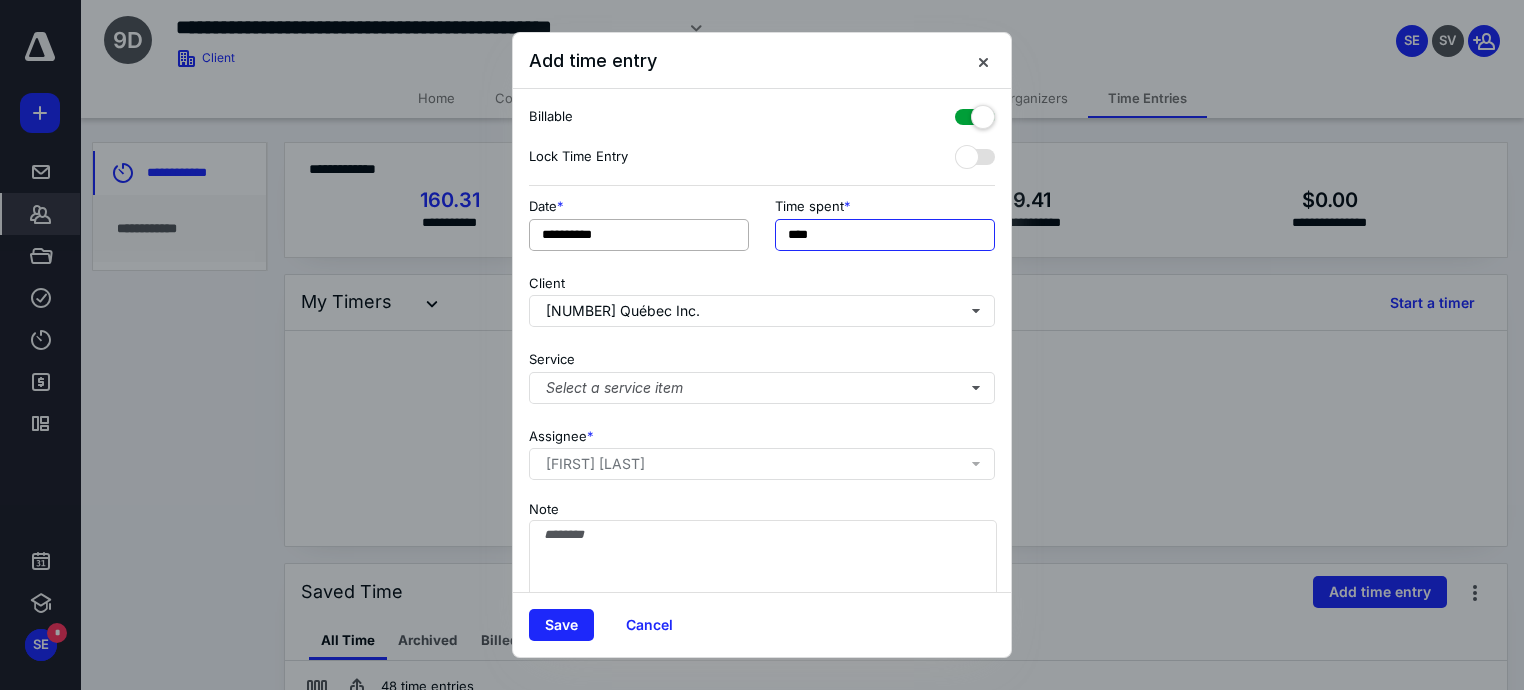 type on "****" 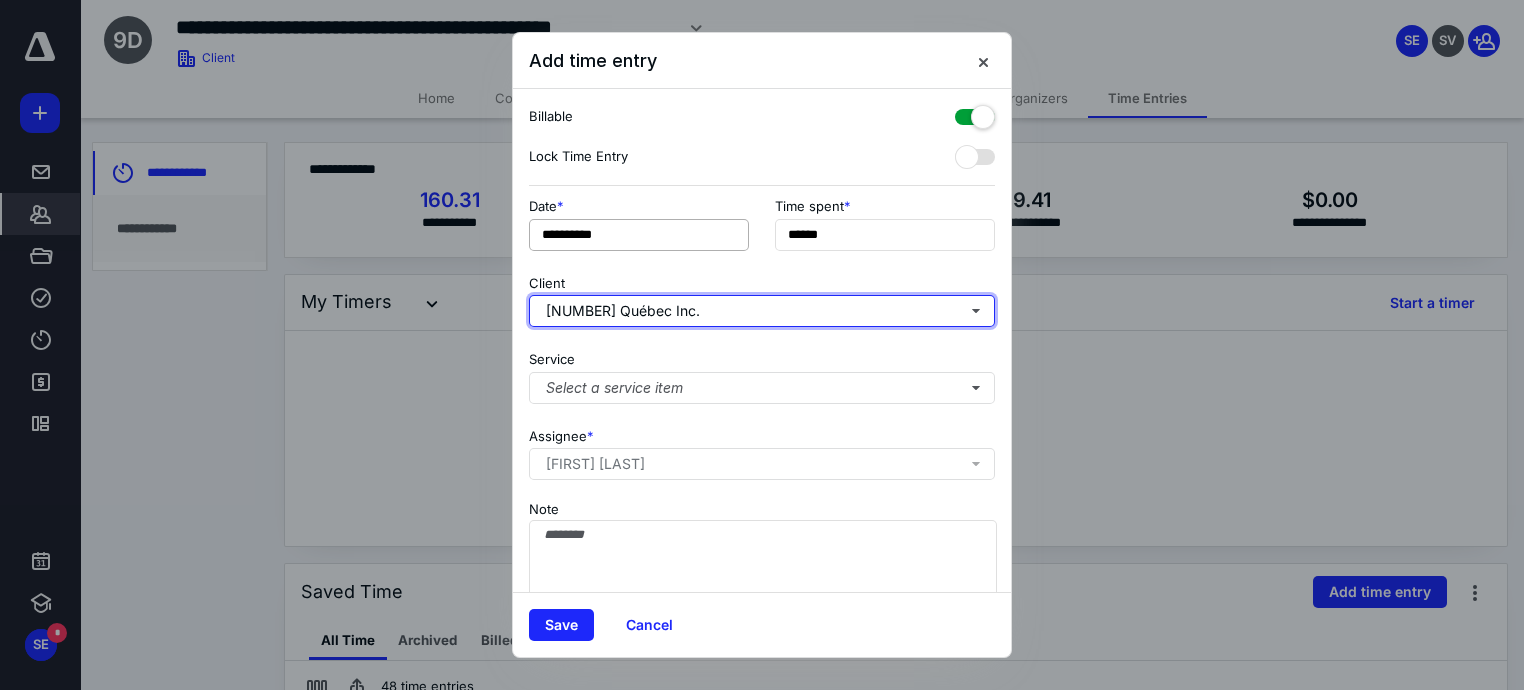 type 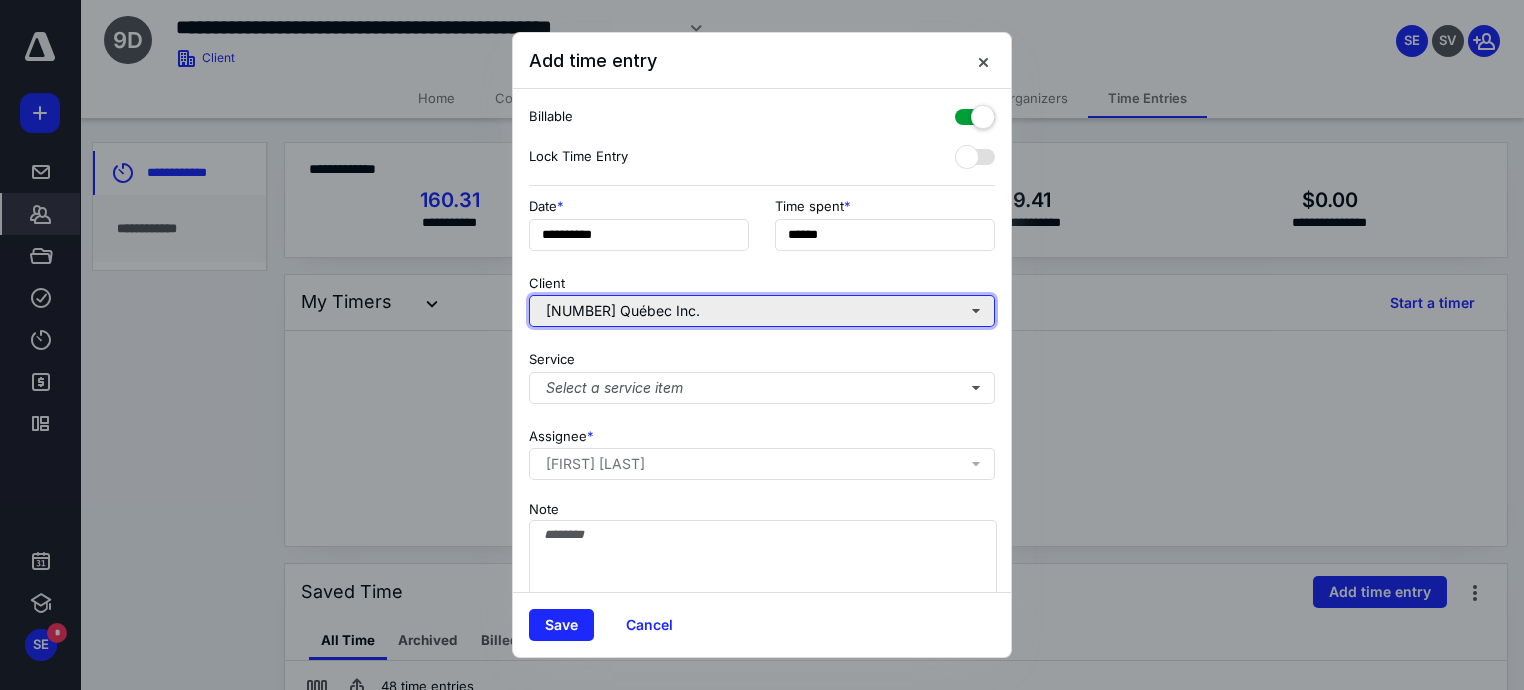 click on "[NUMBER] Québec Inc." at bounding box center [762, 311] 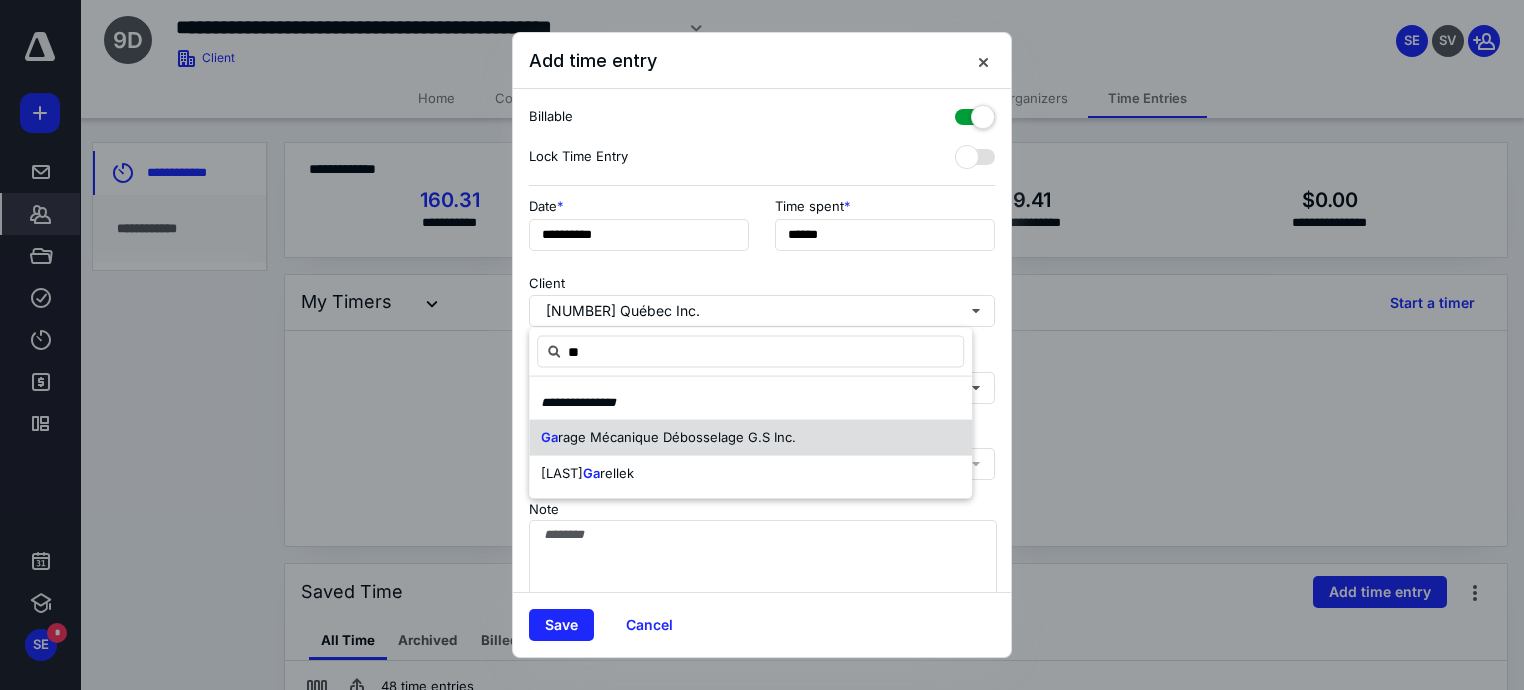 click on "rage Mécanique Débosselage G.S Inc." at bounding box center (677, 437) 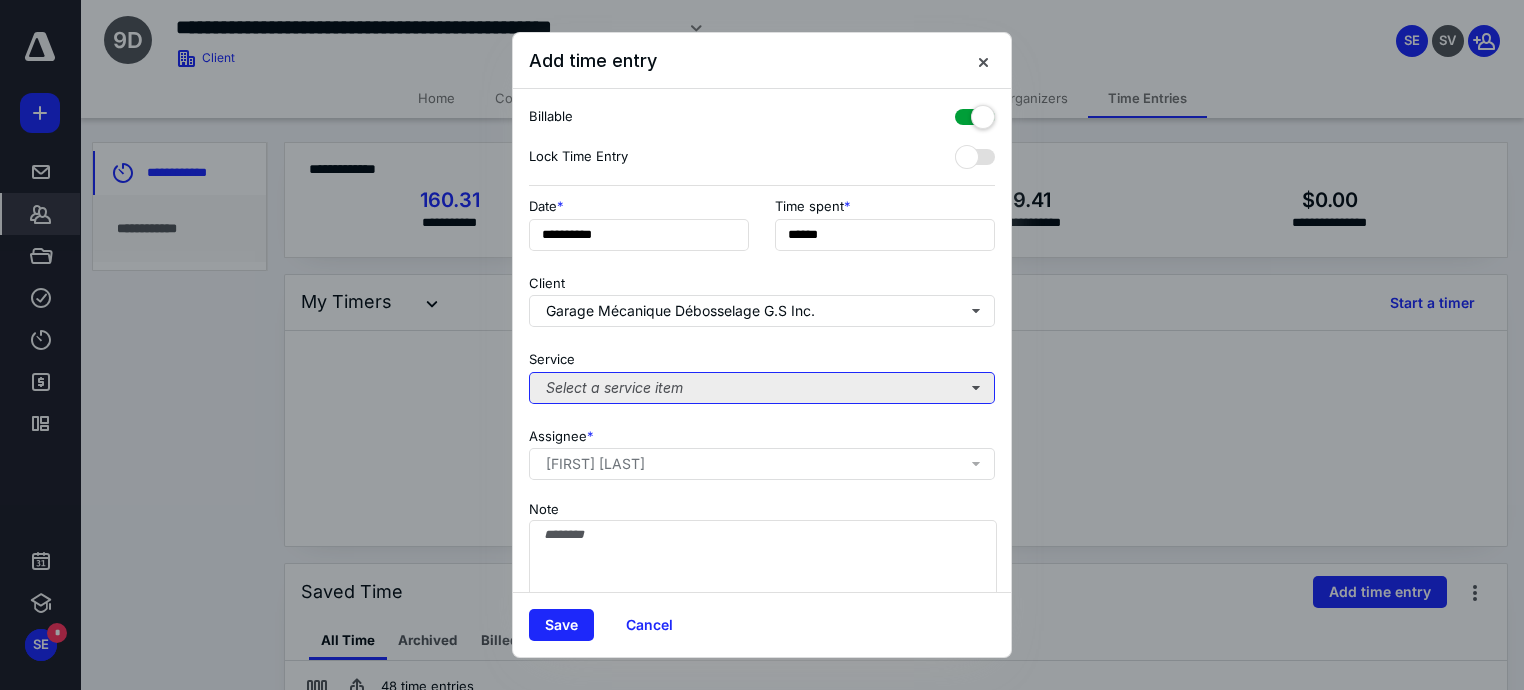 click on "Select a service item" at bounding box center (762, 388) 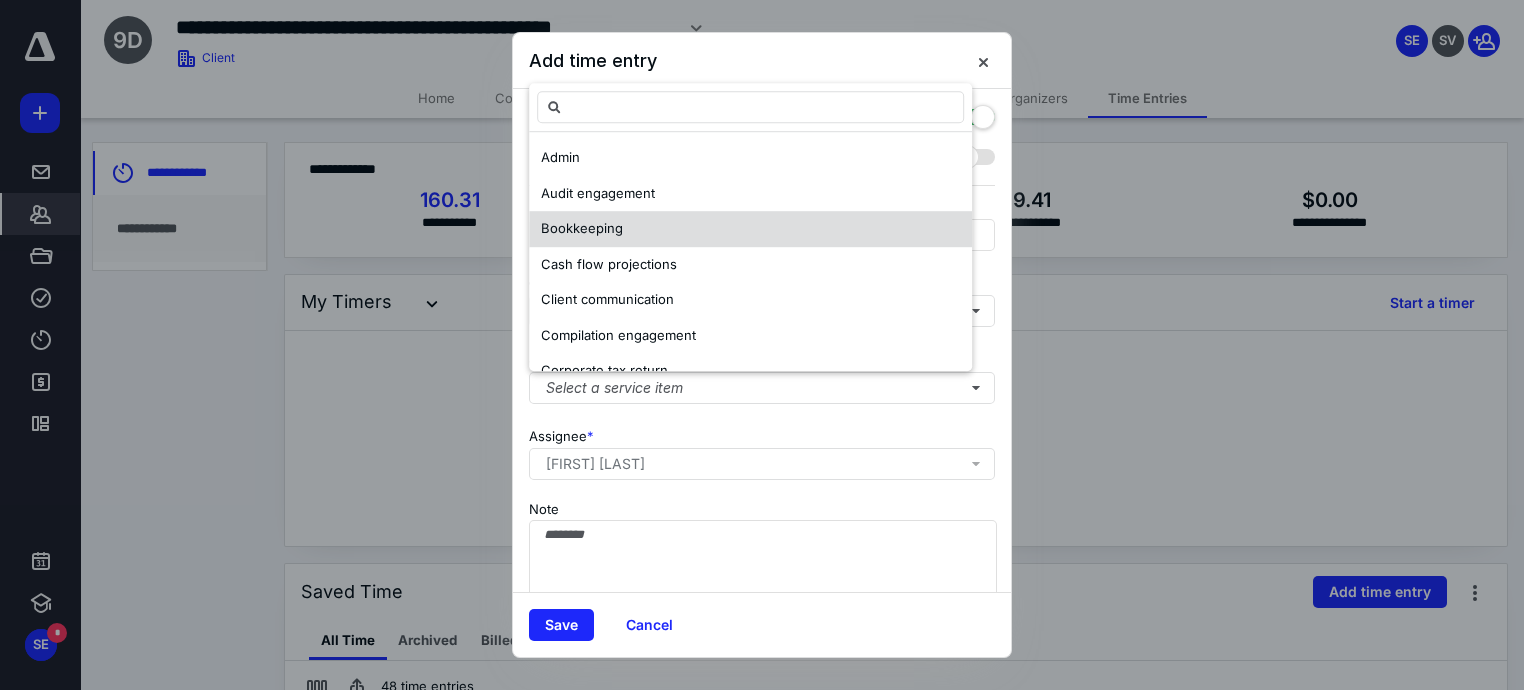 click on "Bookkeeping" at bounding box center (750, 230) 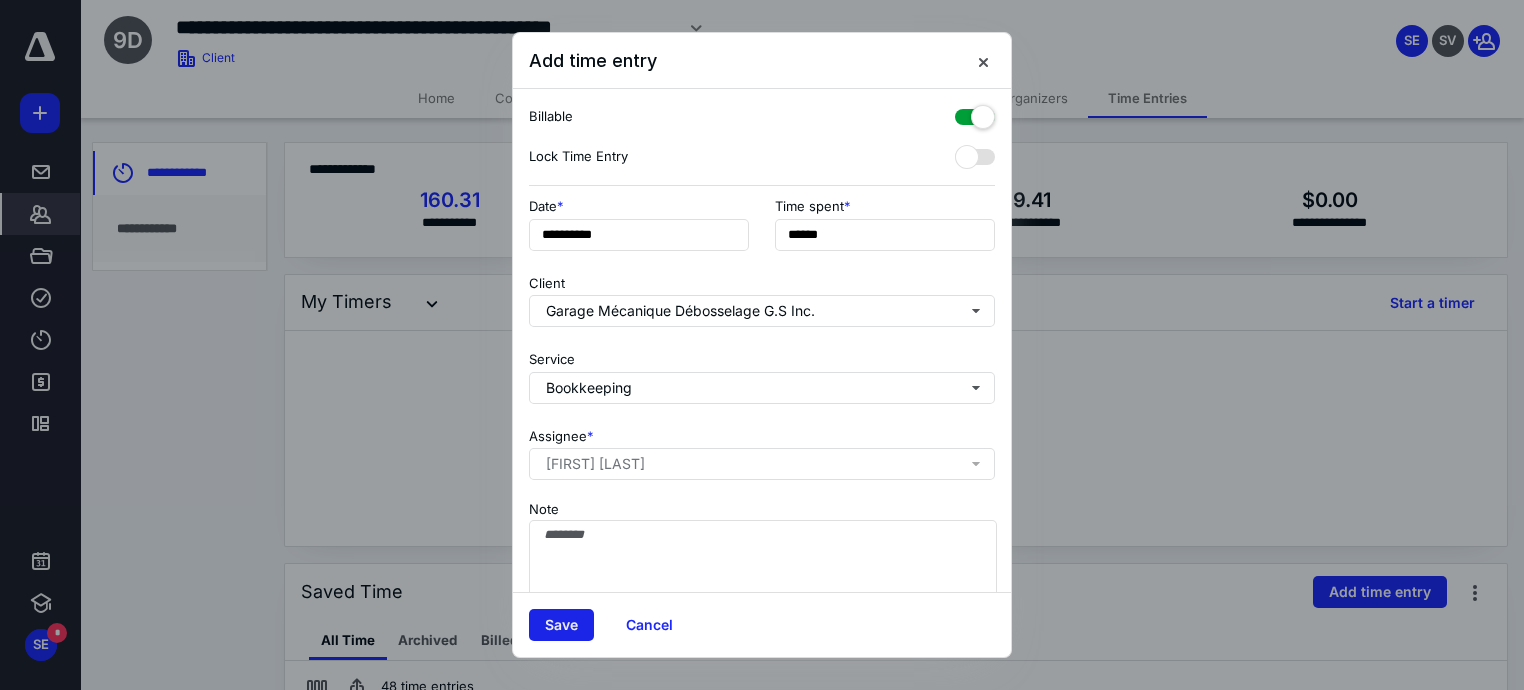 click on "Save" at bounding box center [561, 625] 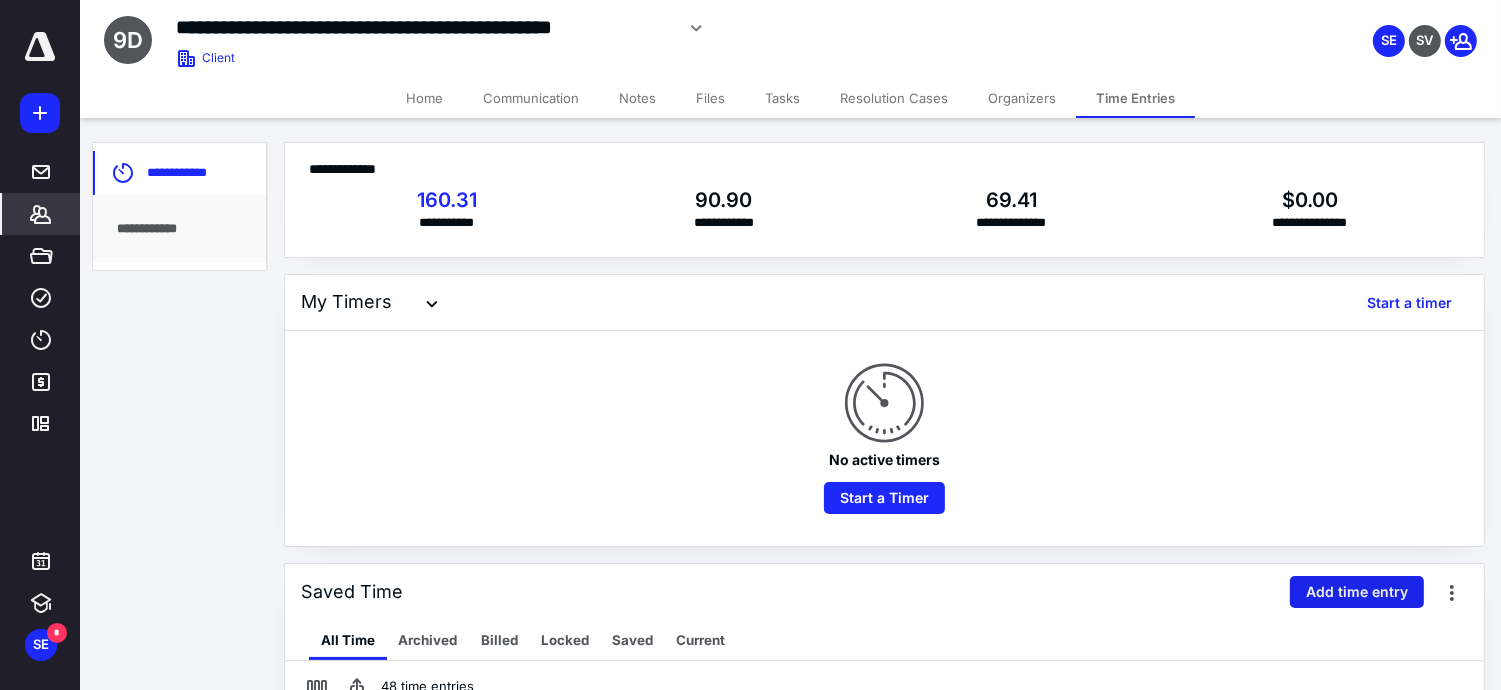 click on "Add time entry" at bounding box center (1357, 592) 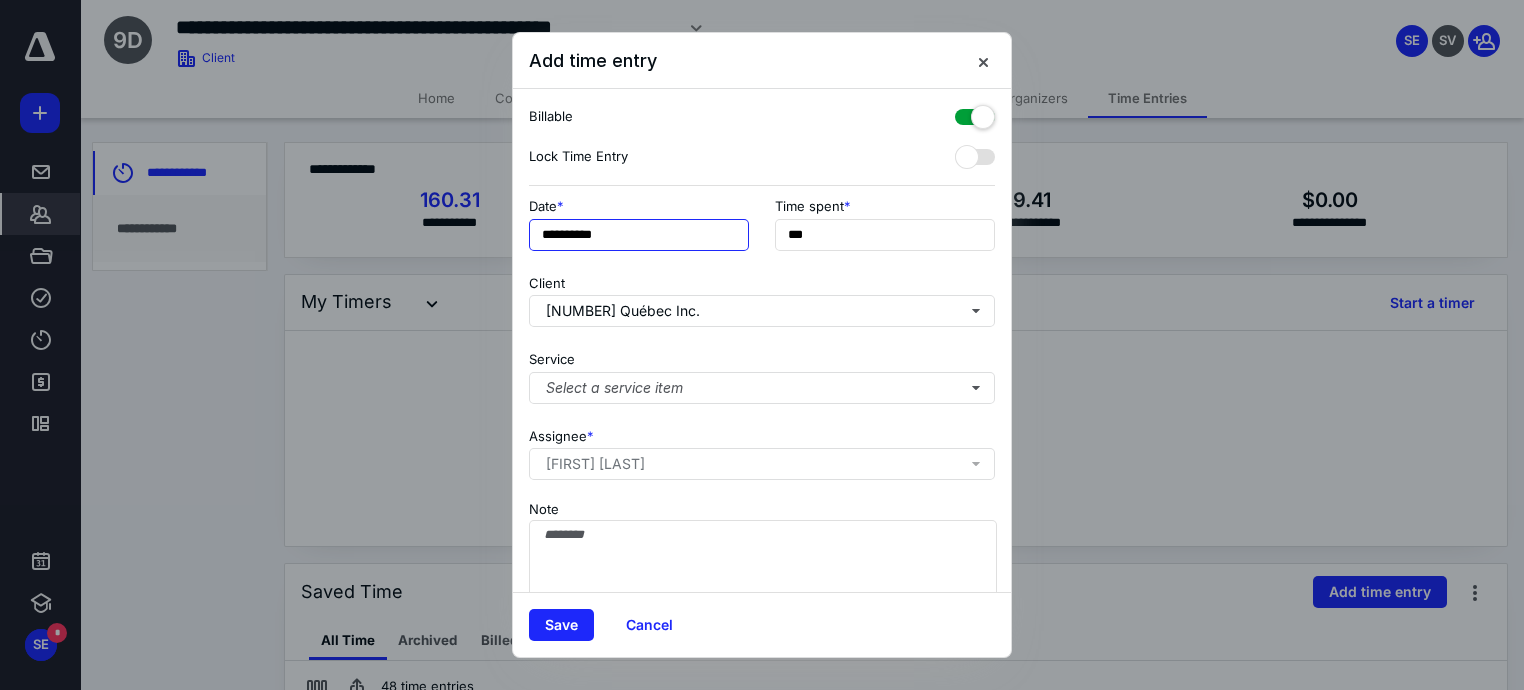 click on "**********" at bounding box center (639, 235) 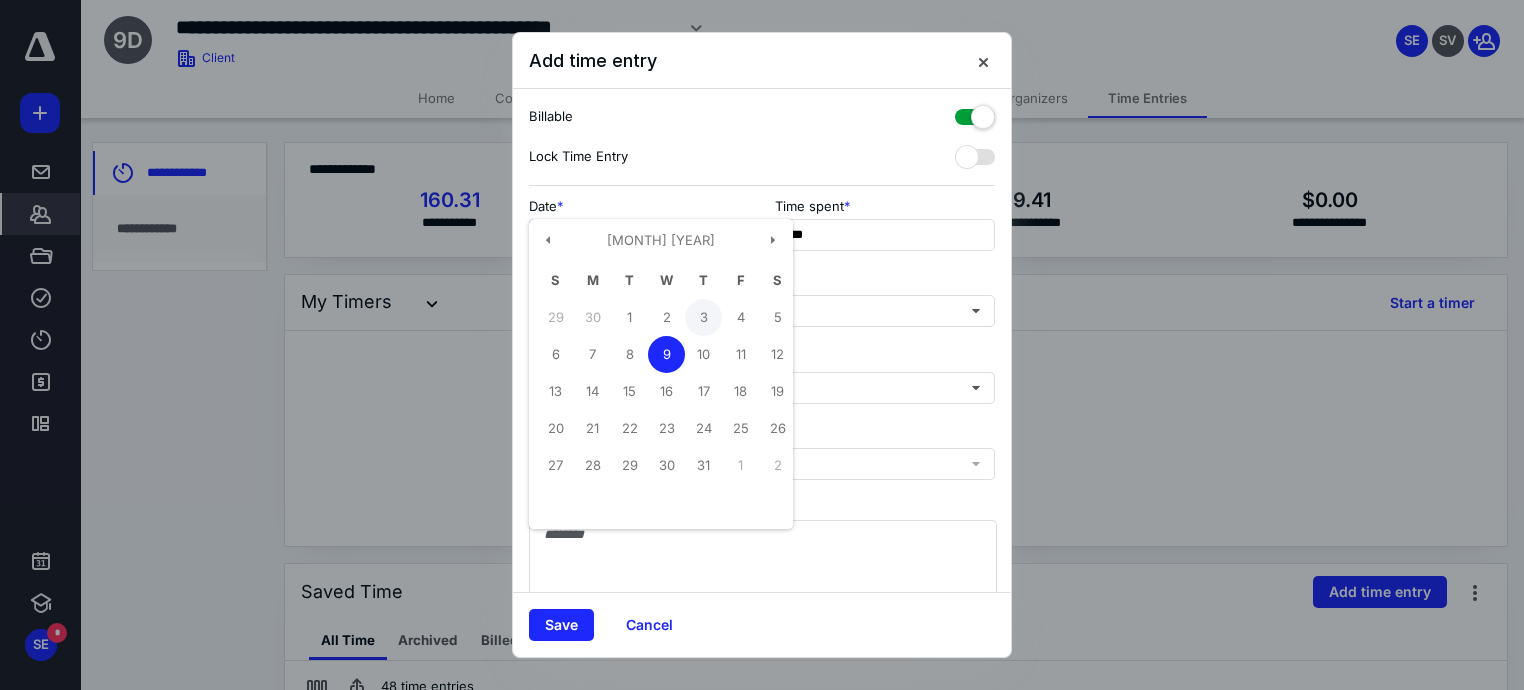 click on "3" at bounding box center [629, 317] 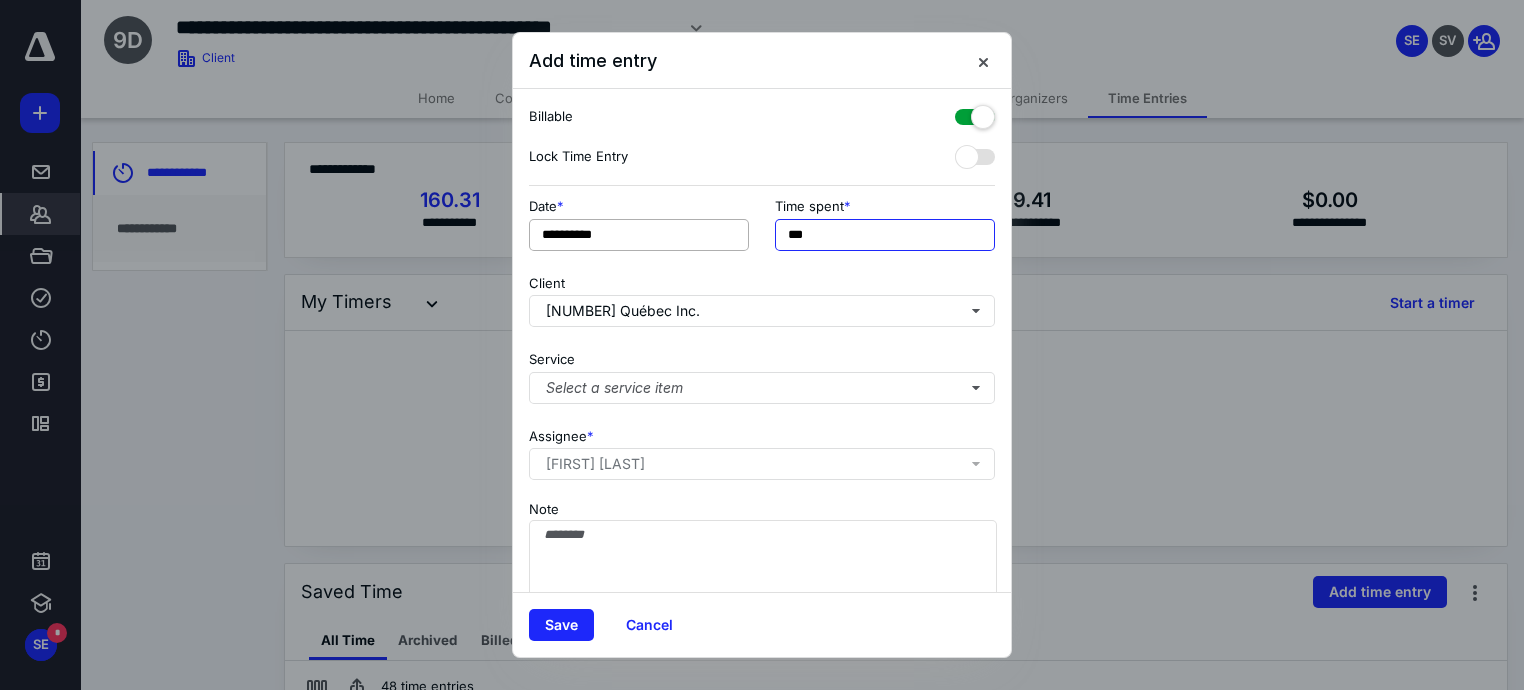 drag, startPoint x: 801, startPoint y: 228, endPoint x: 722, endPoint y: 233, distance: 79.15807 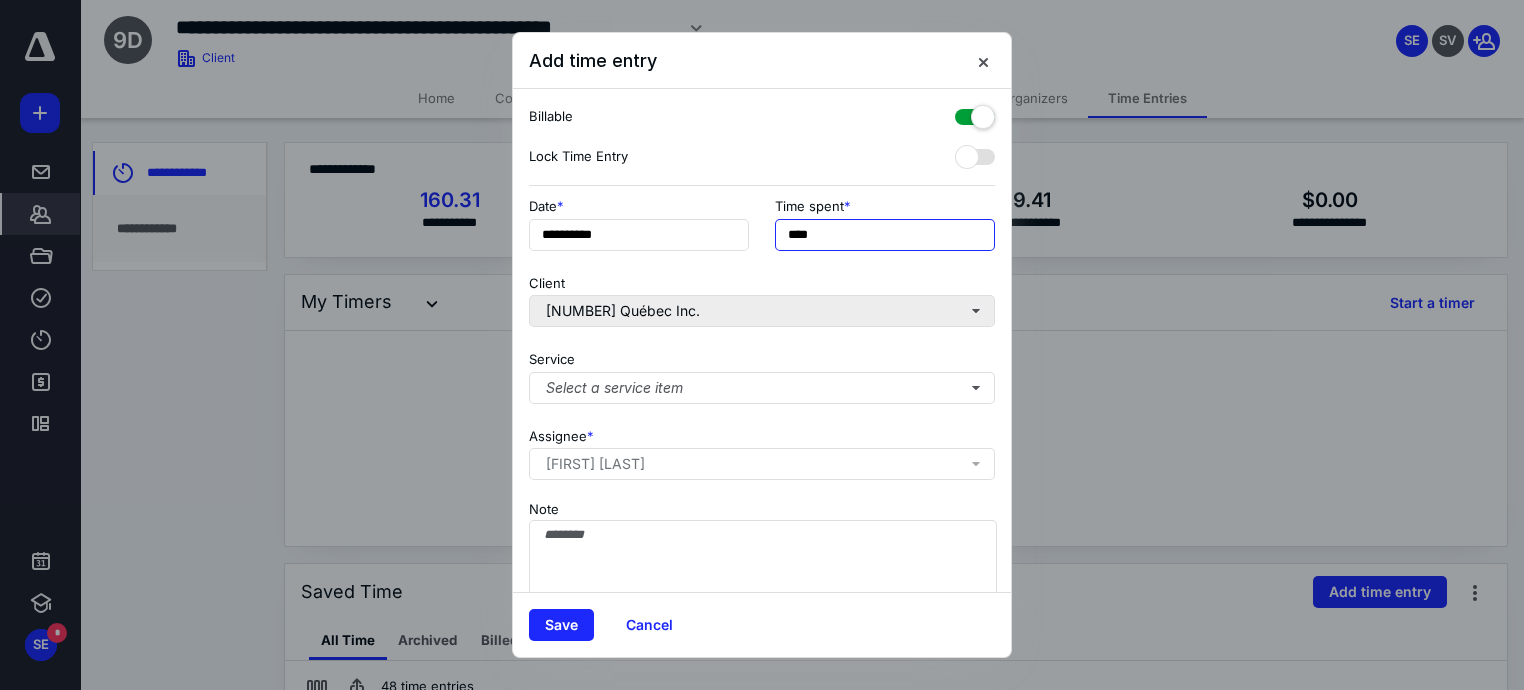 type on "****" 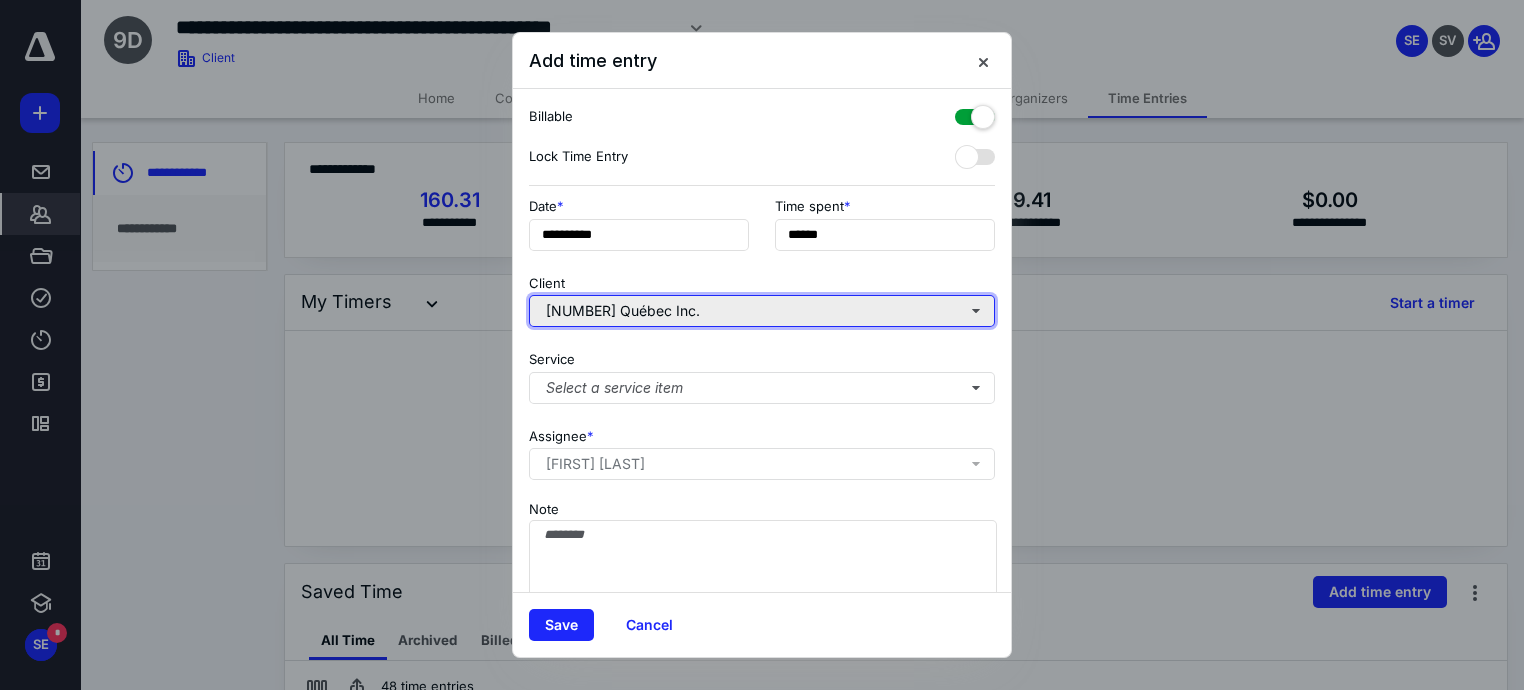 click on "[NUMBER] Québec Inc." at bounding box center [762, 311] 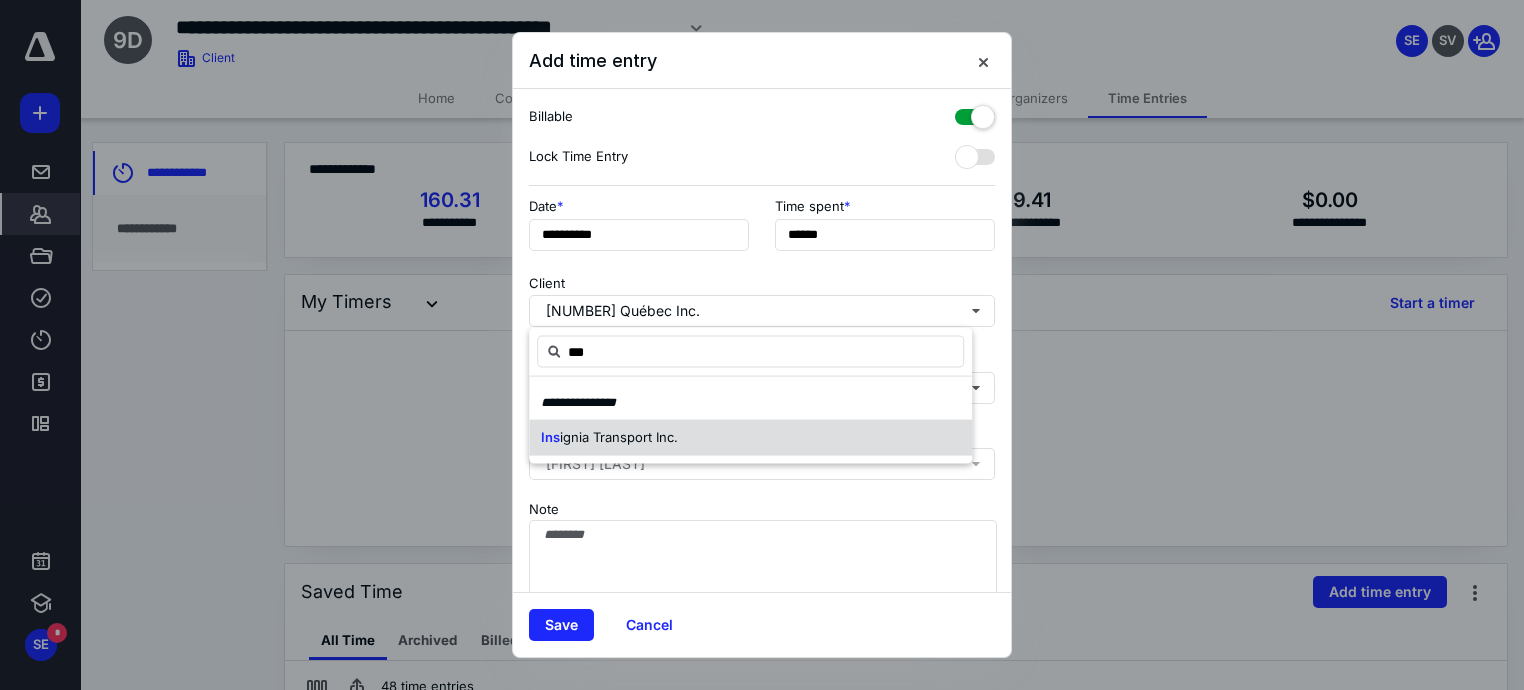 click on "ignia Transport Inc." at bounding box center [619, 437] 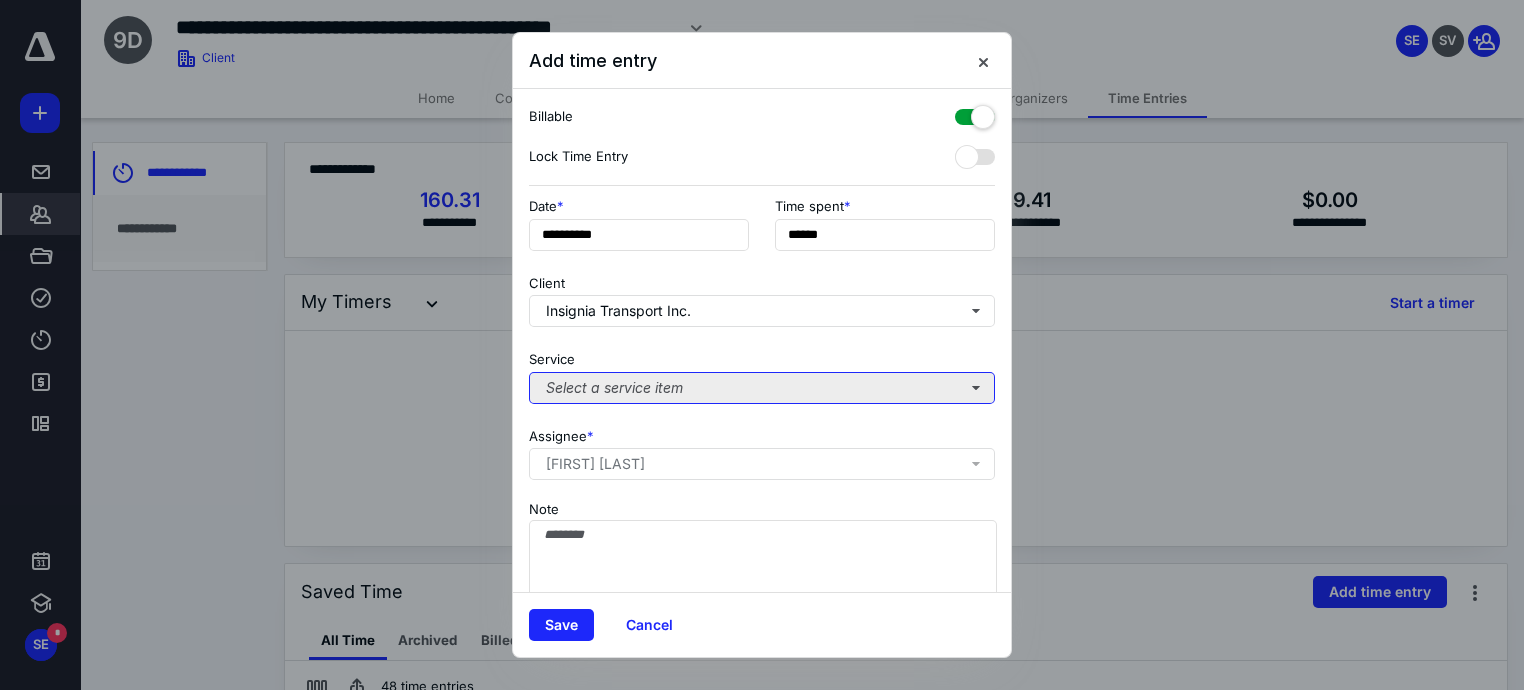 click on "Select a service item" at bounding box center (762, 388) 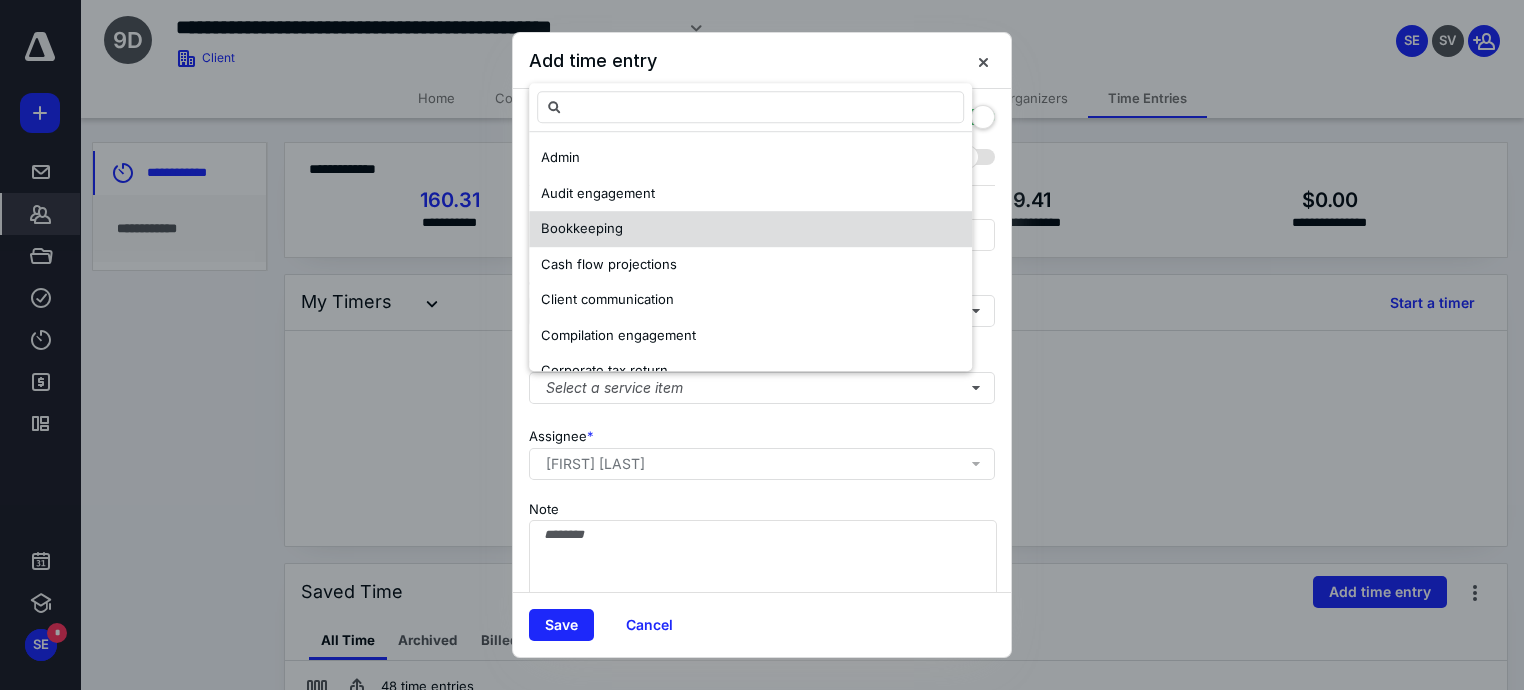 click on "Bookkeeping" at bounding box center (750, 230) 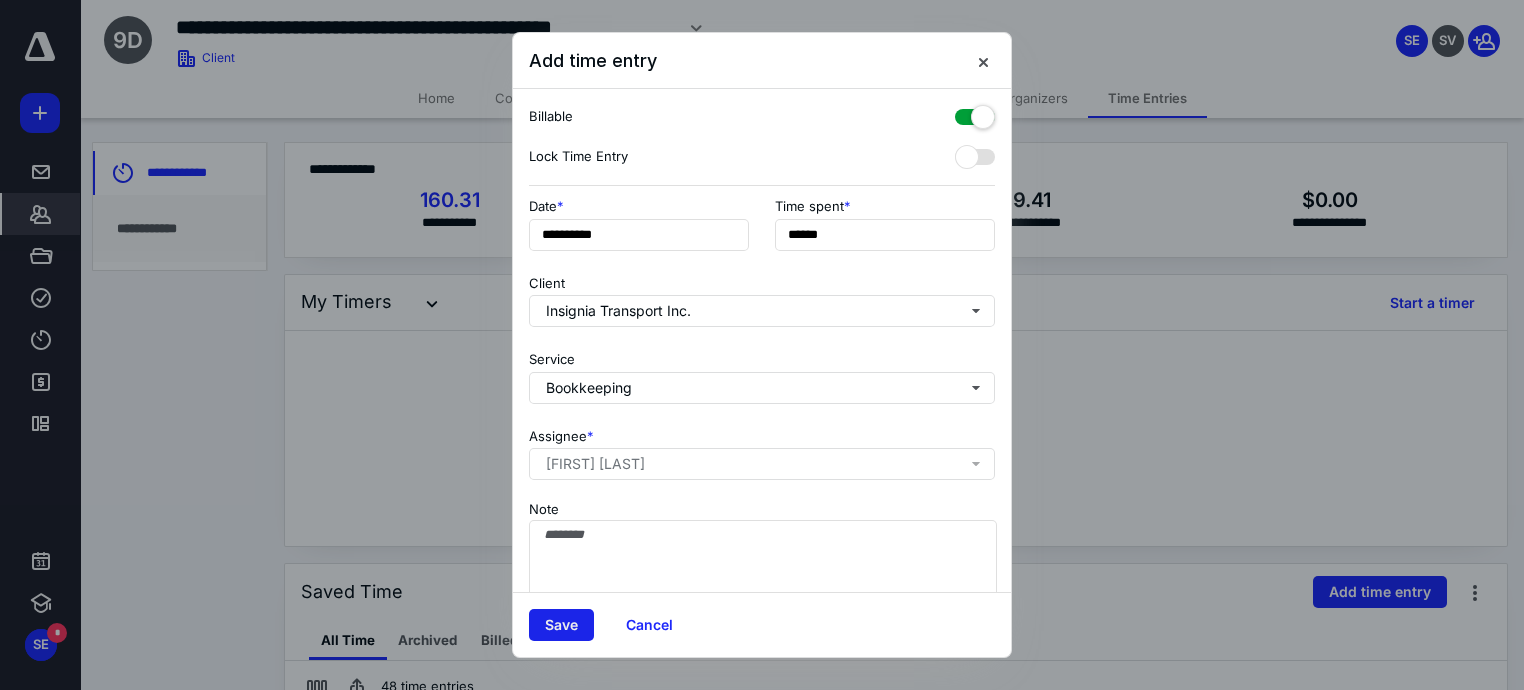 click on "Save" at bounding box center [561, 625] 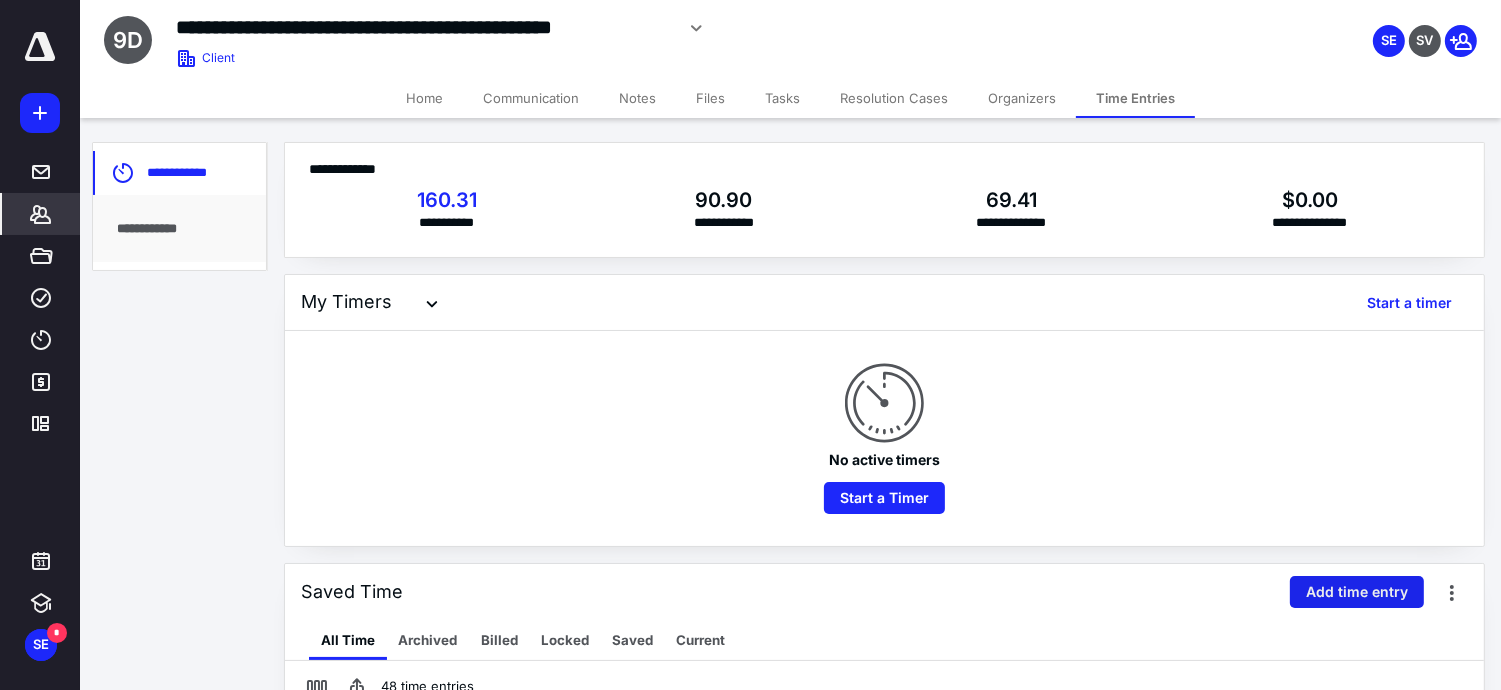 click on "Add time entry" at bounding box center (1357, 592) 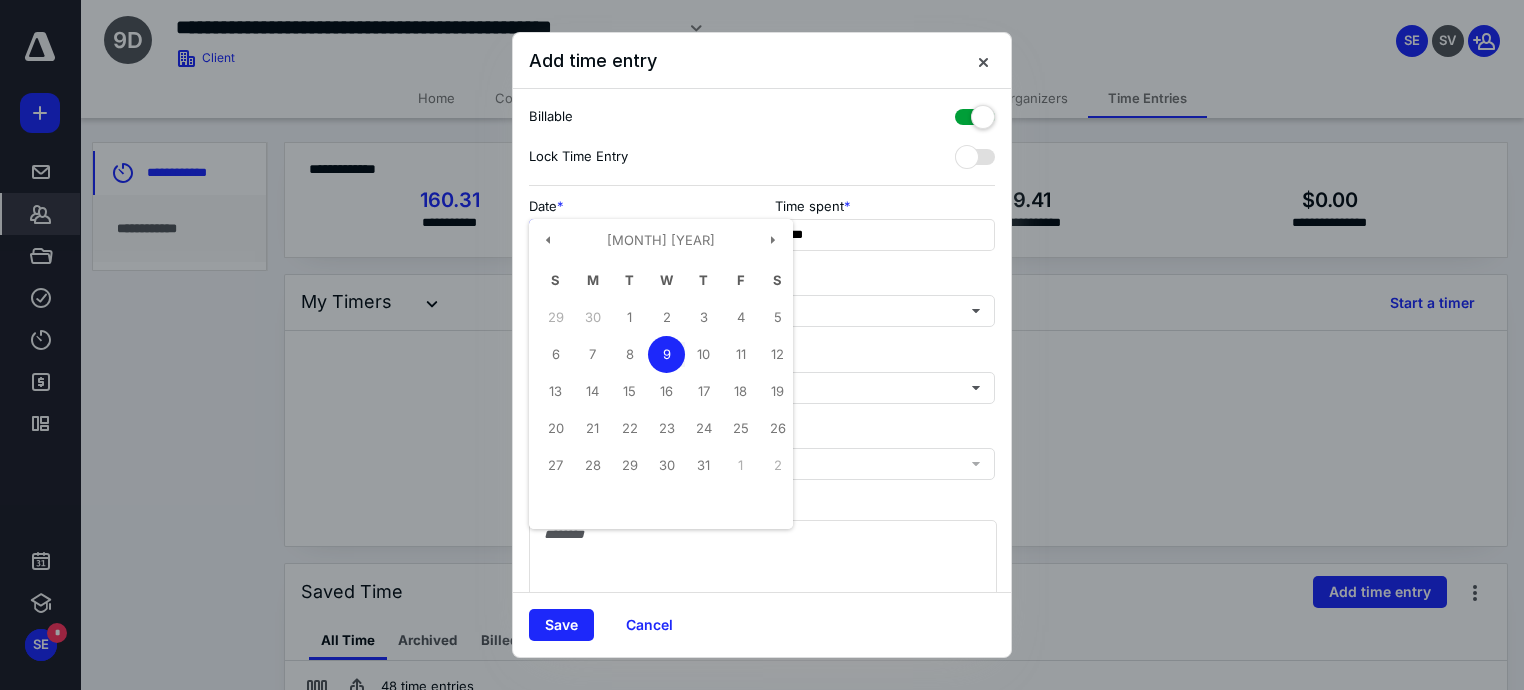 click on "**********" at bounding box center [639, 235] 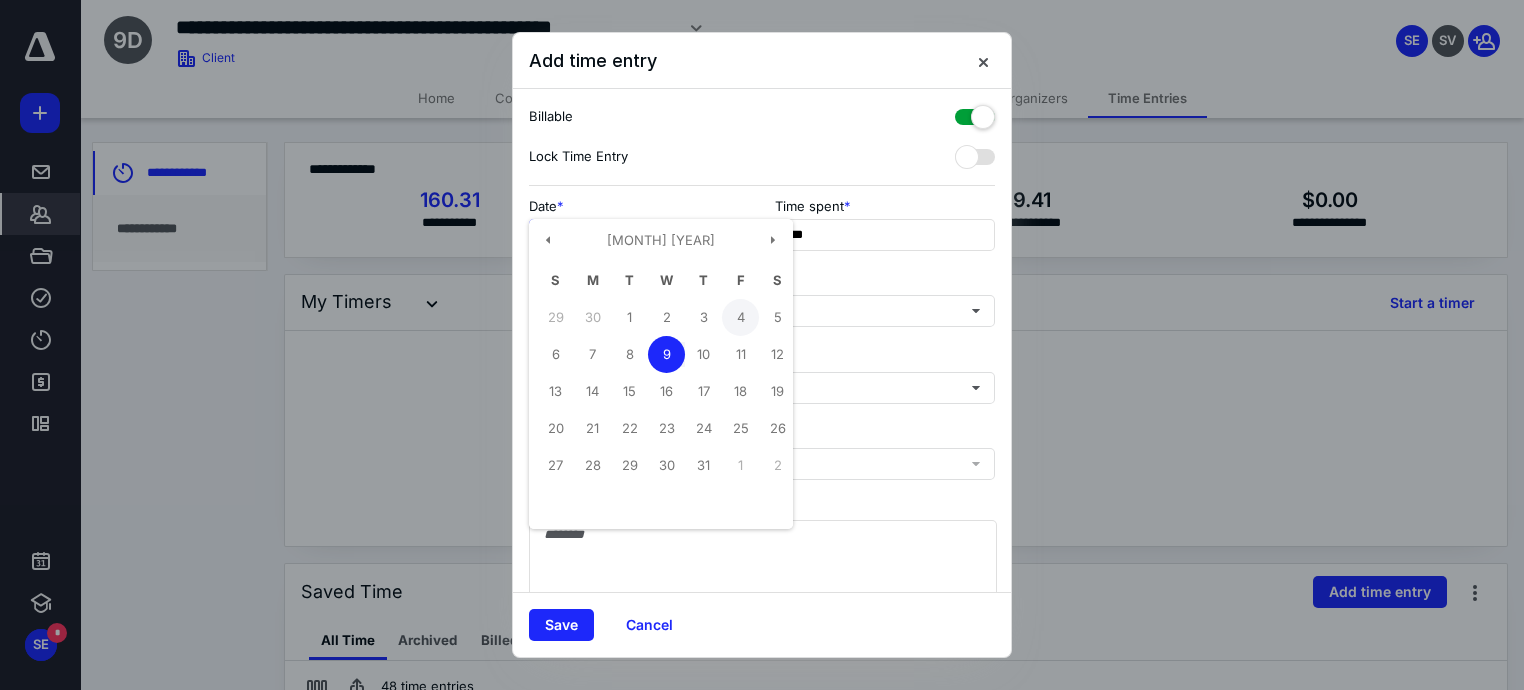 click on "4" at bounding box center (629, 317) 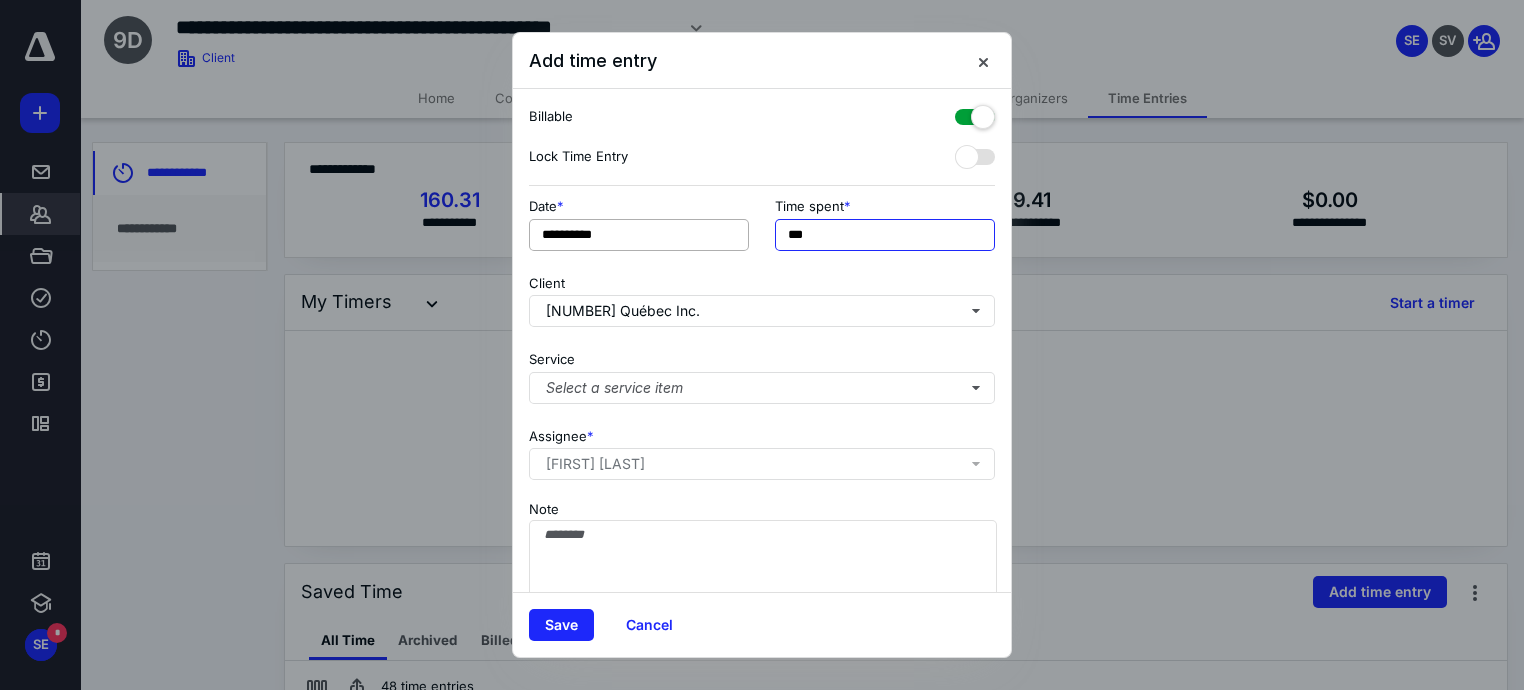 drag, startPoint x: 801, startPoint y: 238, endPoint x: 700, endPoint y: 236, distance: 101.0198 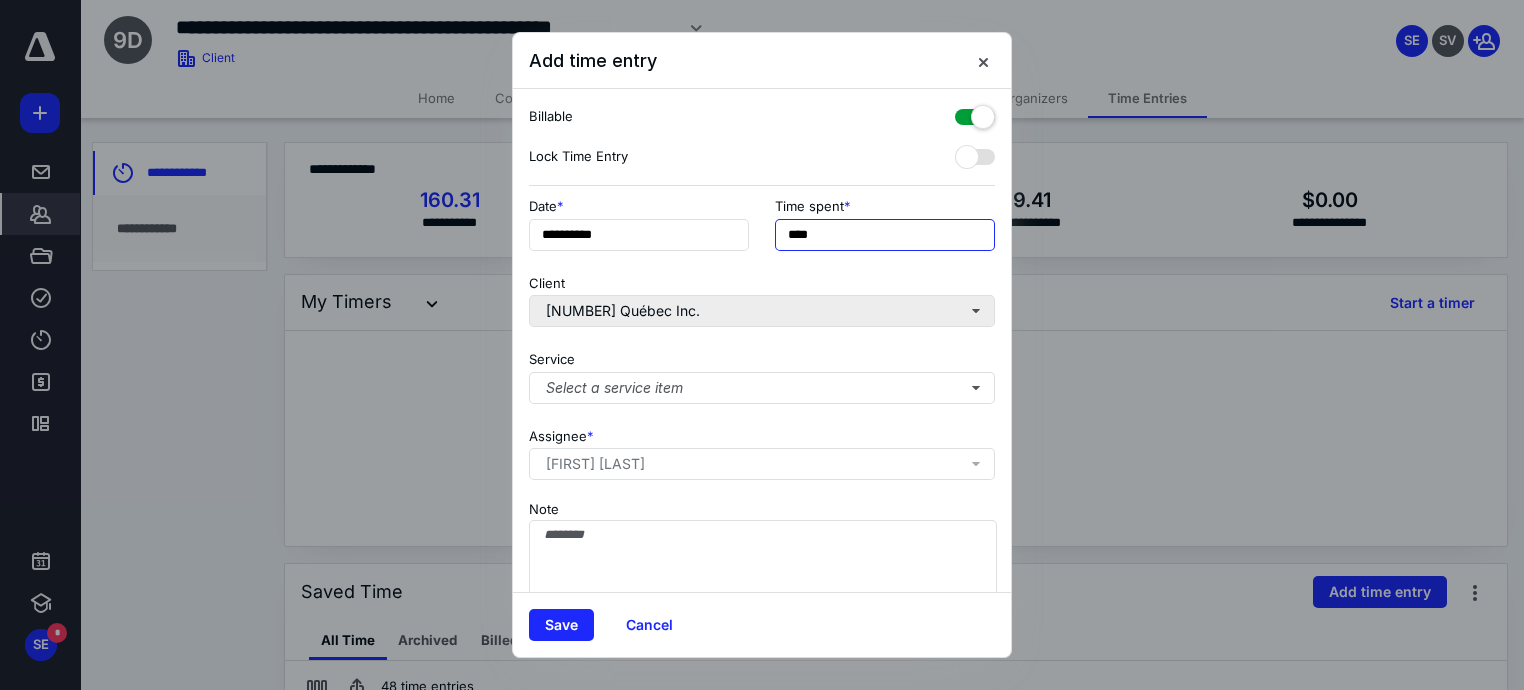 type on "****" 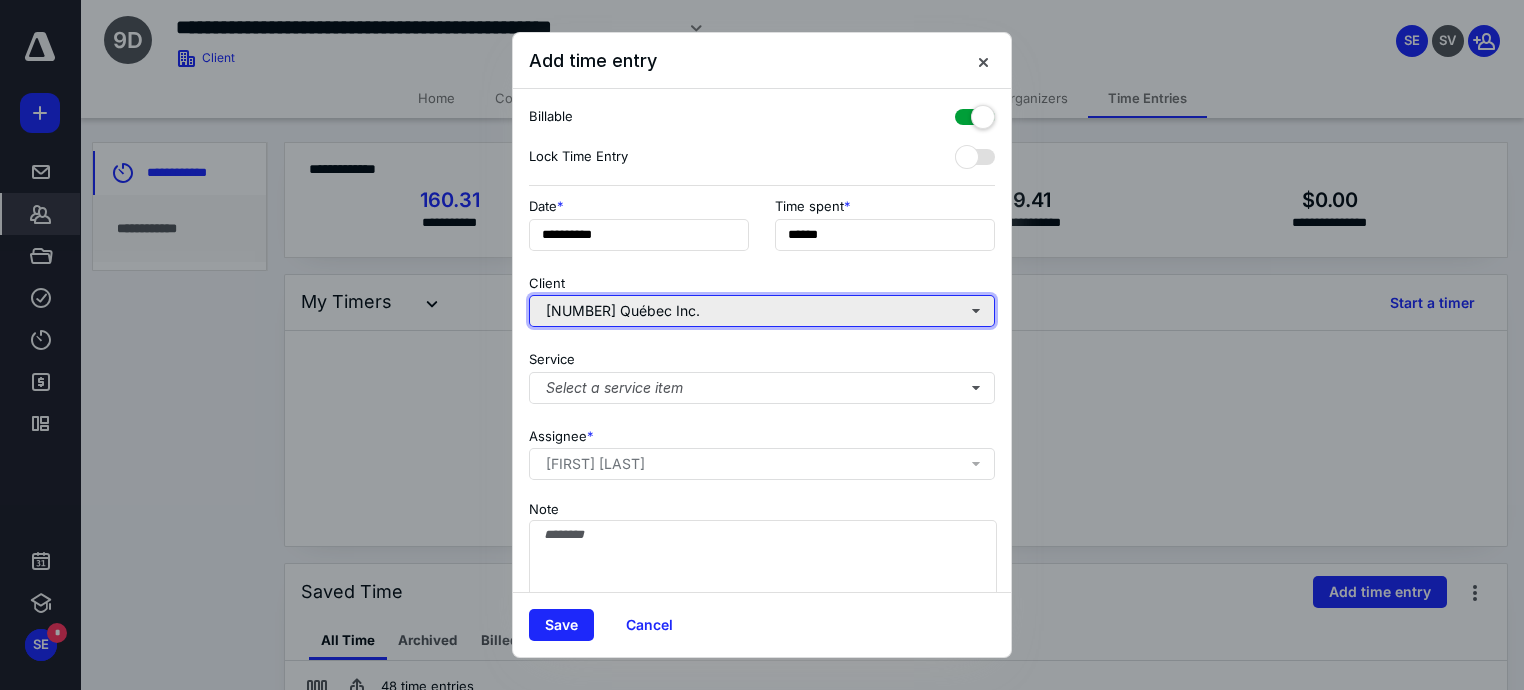 click on "[NUMBER] Québec Inc." at bounding box center [762, 311] 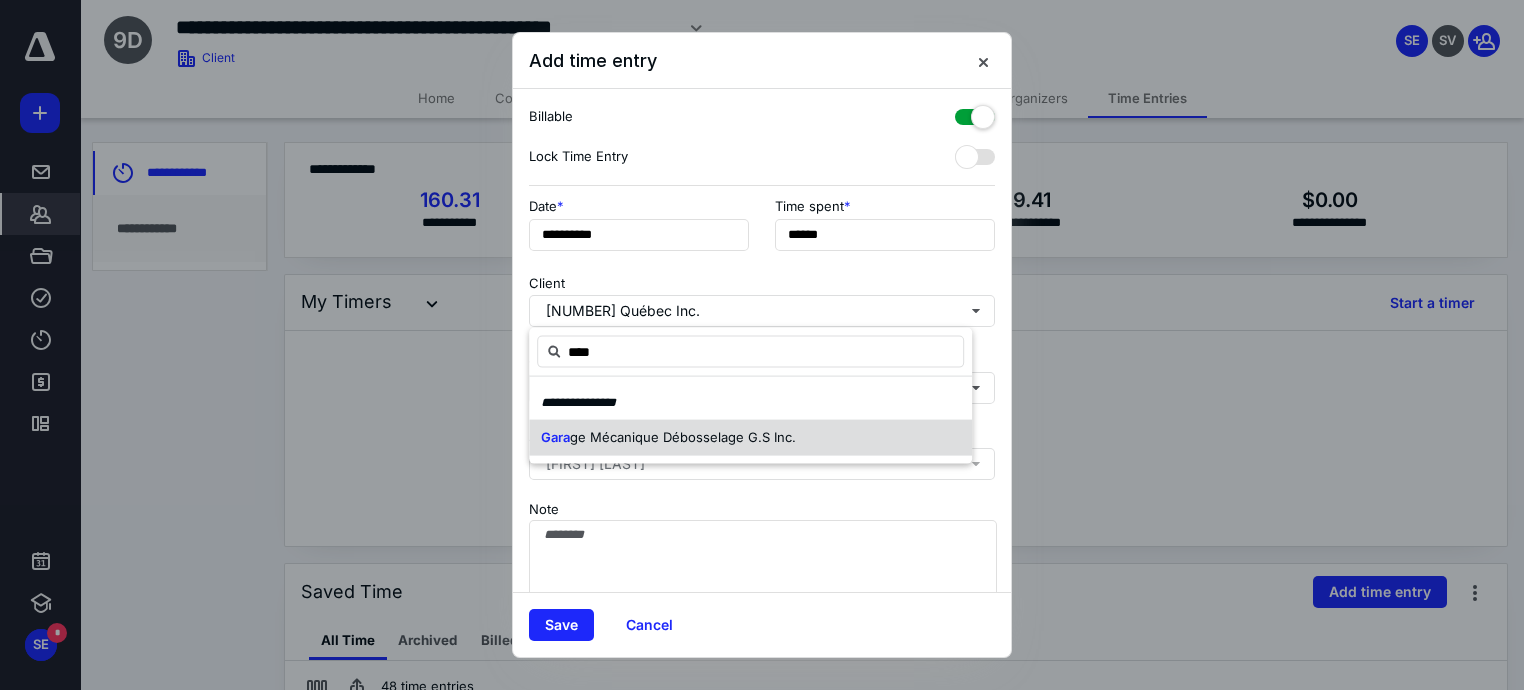 click on "ge Mécanique Débosselage G.S Inc." at bounding box center (683, 437) 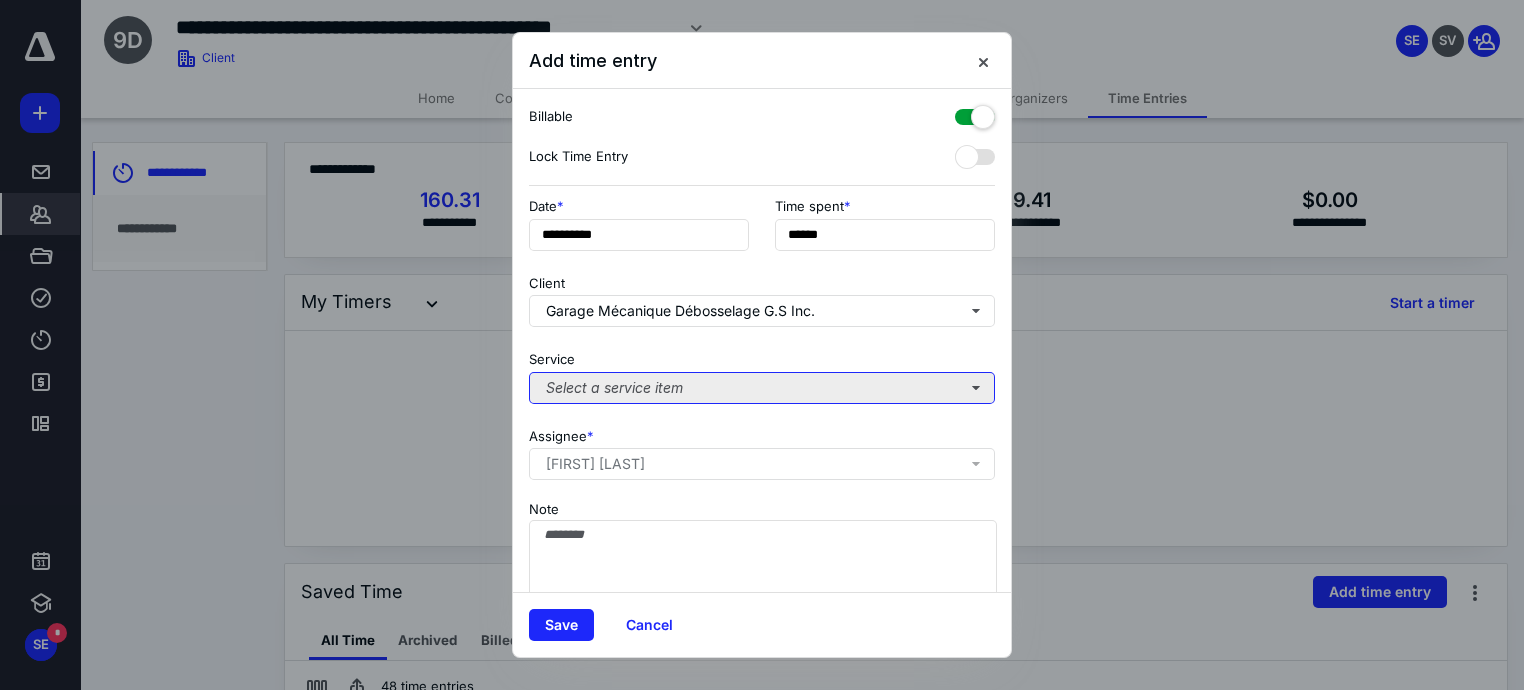 click on "Select a service item" at bounding box center (762, 388) 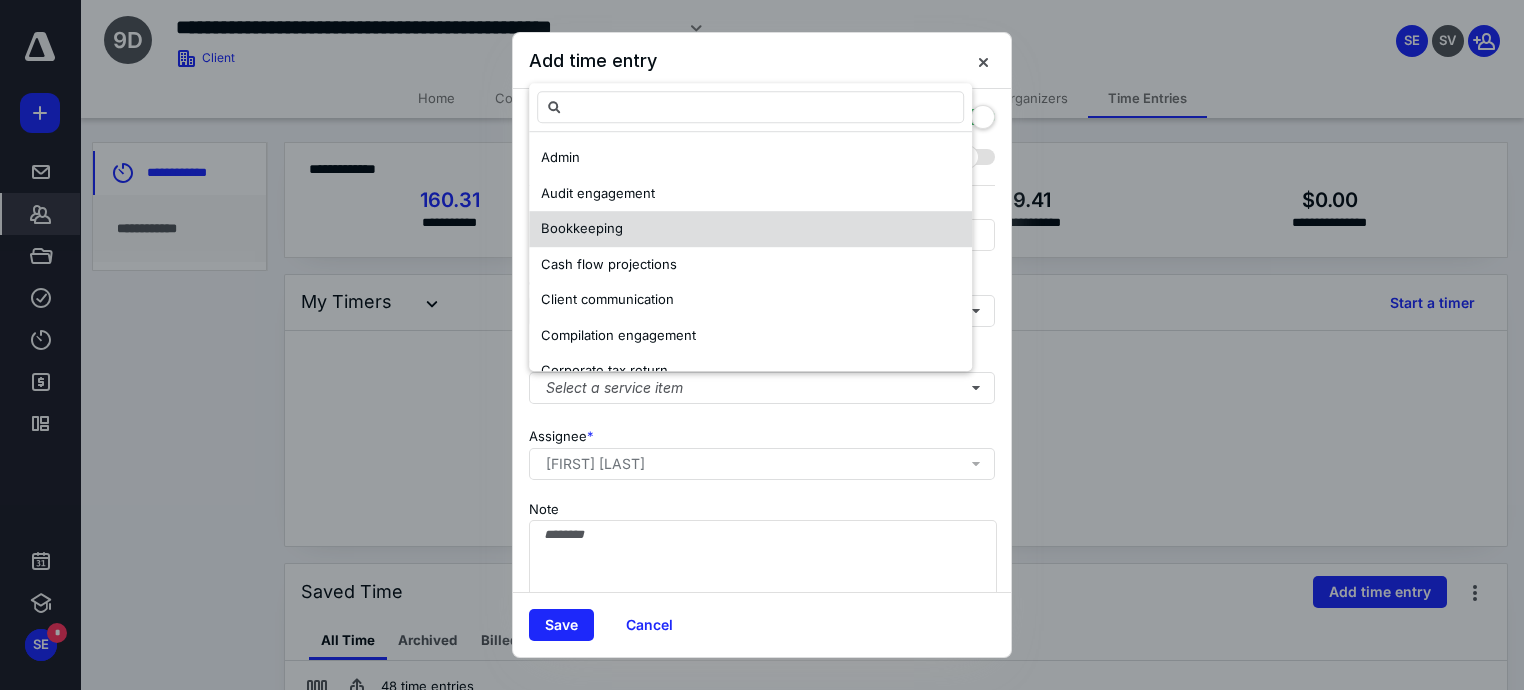click on "Bookkeeping" at bounding box center (750, 230) 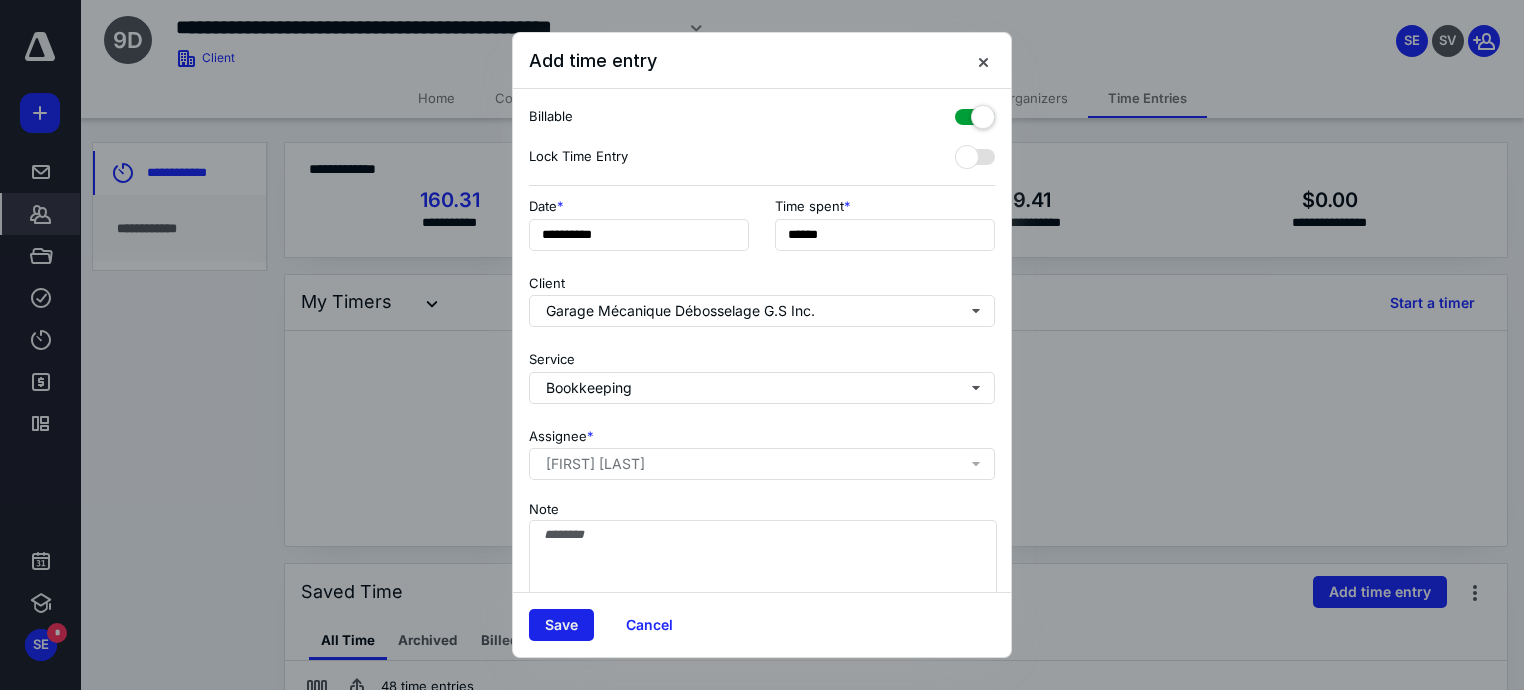 click on "Save" at bounding box center [561, 625] 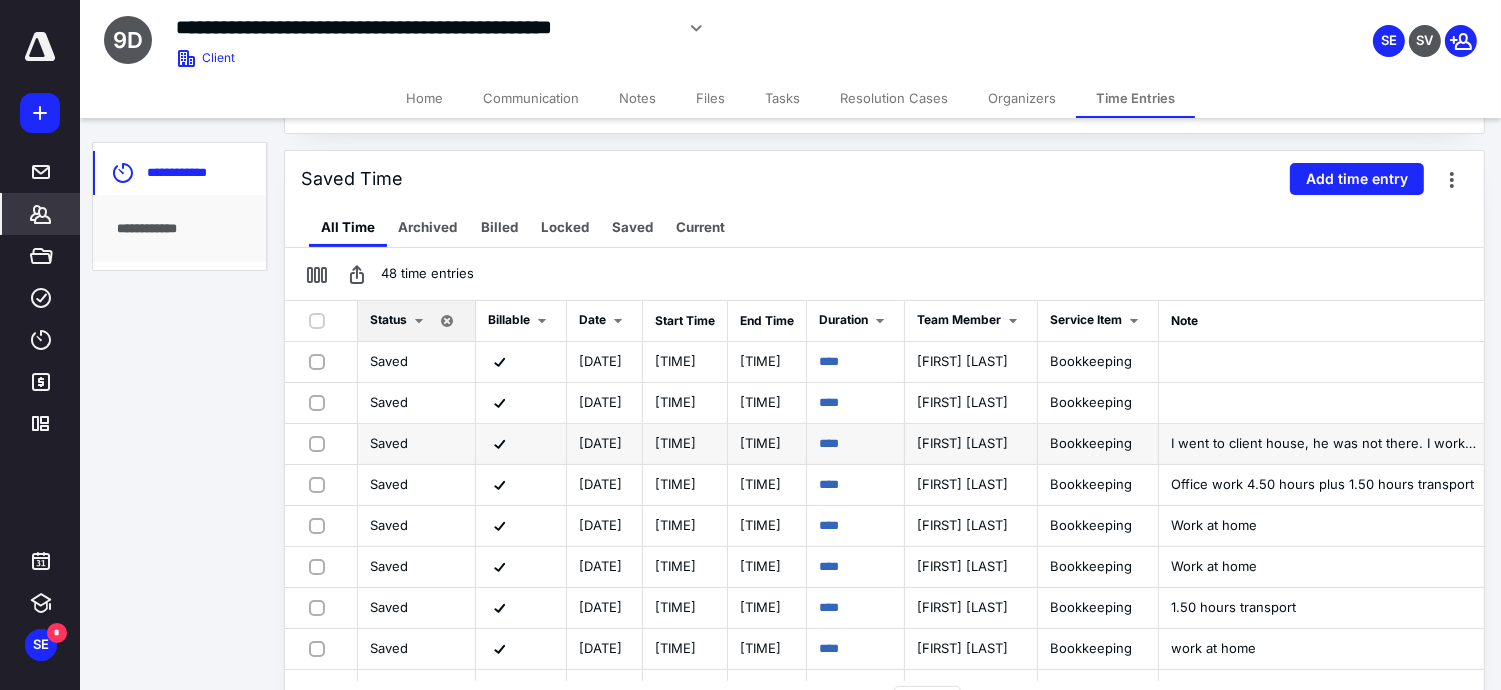 scroll, scrollTop: 448, scrollLeft: 0, axis: vertical 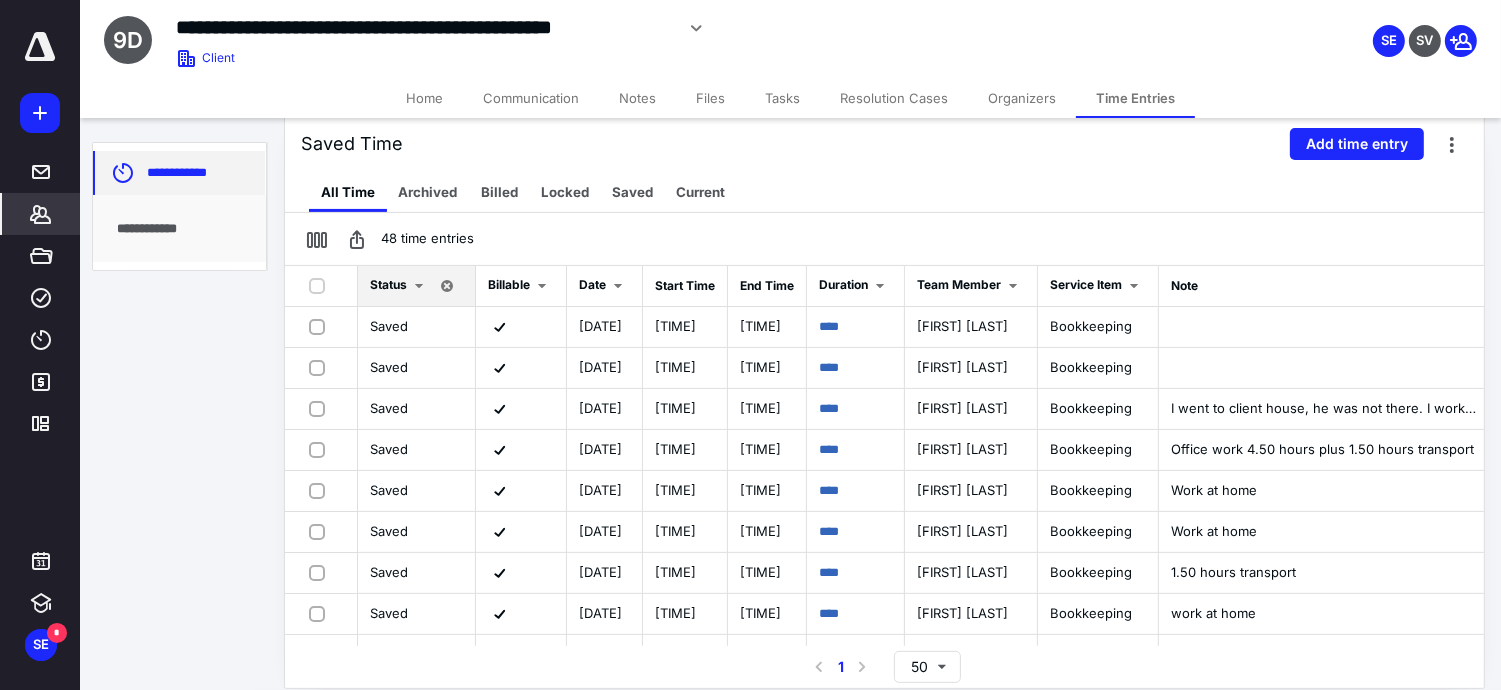 click on "**********" at bounding box center (179, 173) 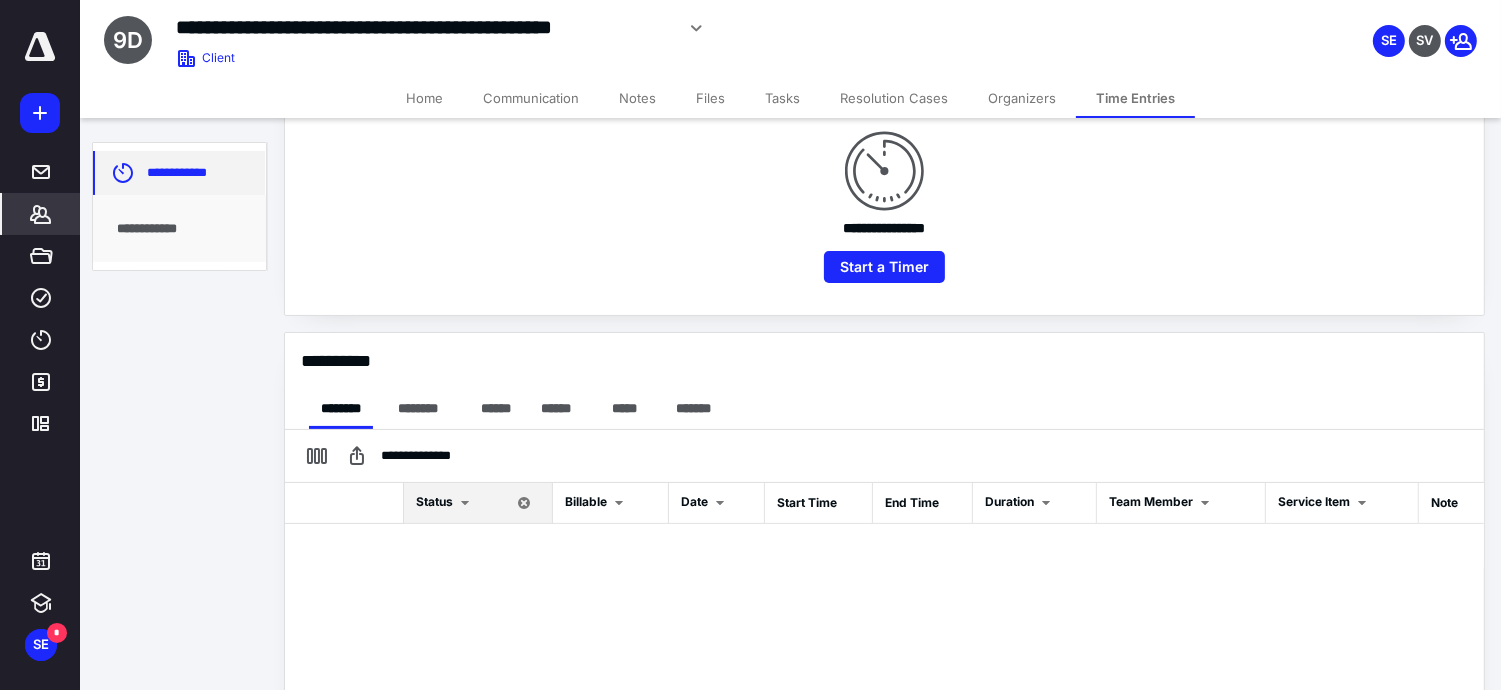scroll, scrollTop: 448, scrollLeft: 0, axis: vertical 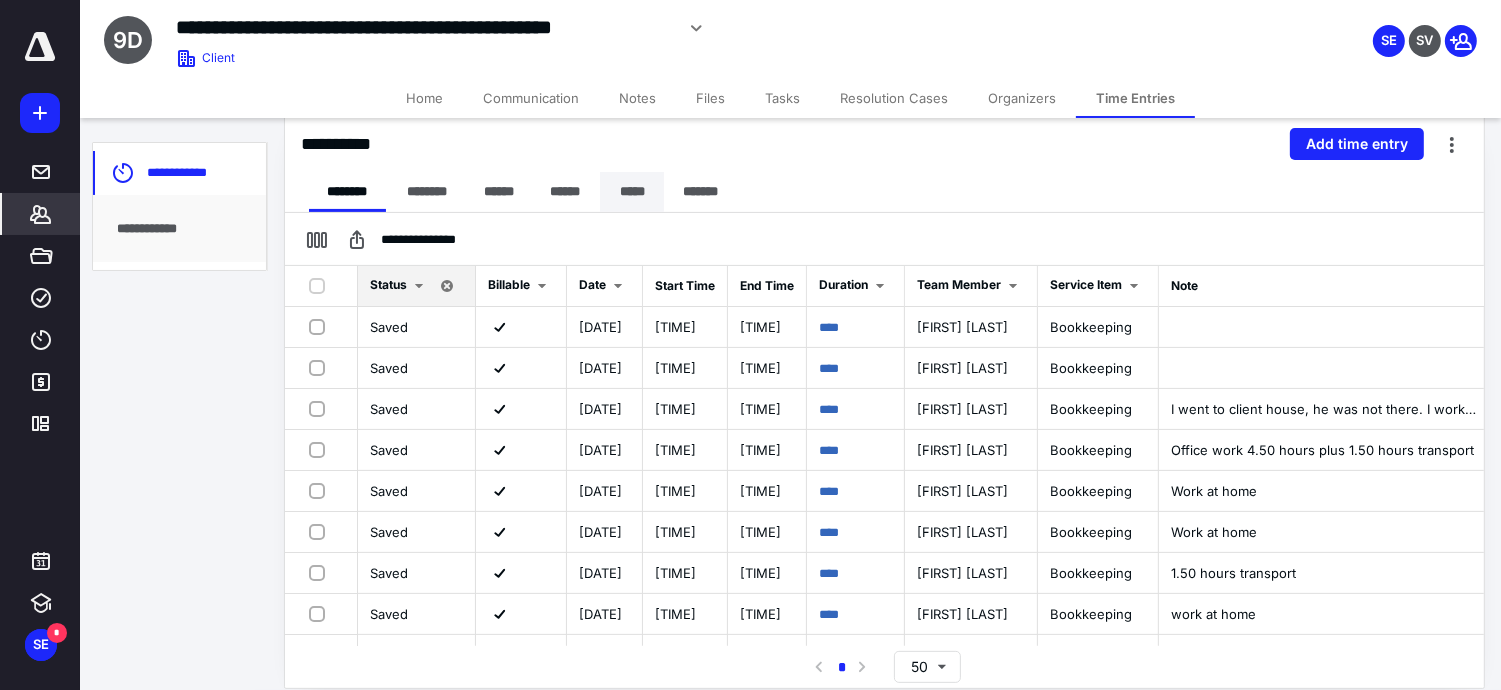 click on "*****" at bounding box center (347, 192) 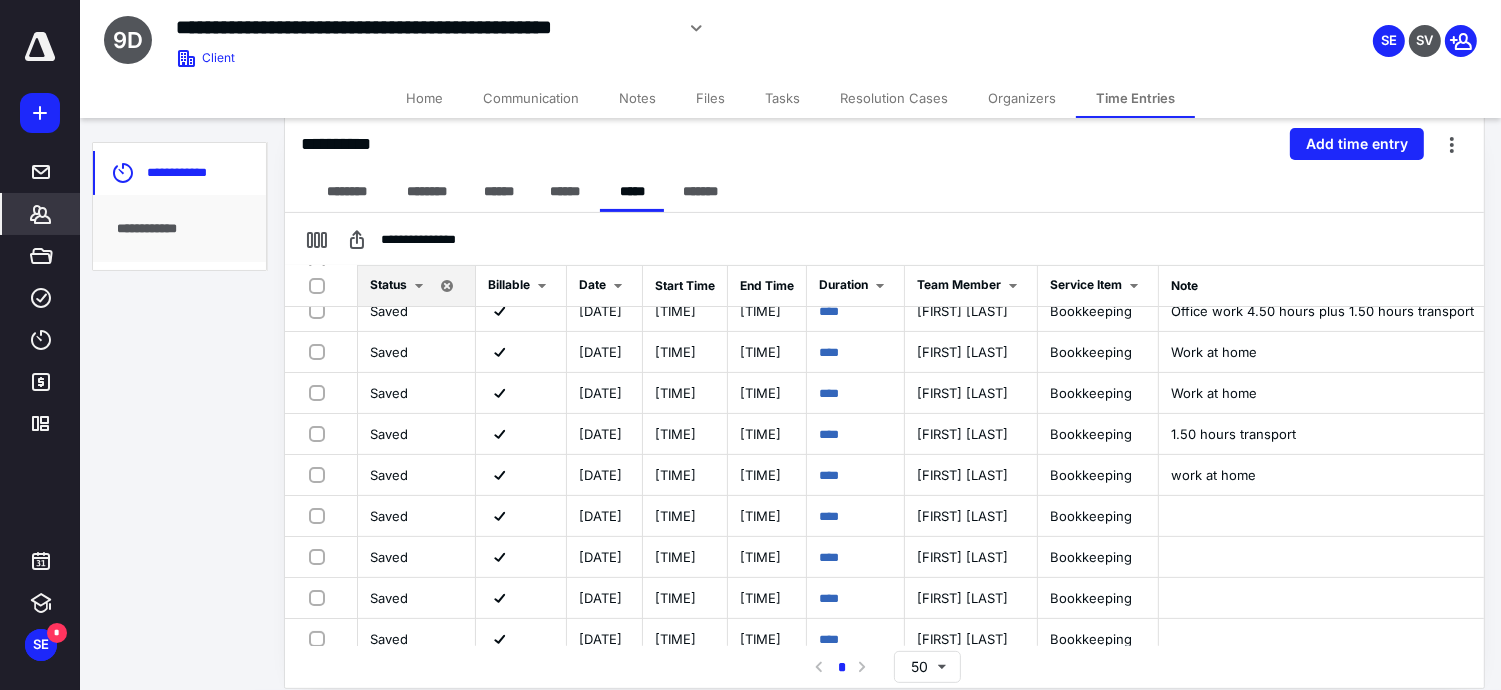 scroll, scrollTop: 0, scrollLeft: 0, axis: both 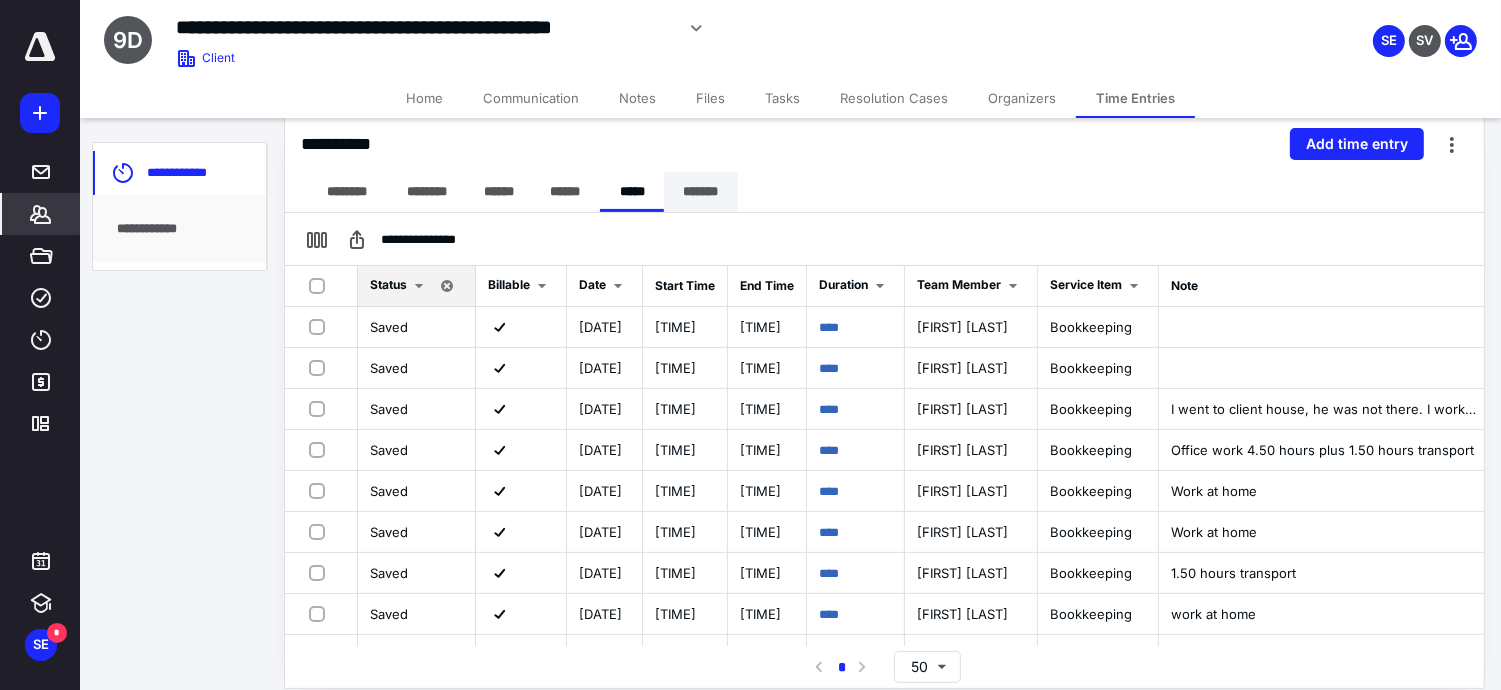 click on "*******" at bounding box center (347, 192) 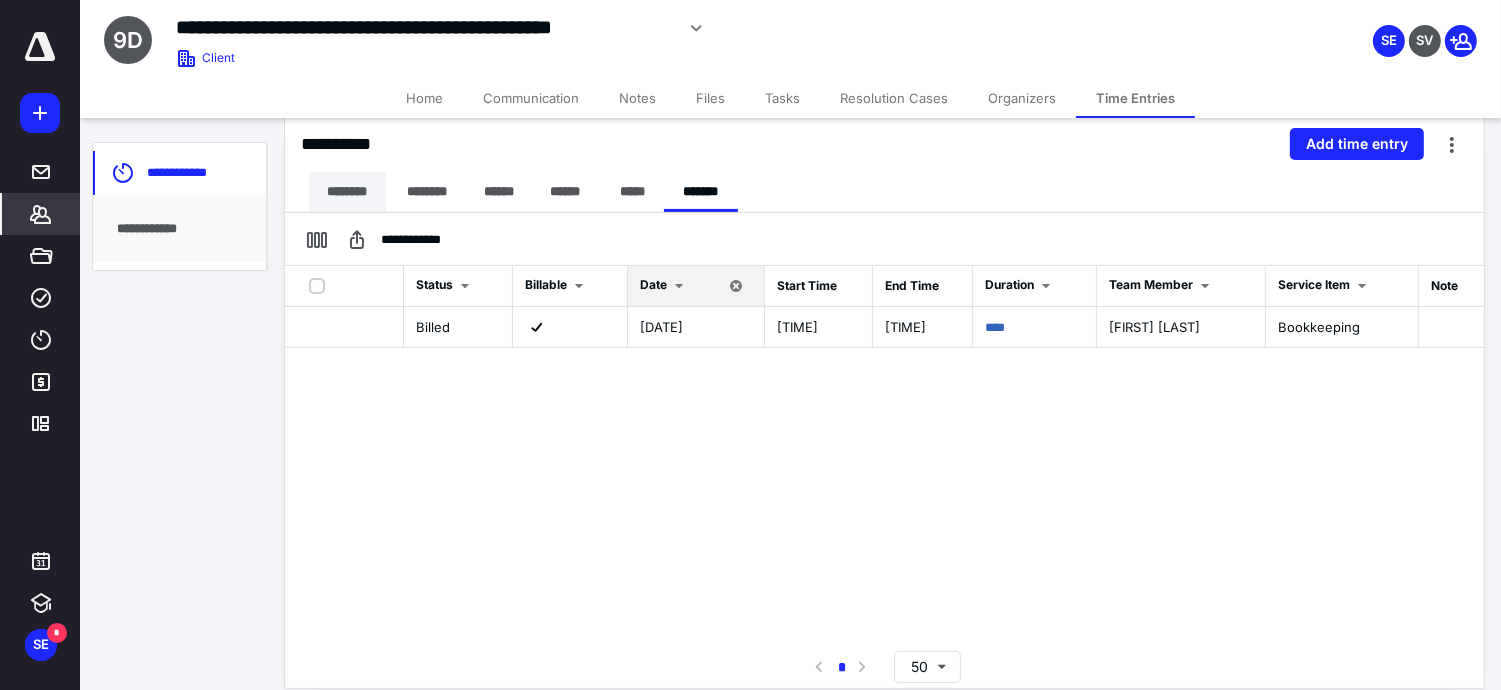 click on "********" at bounding box center [347, 192] 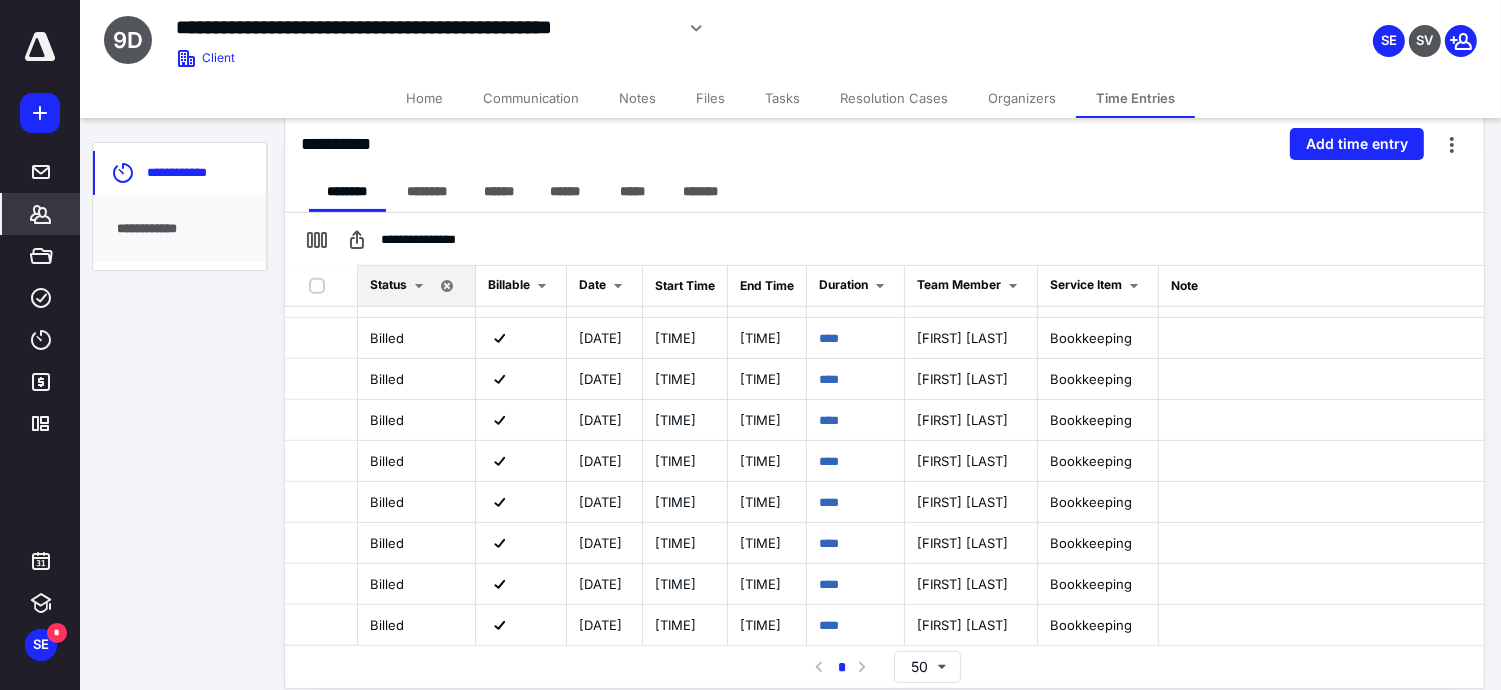 scroll, scrollTop: 0, scrollLeft: 0, axis: both 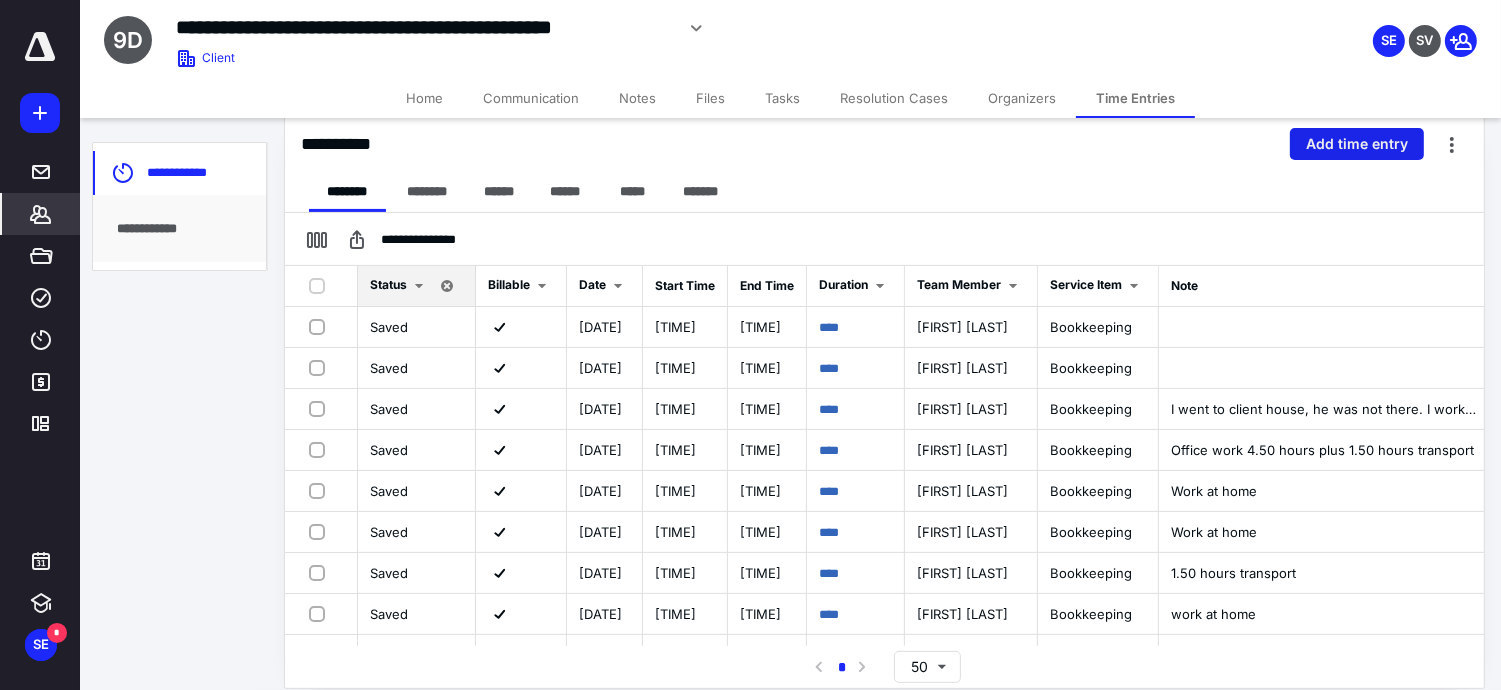 click on "Add time entry" at bounding box center [1357, 144] 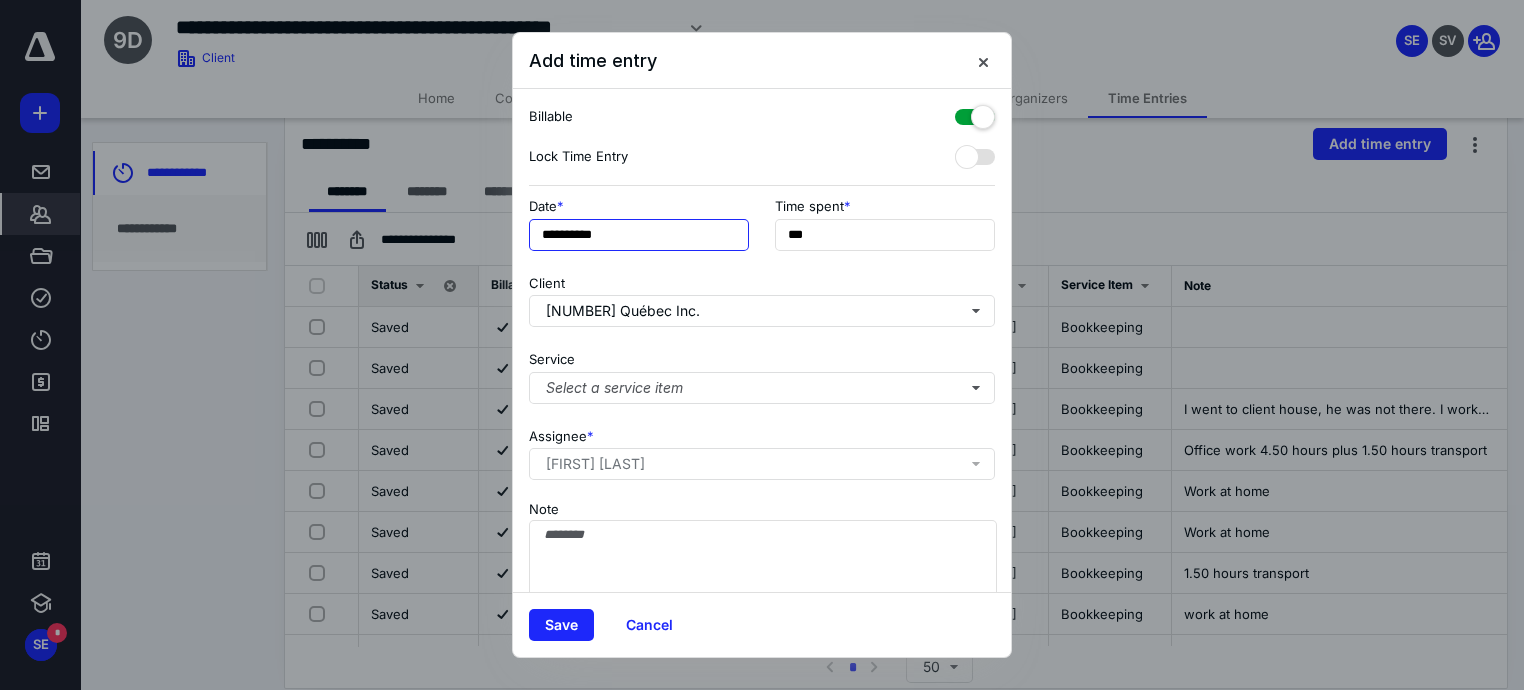 click on "**********" at bounding box center [639, 235] 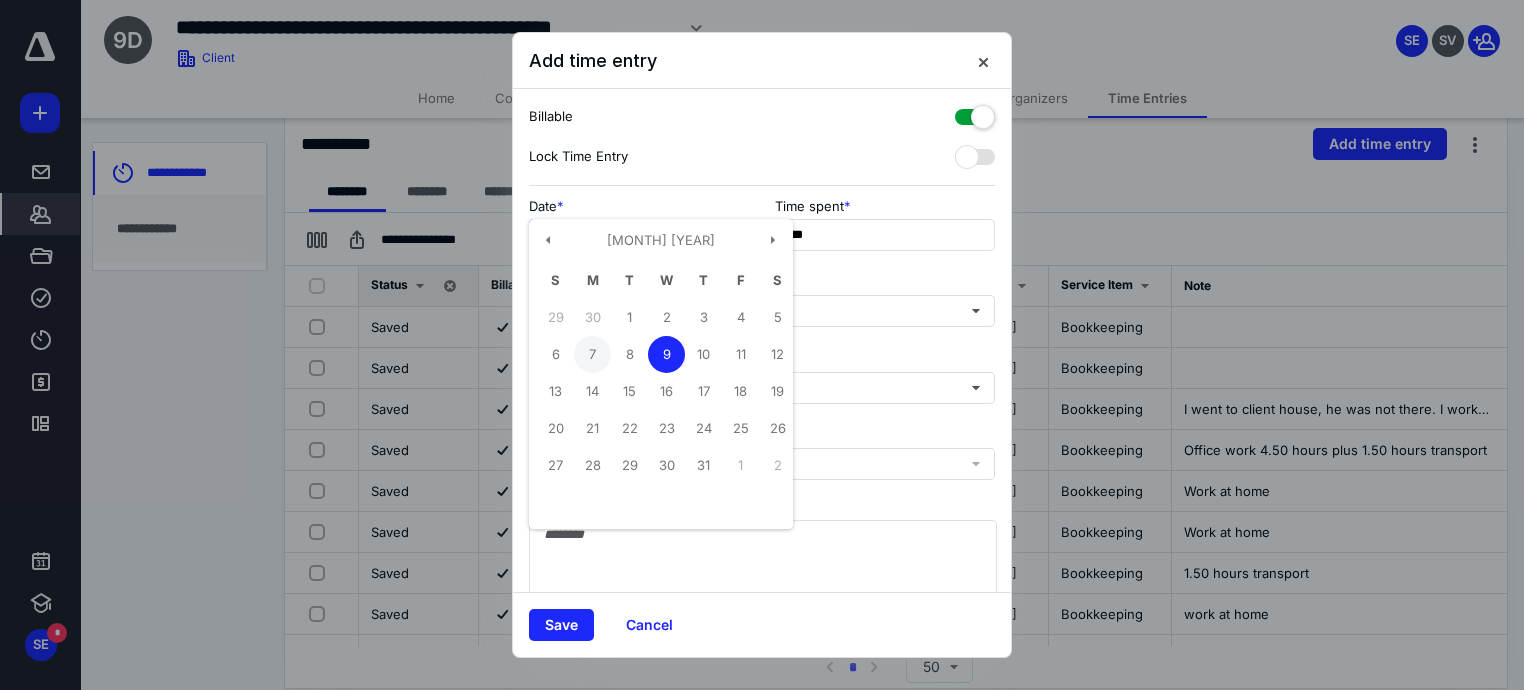 click on "7" at bounding box center [629, 317] 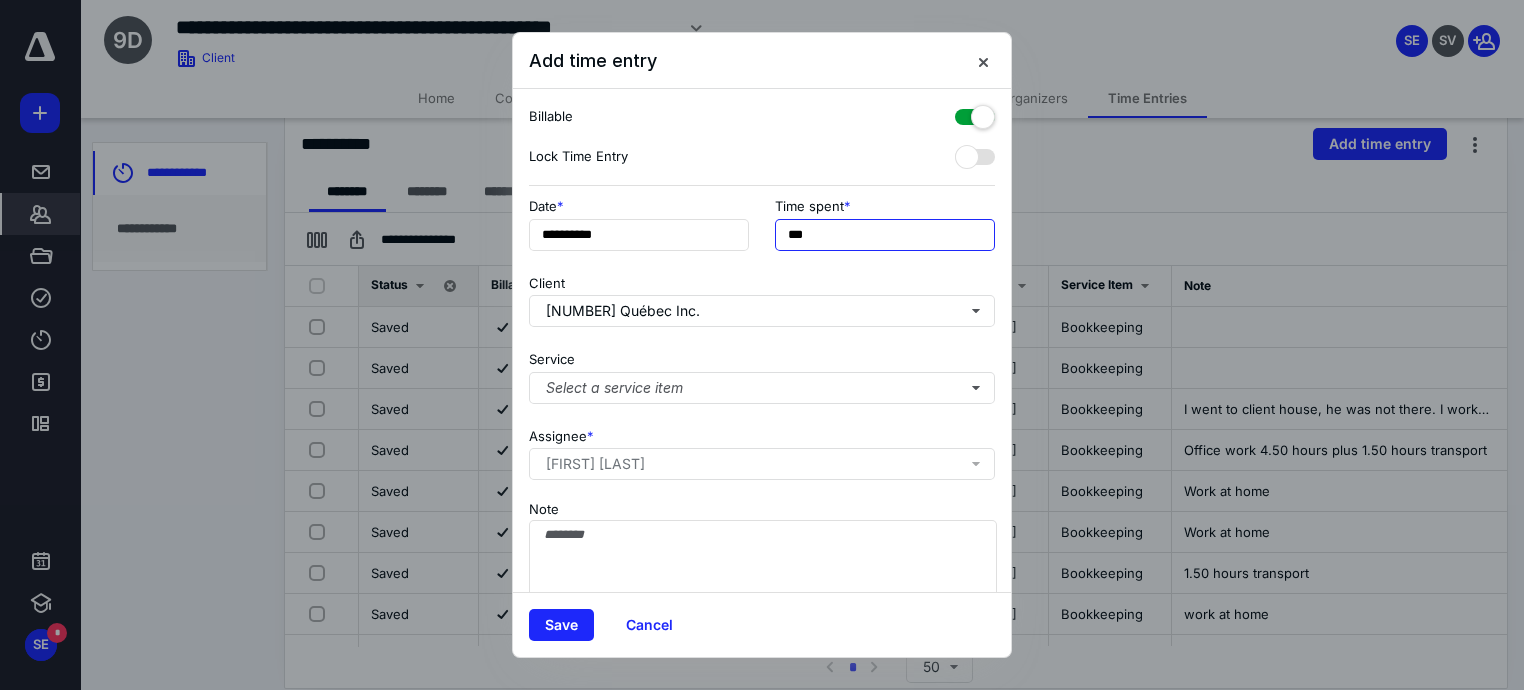 drag, startPoint x: 797, startPoint y: 228, endPoint x: 751, endPoint y: 238, distance: 47.07441 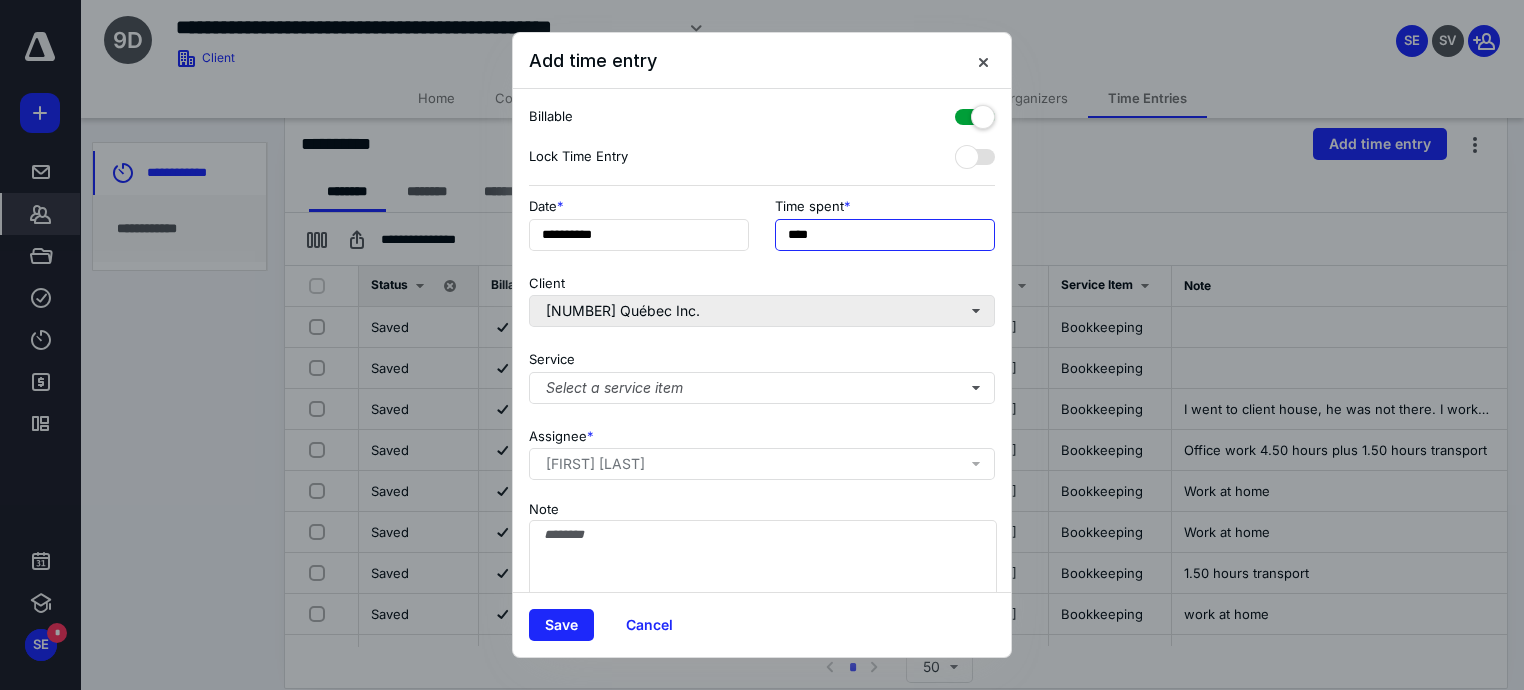 type on "****" 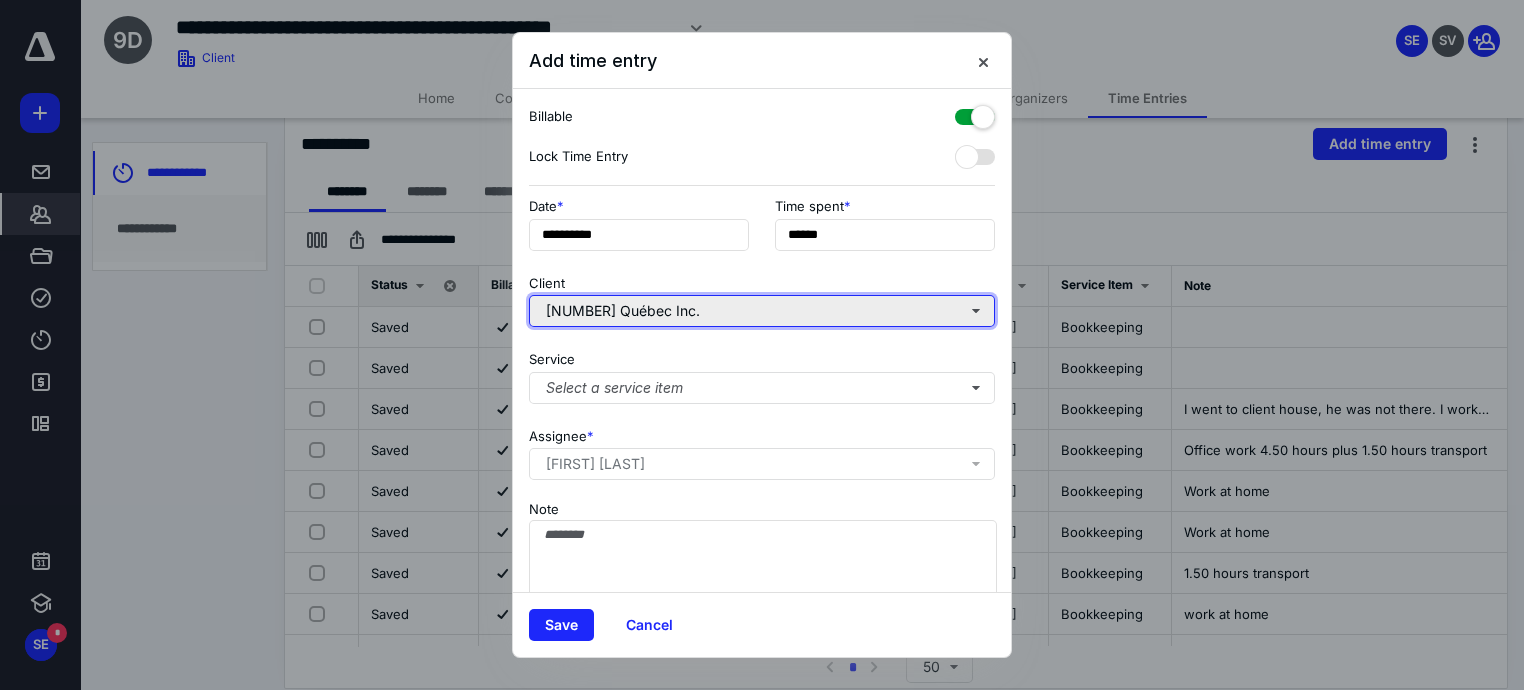 click on "[NUMBER] Québec Inc." at bounding box center (762, 311) 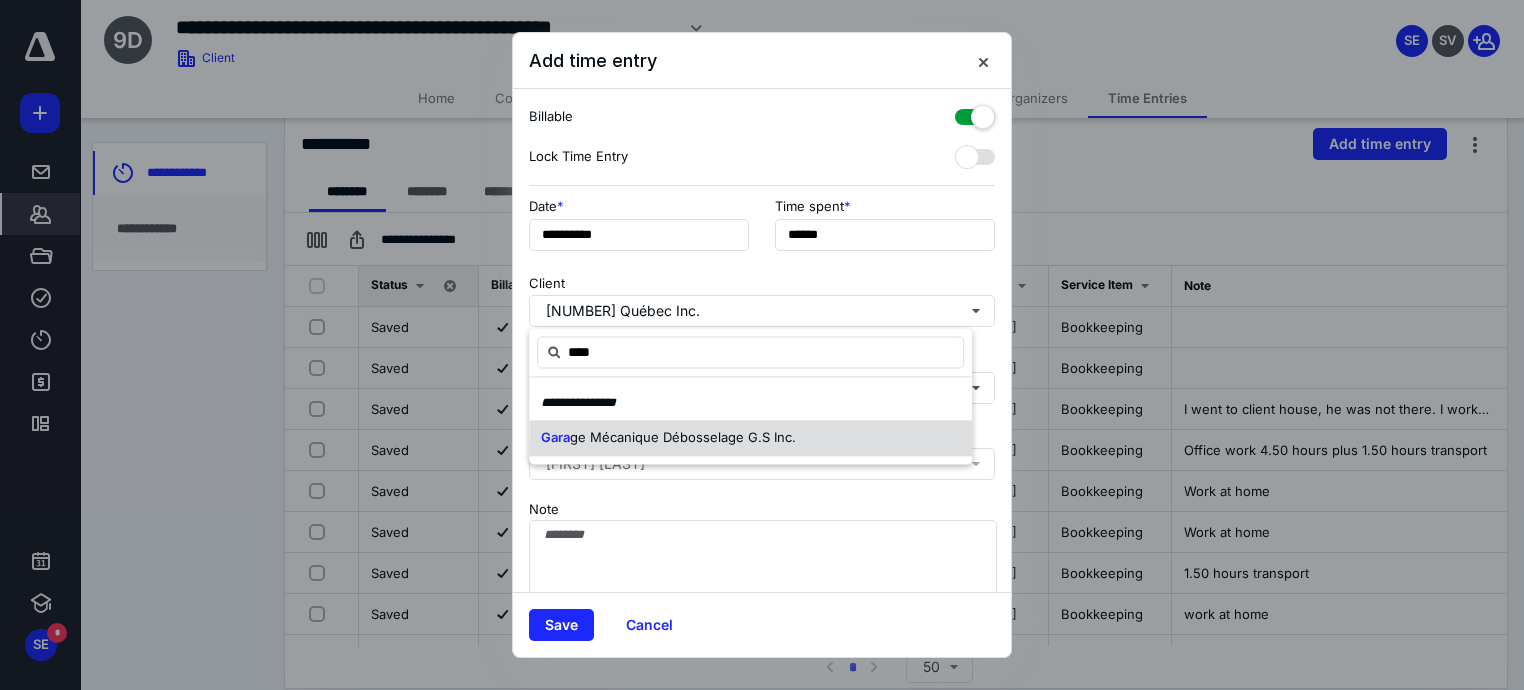 click on "Gara ge Mécanique Débosselage G.S Inc." at bounding box center [750, 439] 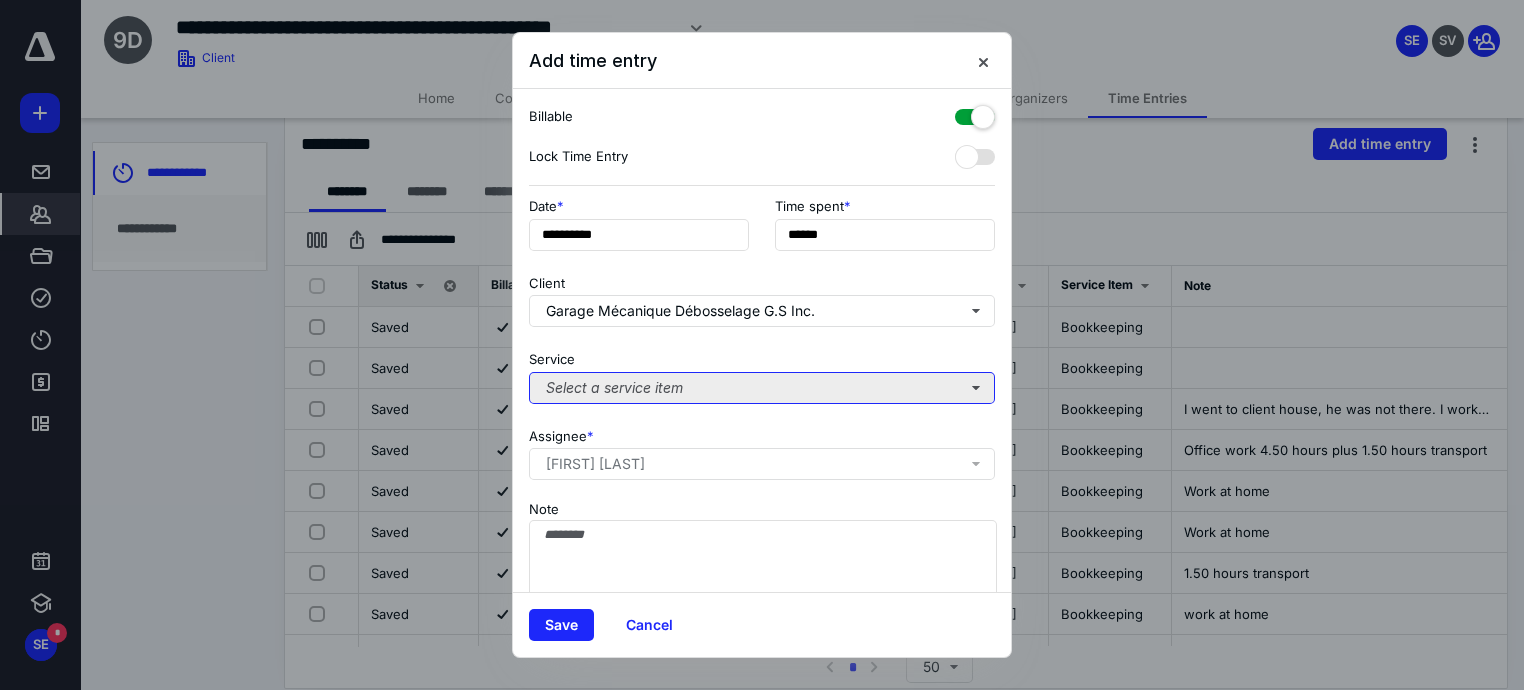 click on "Select a service item" at bounding box center (762, 388) 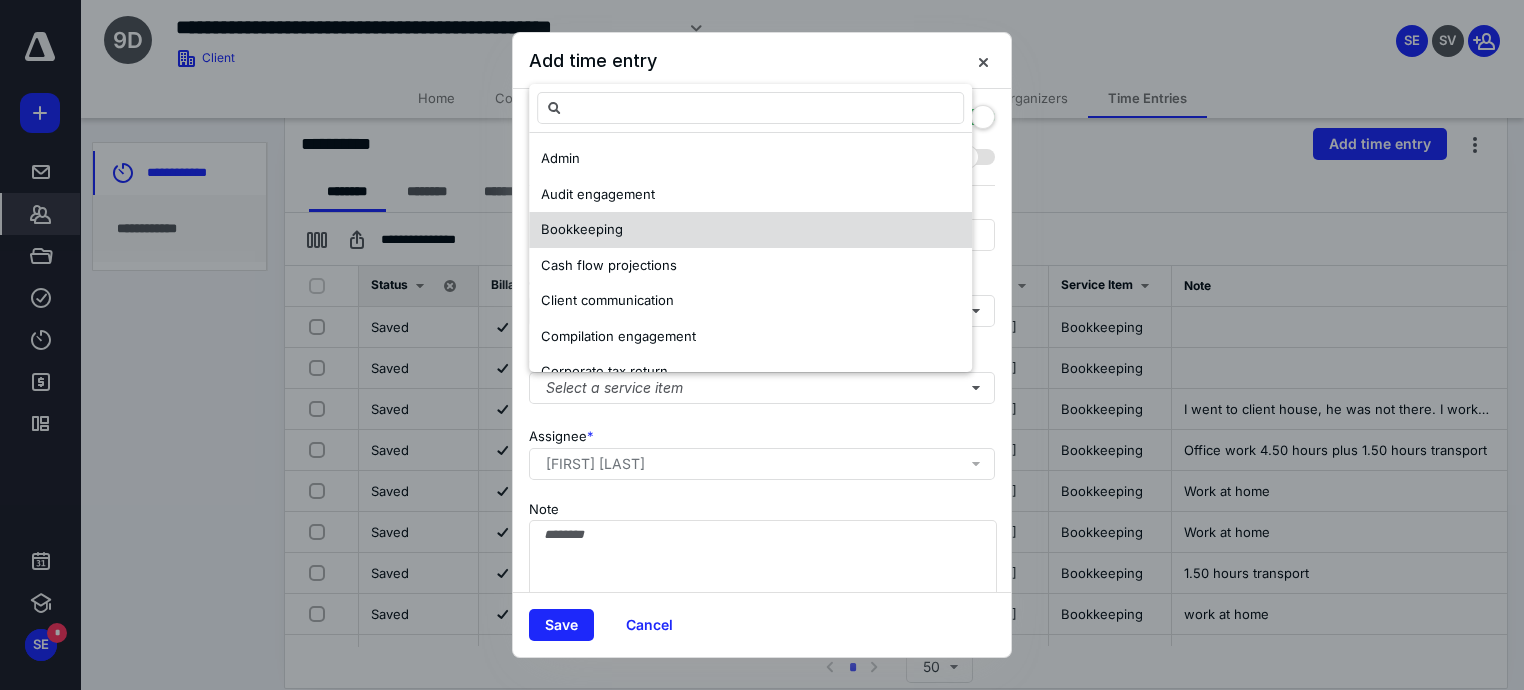 click on "Bookkeeping" at bounding box center (750, 230) 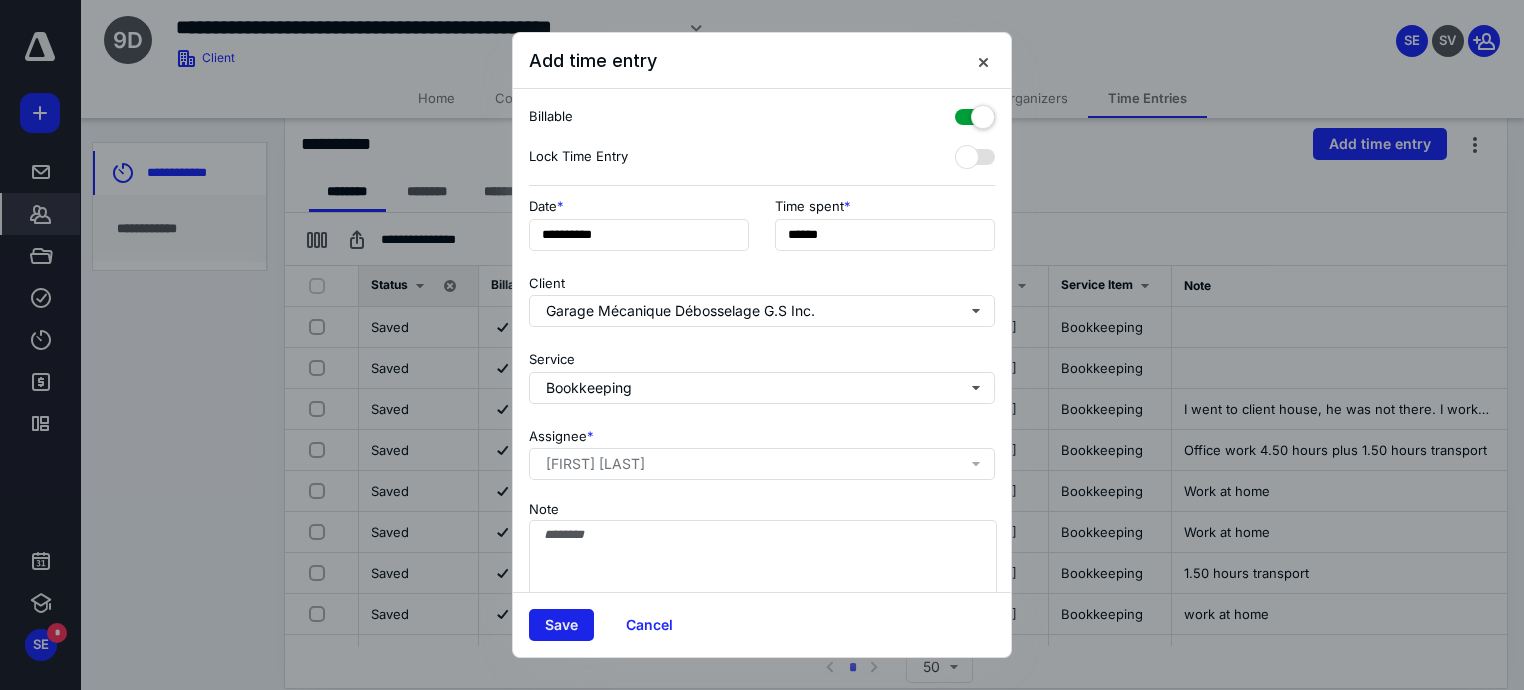 click on "Save" at bounding box center [561, 625] 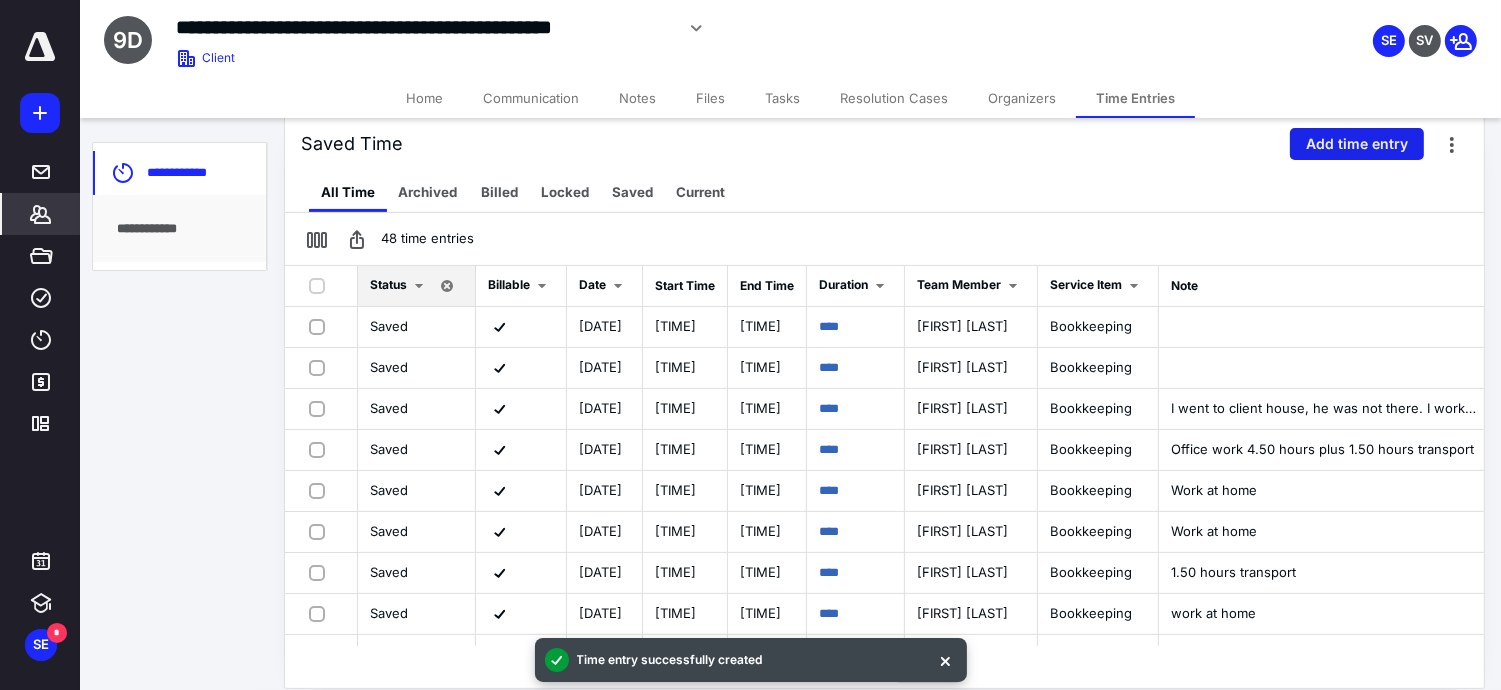 click on "Add time entry" at bounding box center [1357, 144] 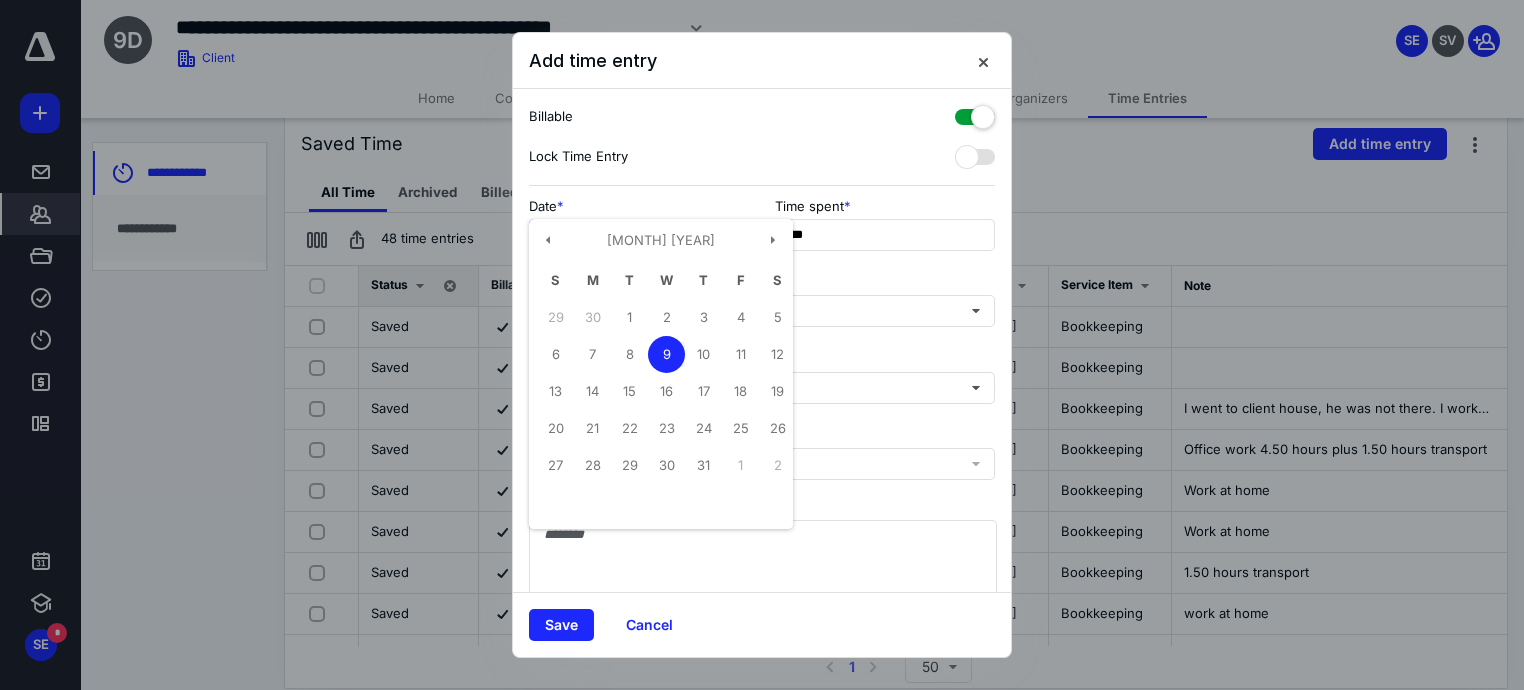 click on "**********" at bounding box center [639, 235] 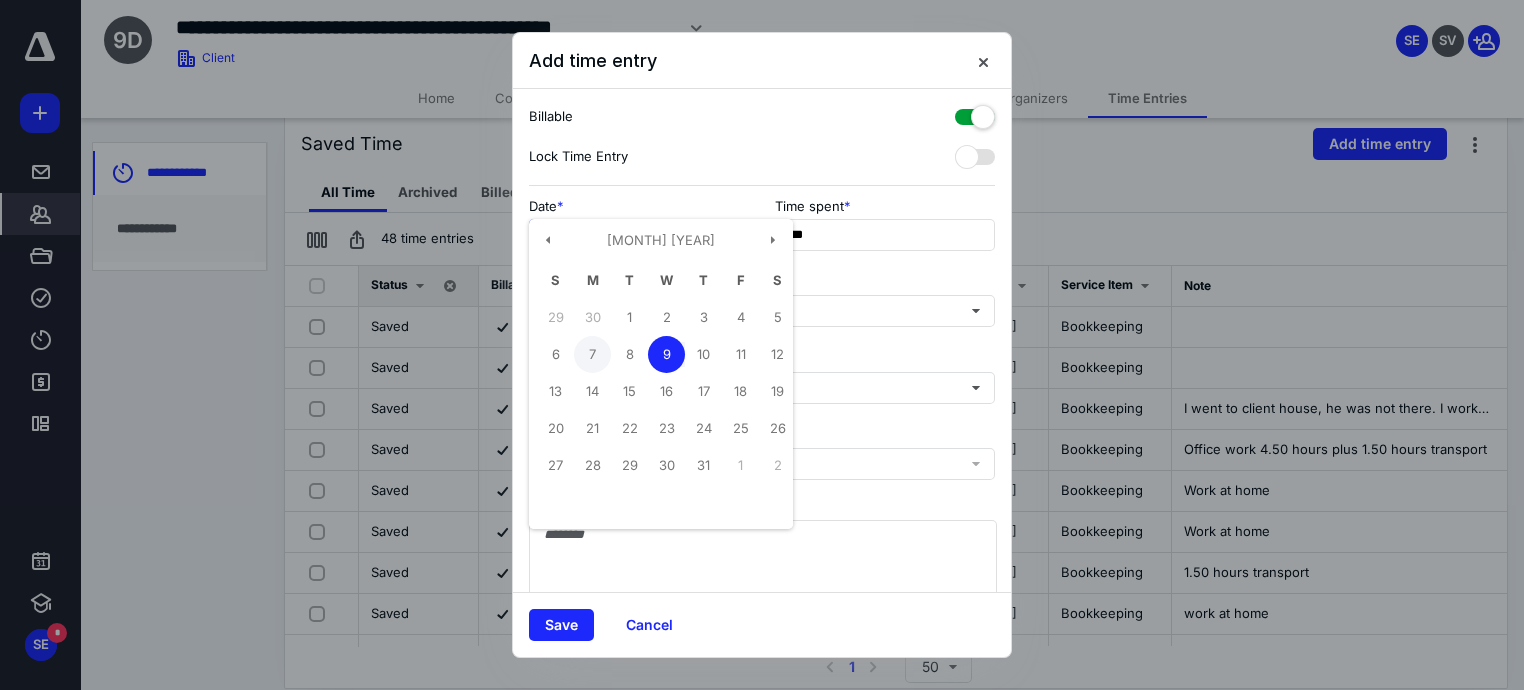 click on "7" at bounding box center (629, 317) 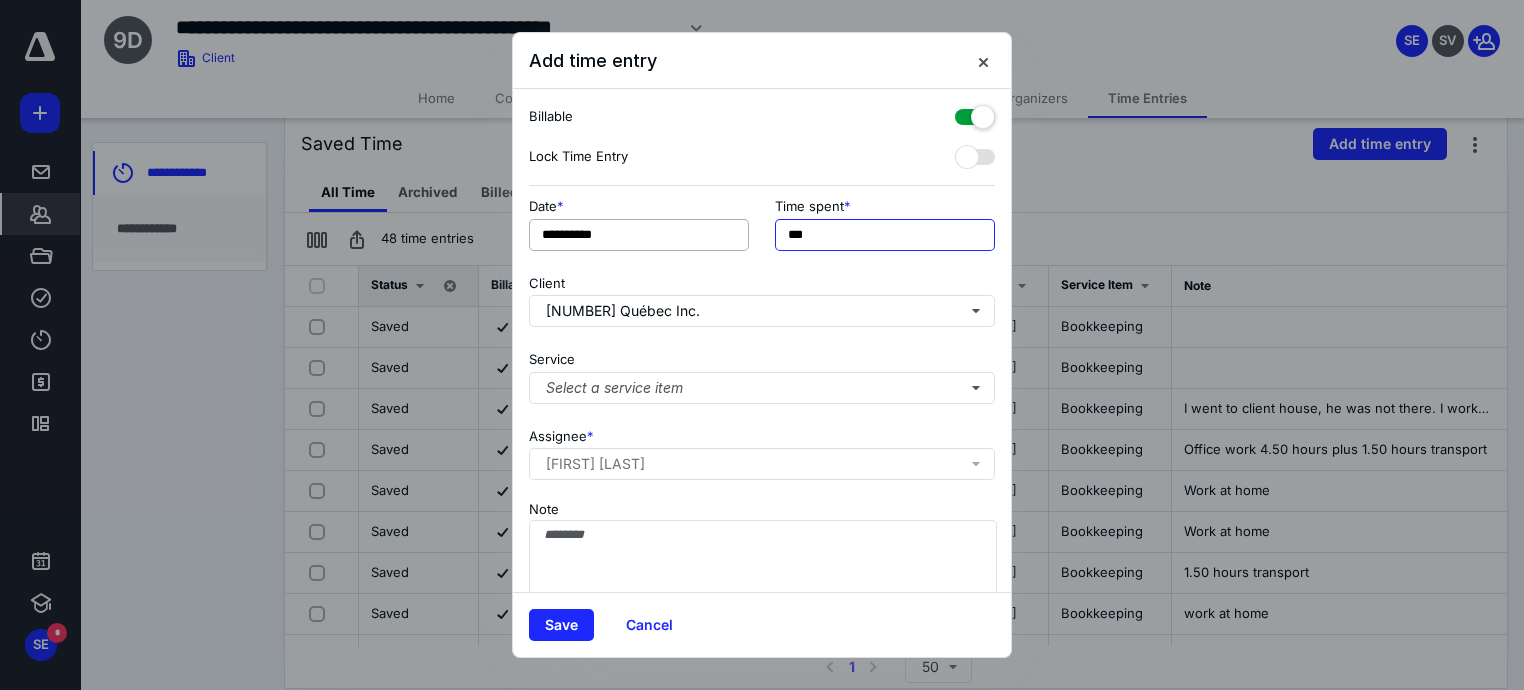 drag, startPoint x: 799, startPoint y: 232, endPoint x: 739, endPoint y: 232, distance: 60 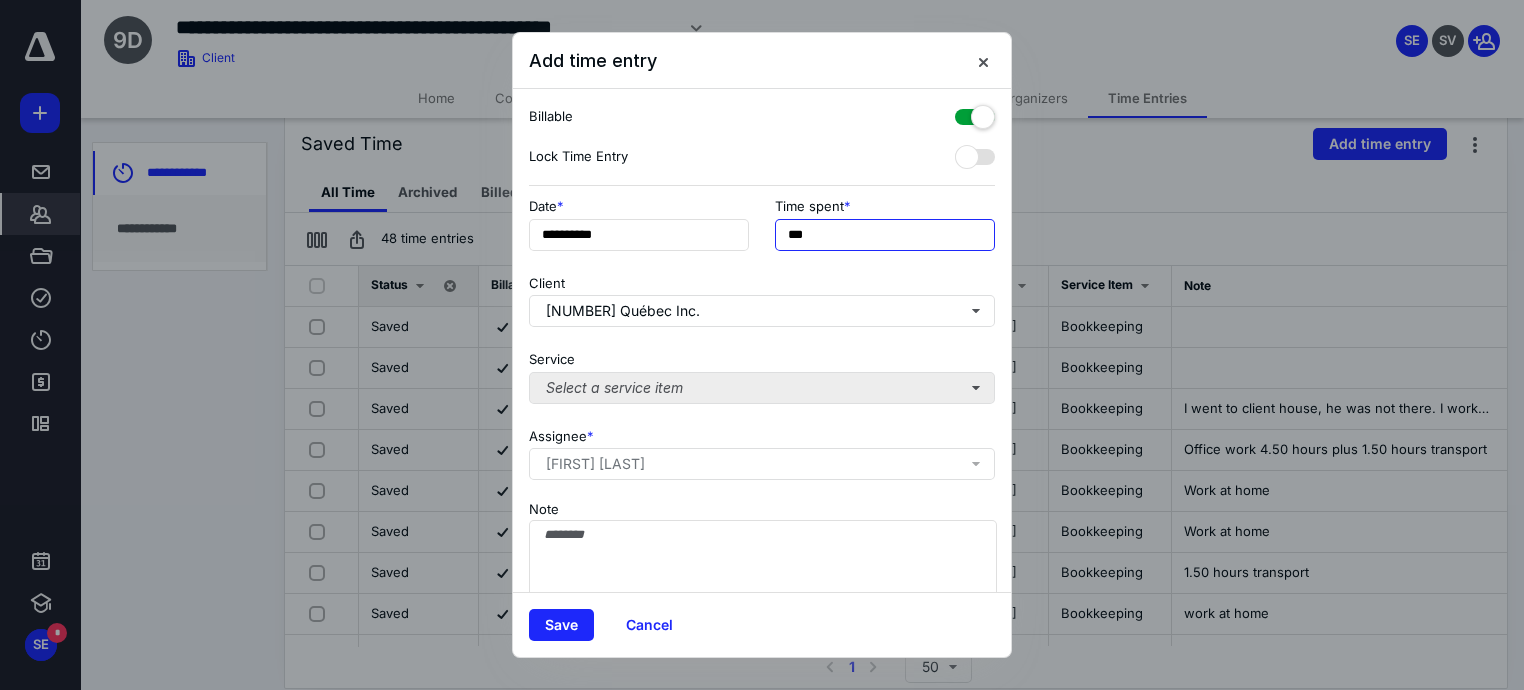 type on "***" 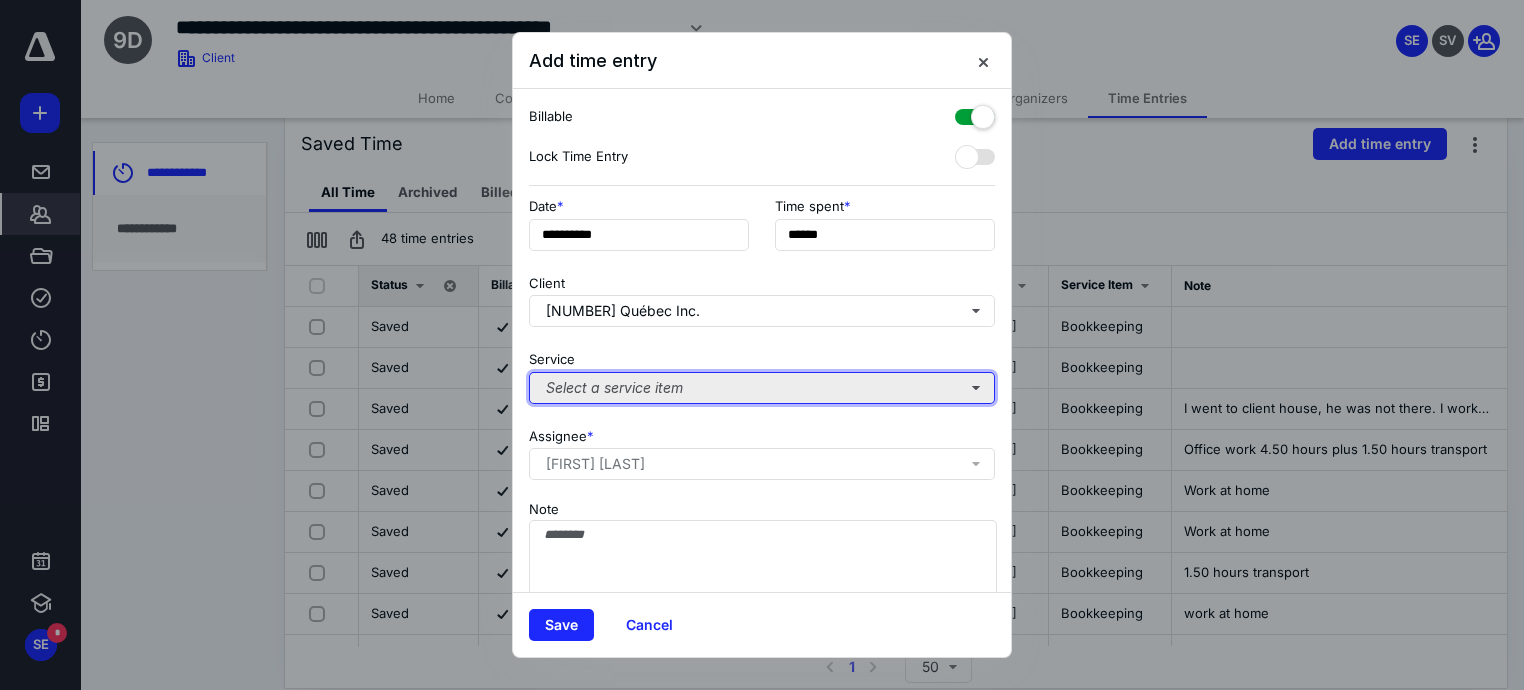 click on "Select a service item" at bounding box center [762, 388] 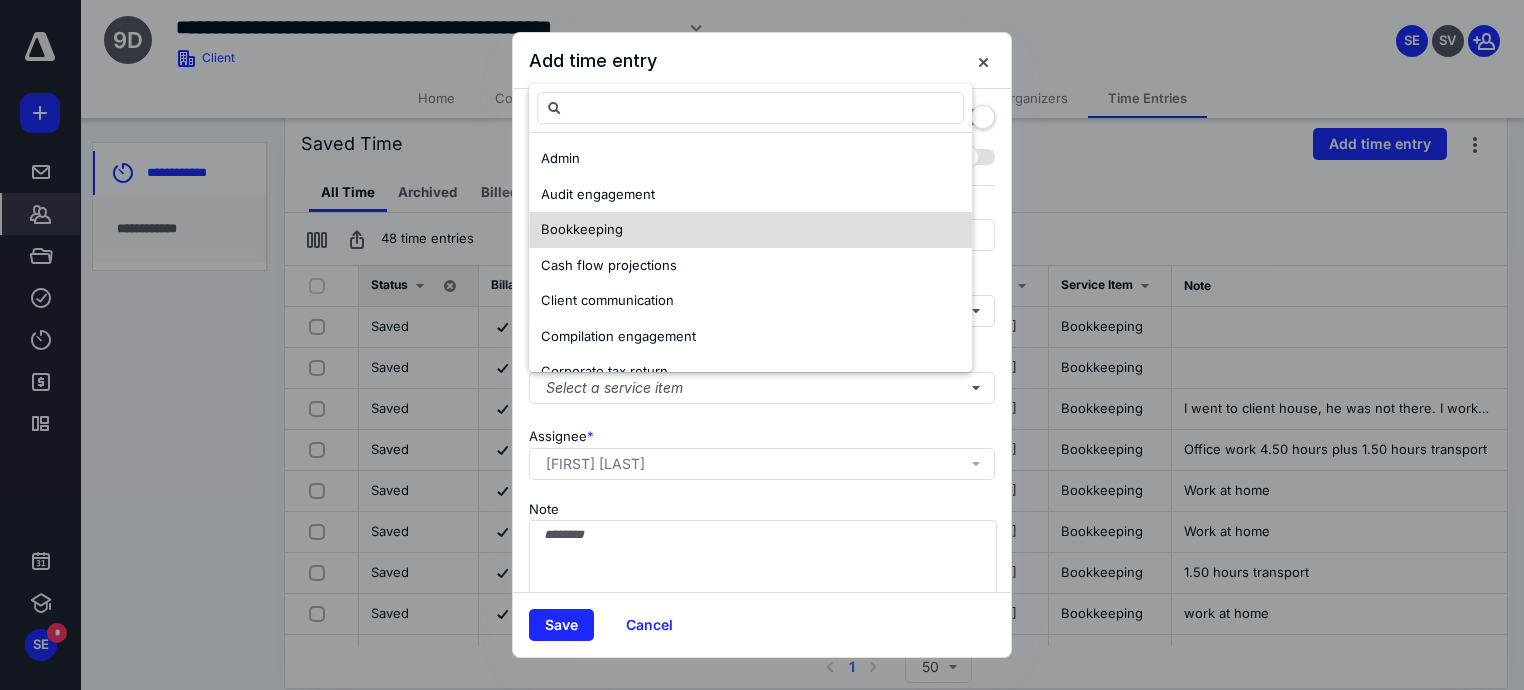 click on "Bookkeeping" at bounding box center [750, 230] 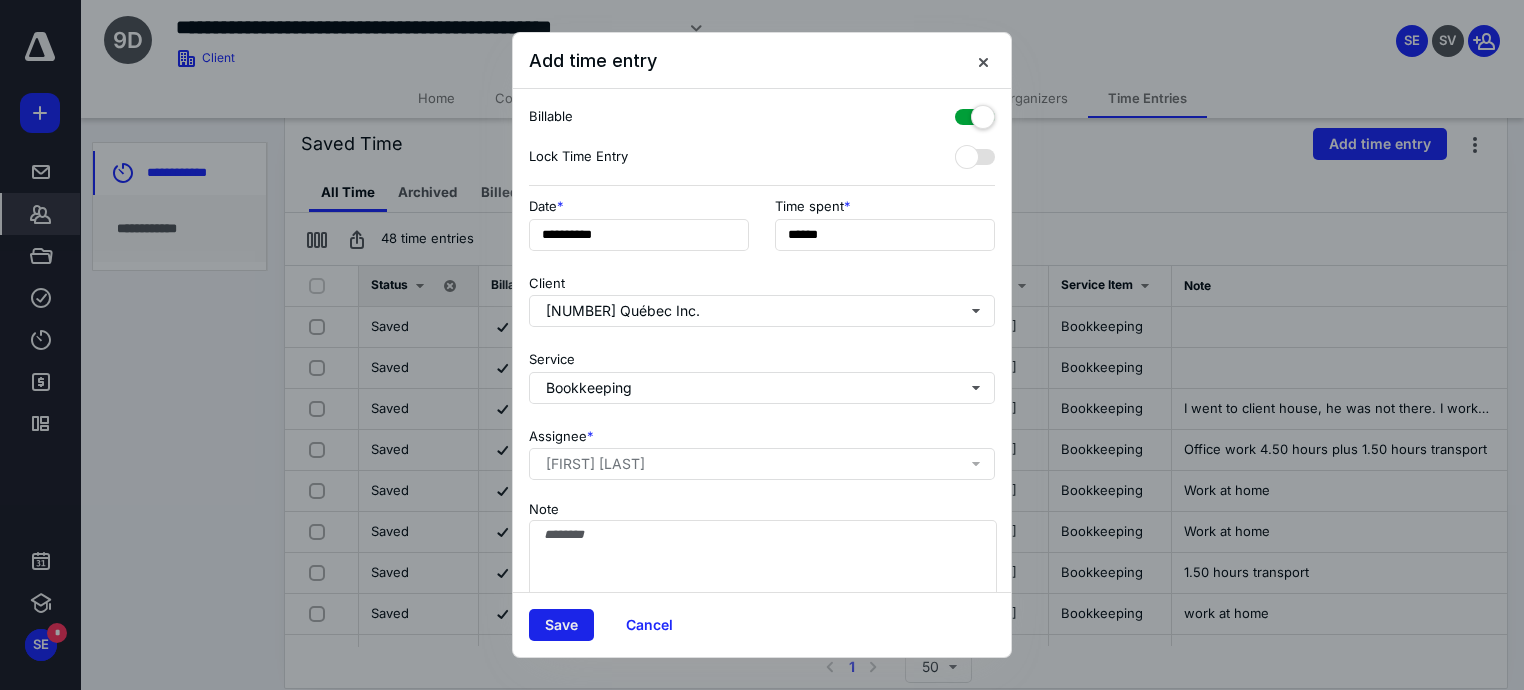 click on "Save" at bounding box center [561, 625] 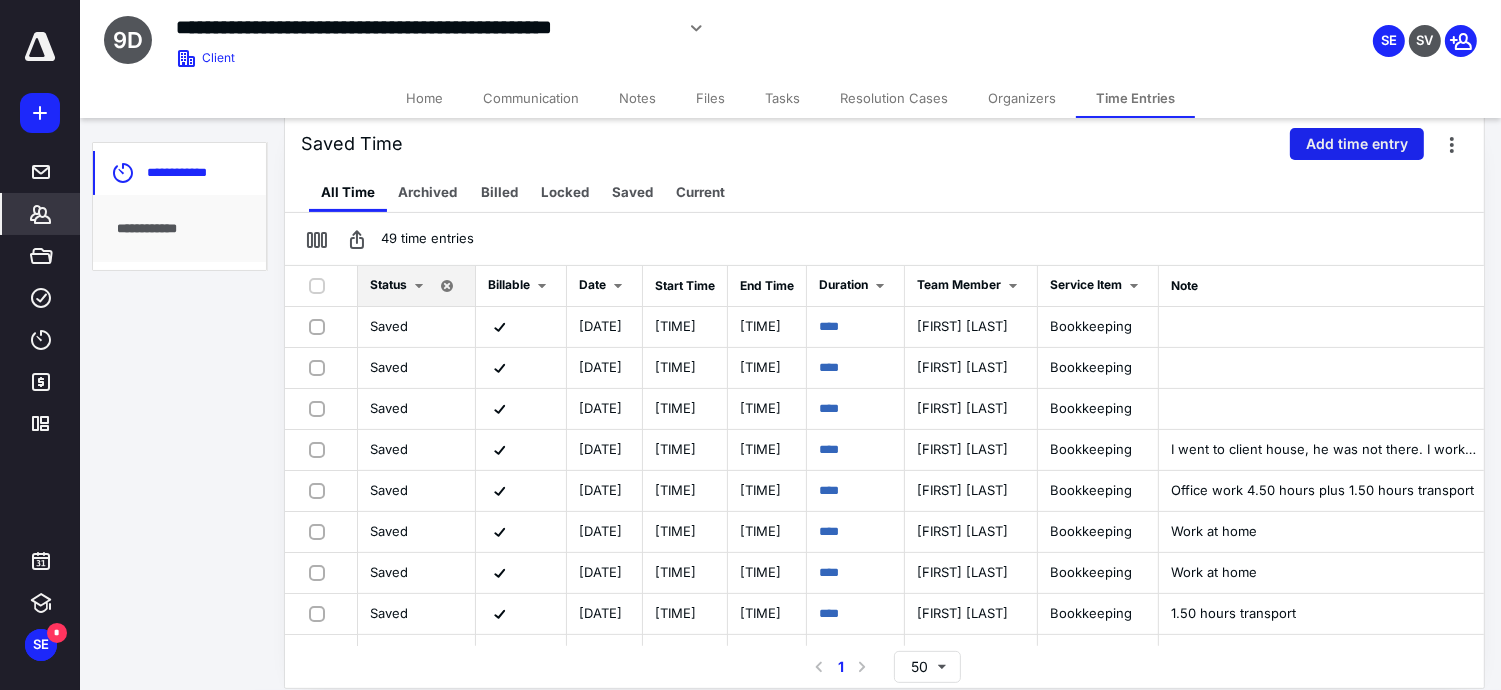 click on "Add time entry" at bounding box center [1357, 144] 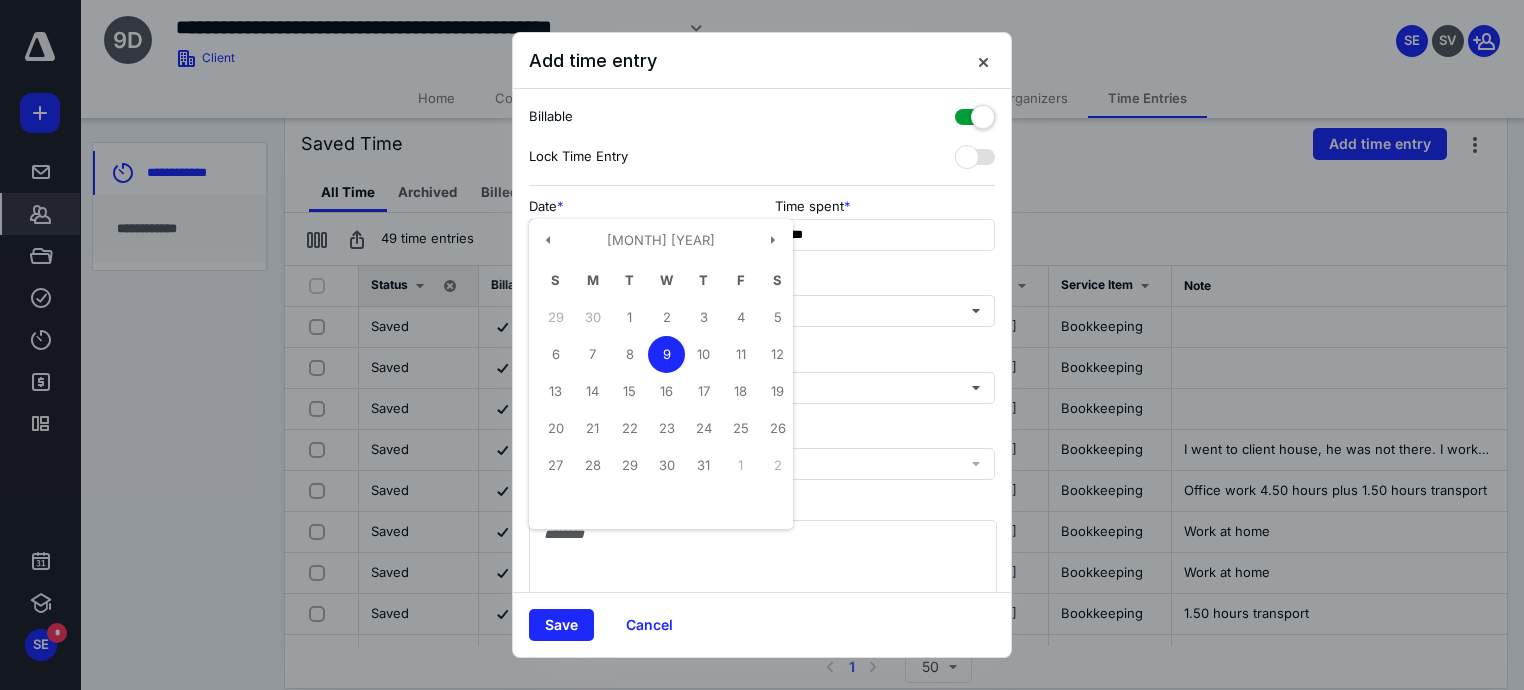click on "**********" at bounding box center [639, 235] 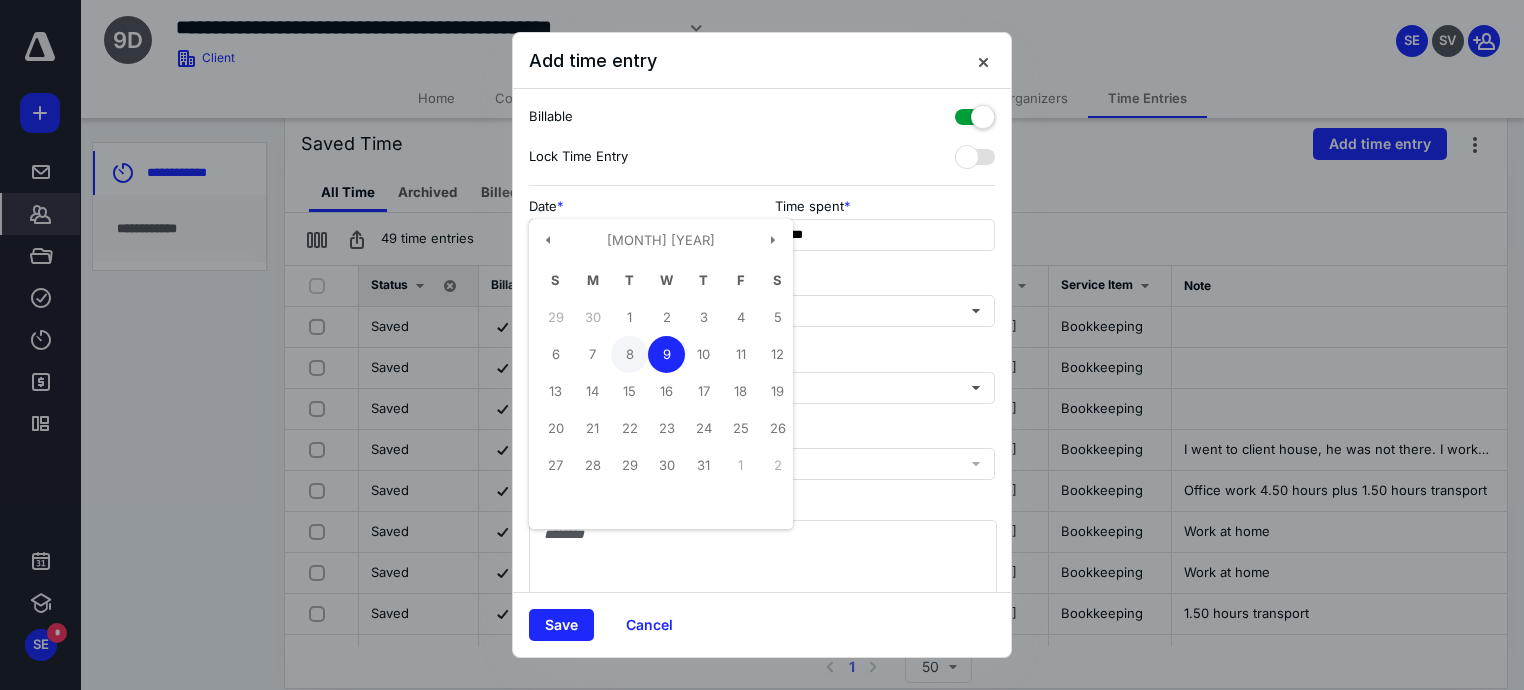 click on "8" at bounding box center [629, 317] 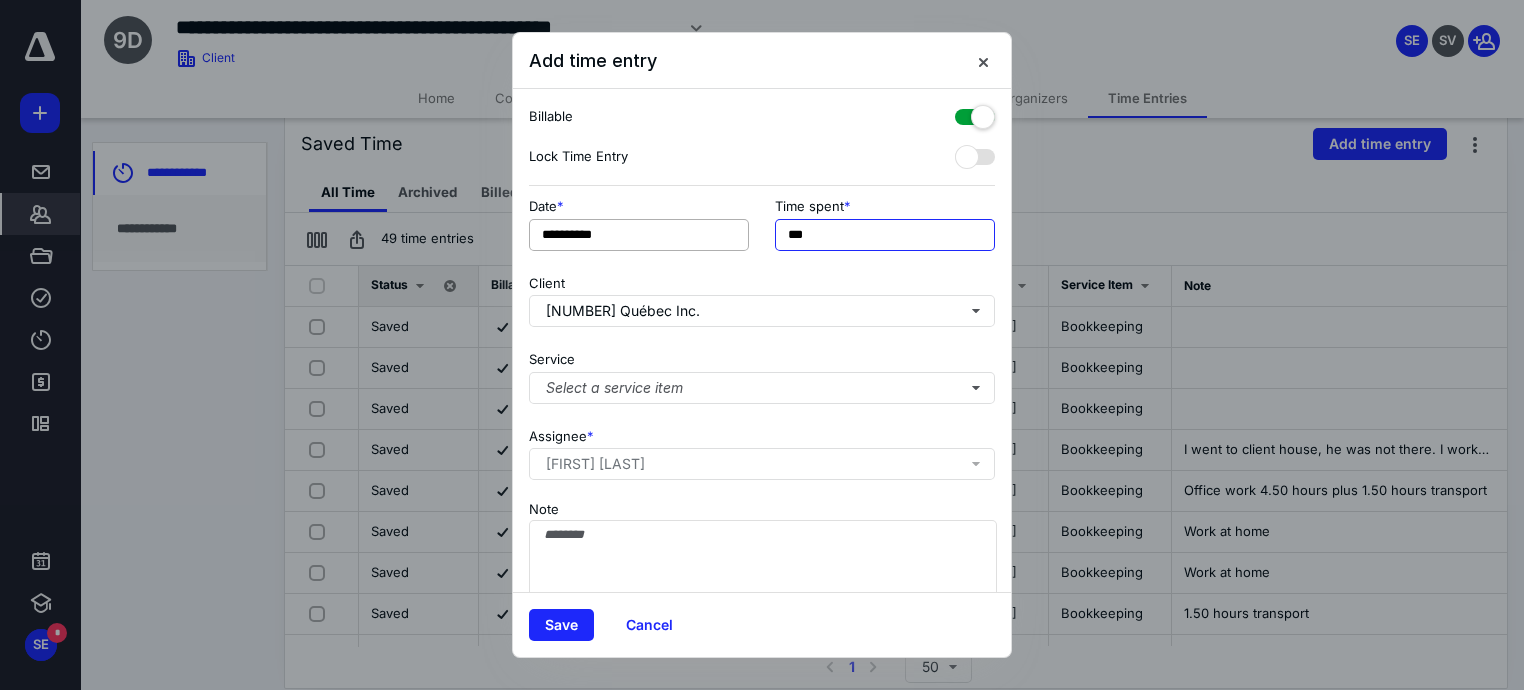 drag, startPoint x: 799, startPoint y: 233, endPoint x: 740, endPoint y: 233, distance: 59 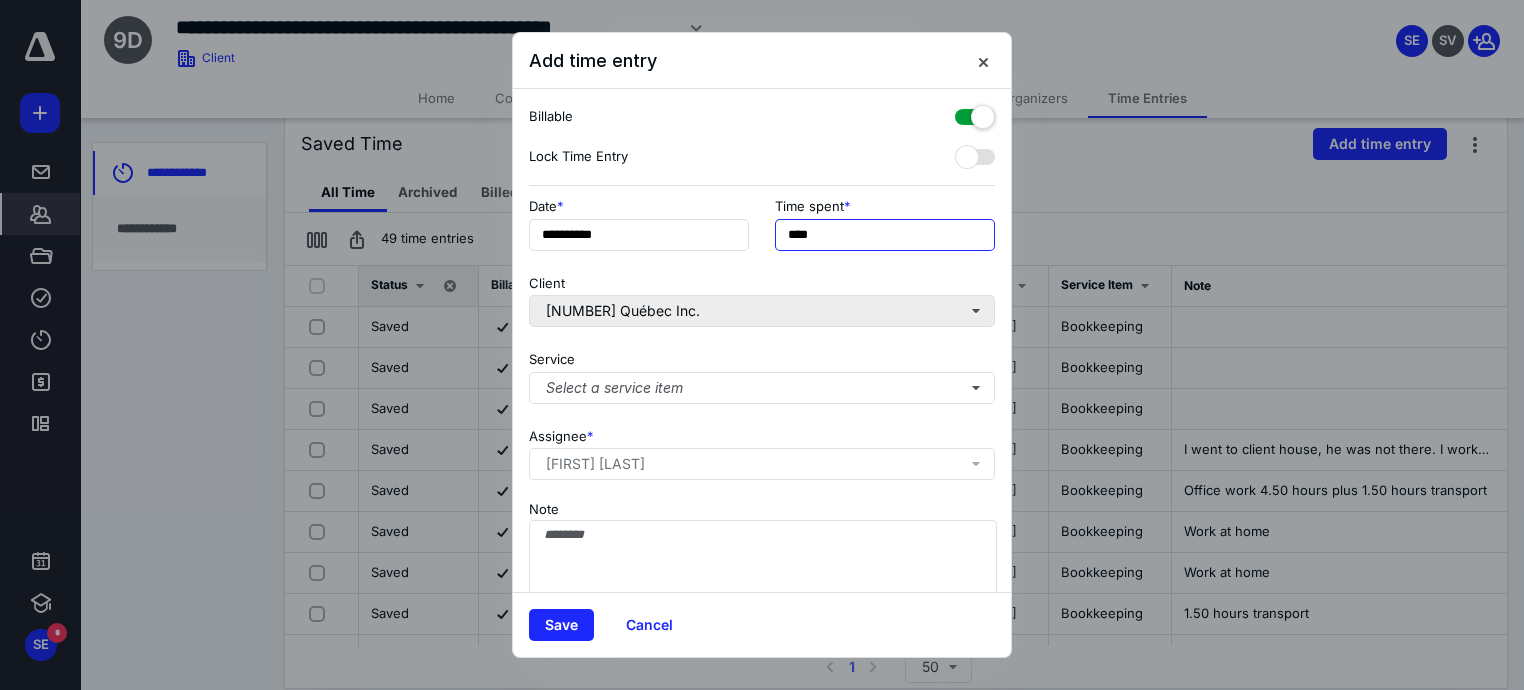 type on "****" 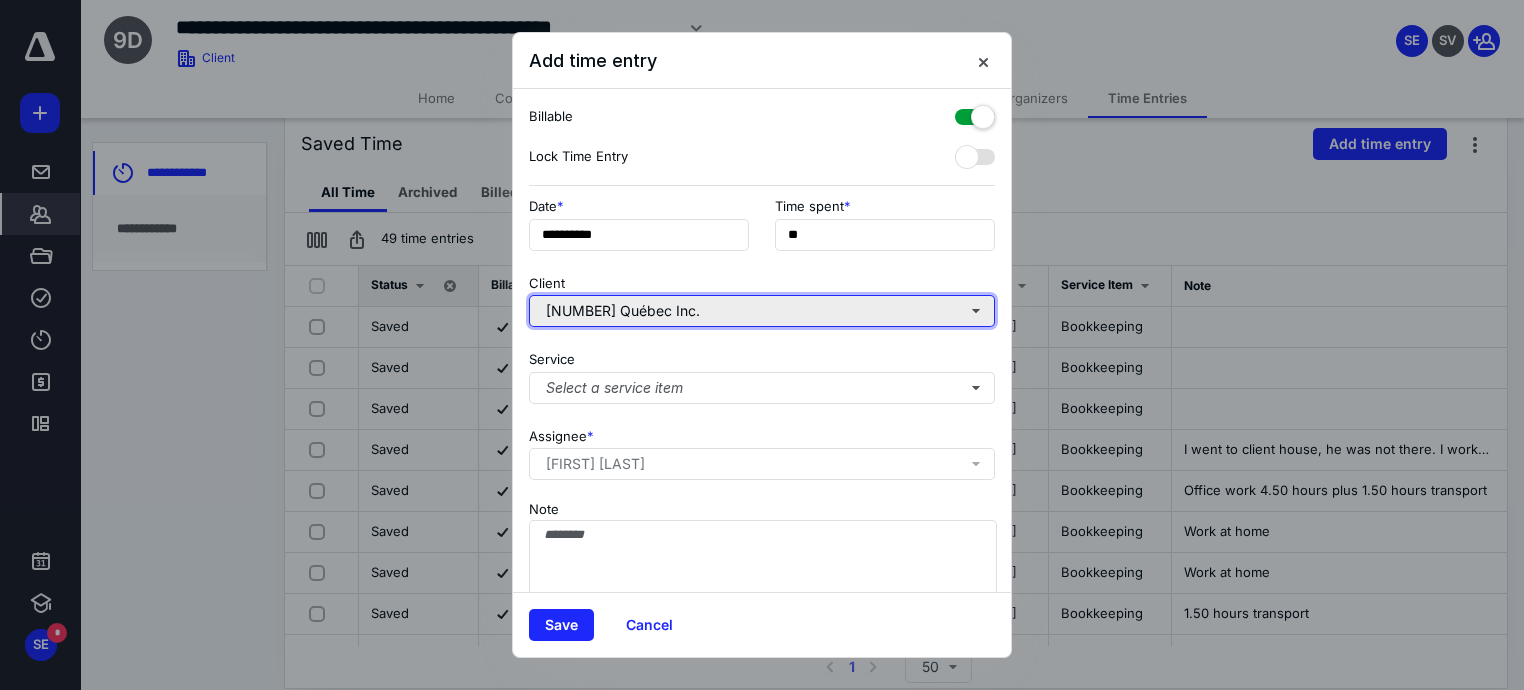 click on "[NUMBER] Québec Inc." at bounding box center (762, 311) 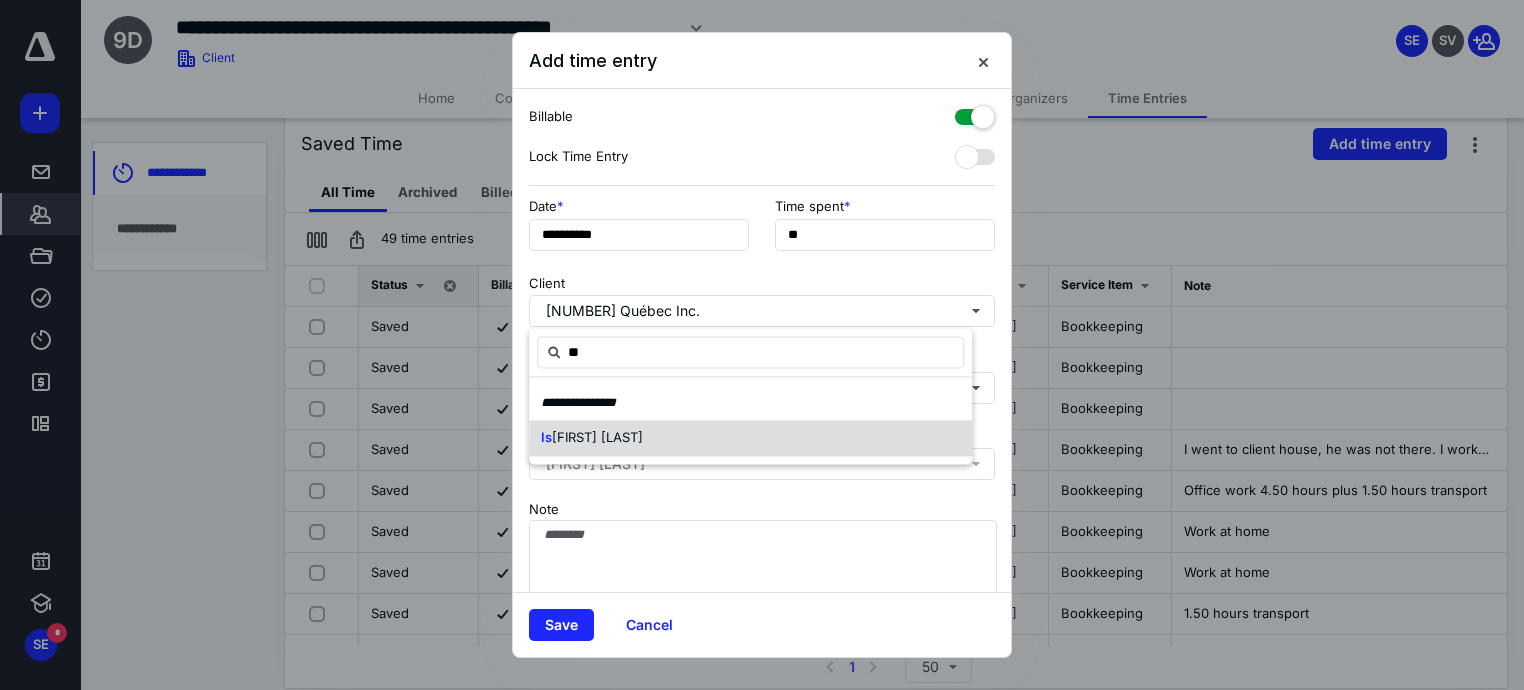 click on "[FIRST] [LAST]" at bounding box center (597, 438) 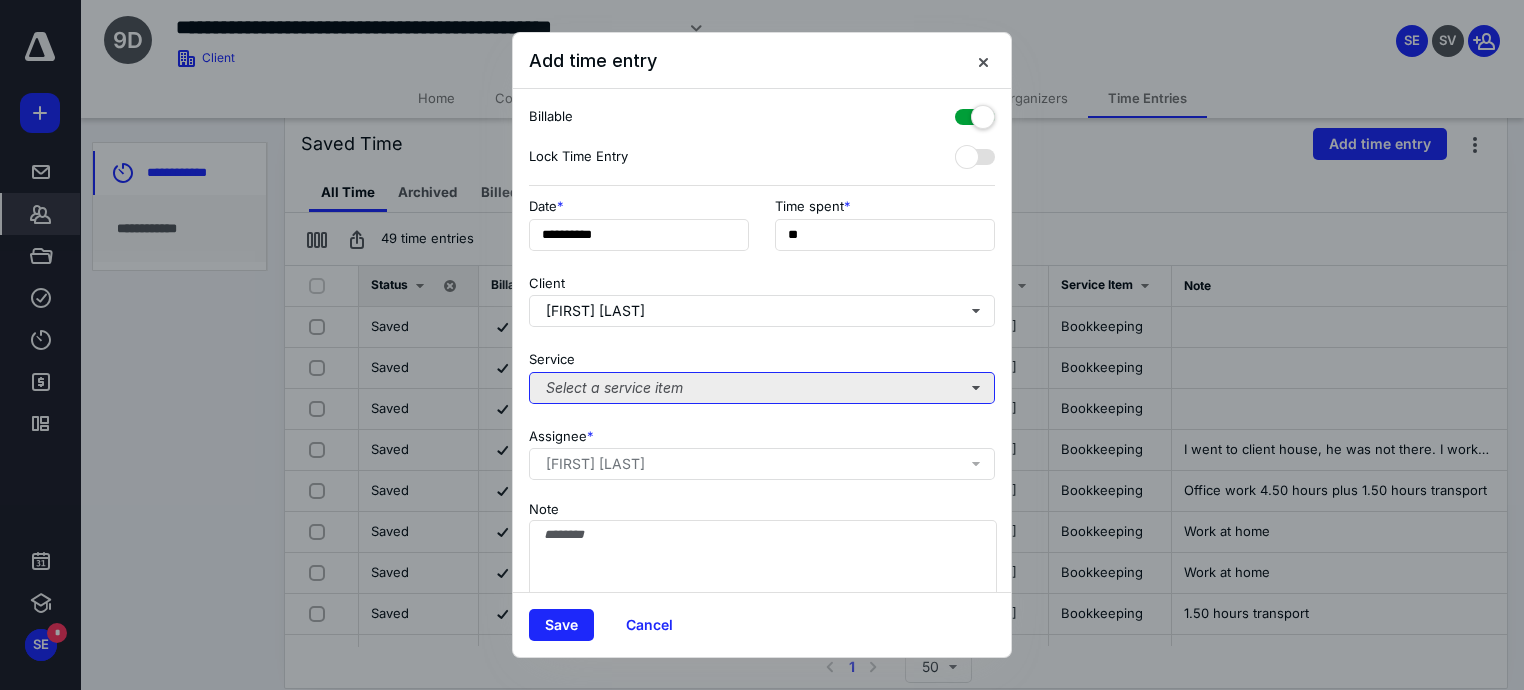 click on "Select a service item" at bounding box center (762, 388) 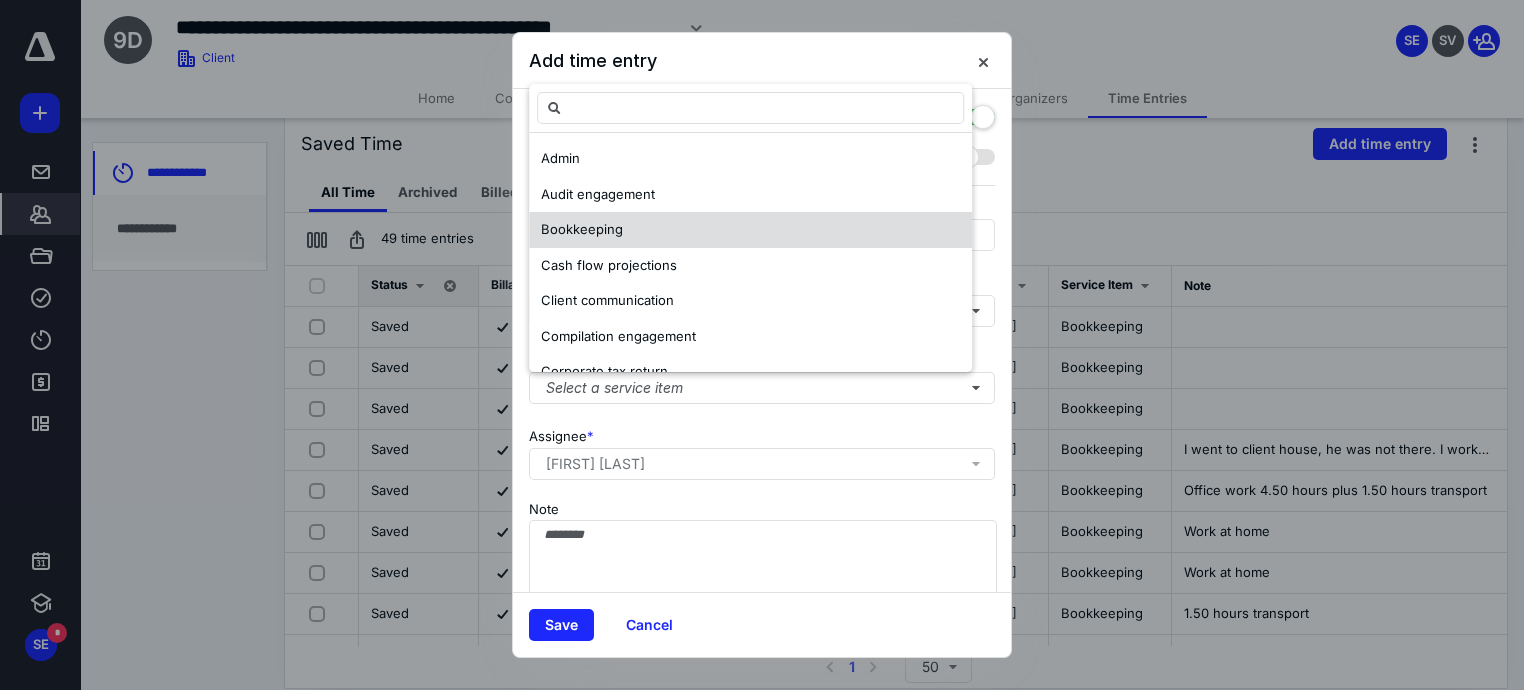 click on "Bookkeeping" at bounding box center (750, 230) 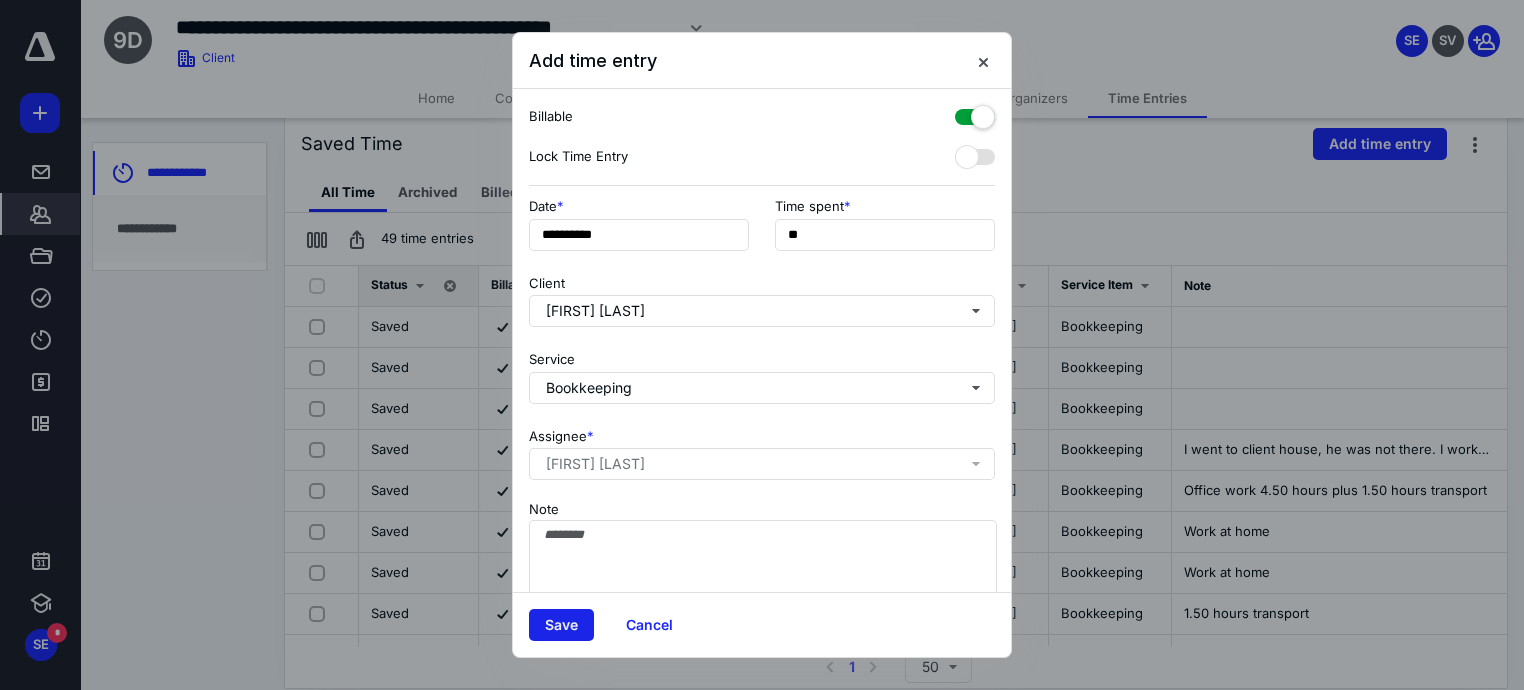 click on "Save" at bounding box center [561, 625] 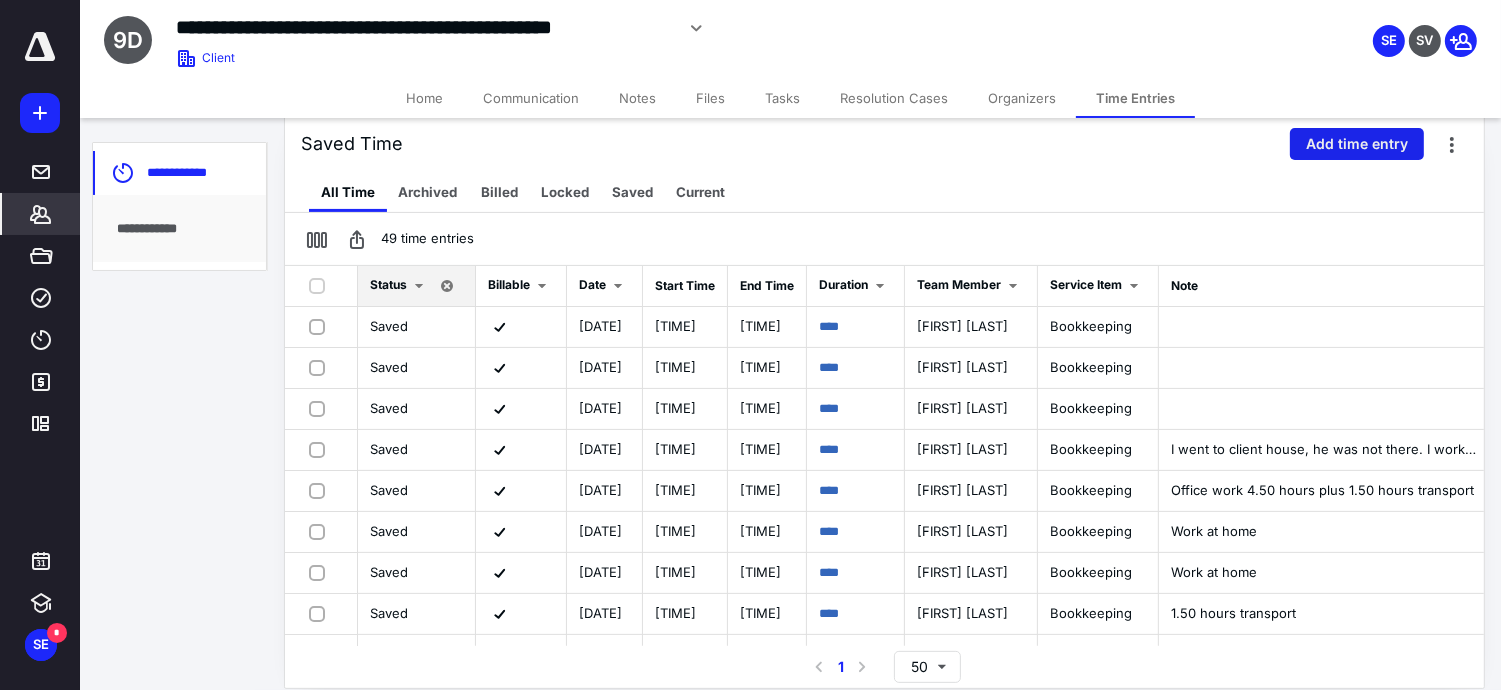 click on "Add time entry" at bounding box center (1357, 144) 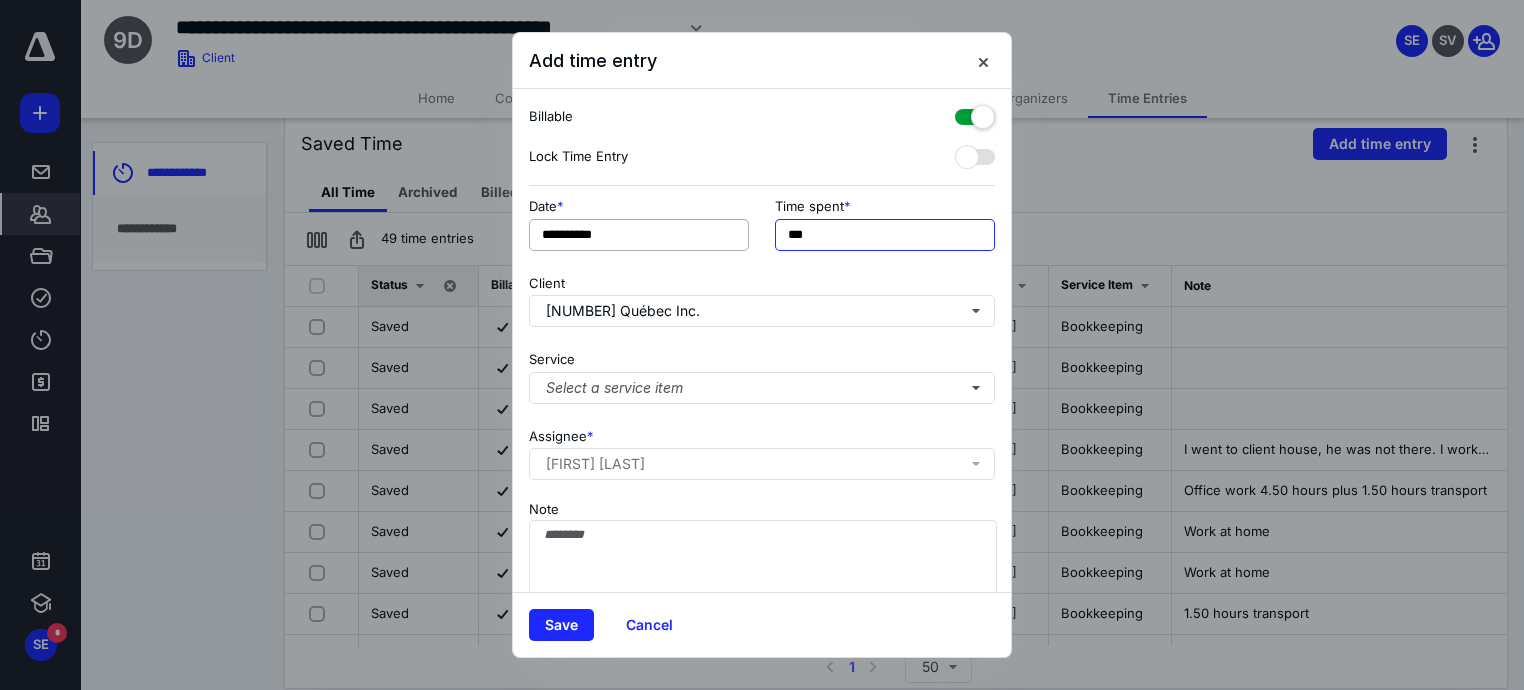drag, startPoint x: 801, startPoint y: 226, endPoint x: 693, endPoint y: 242, distance: 109.17875 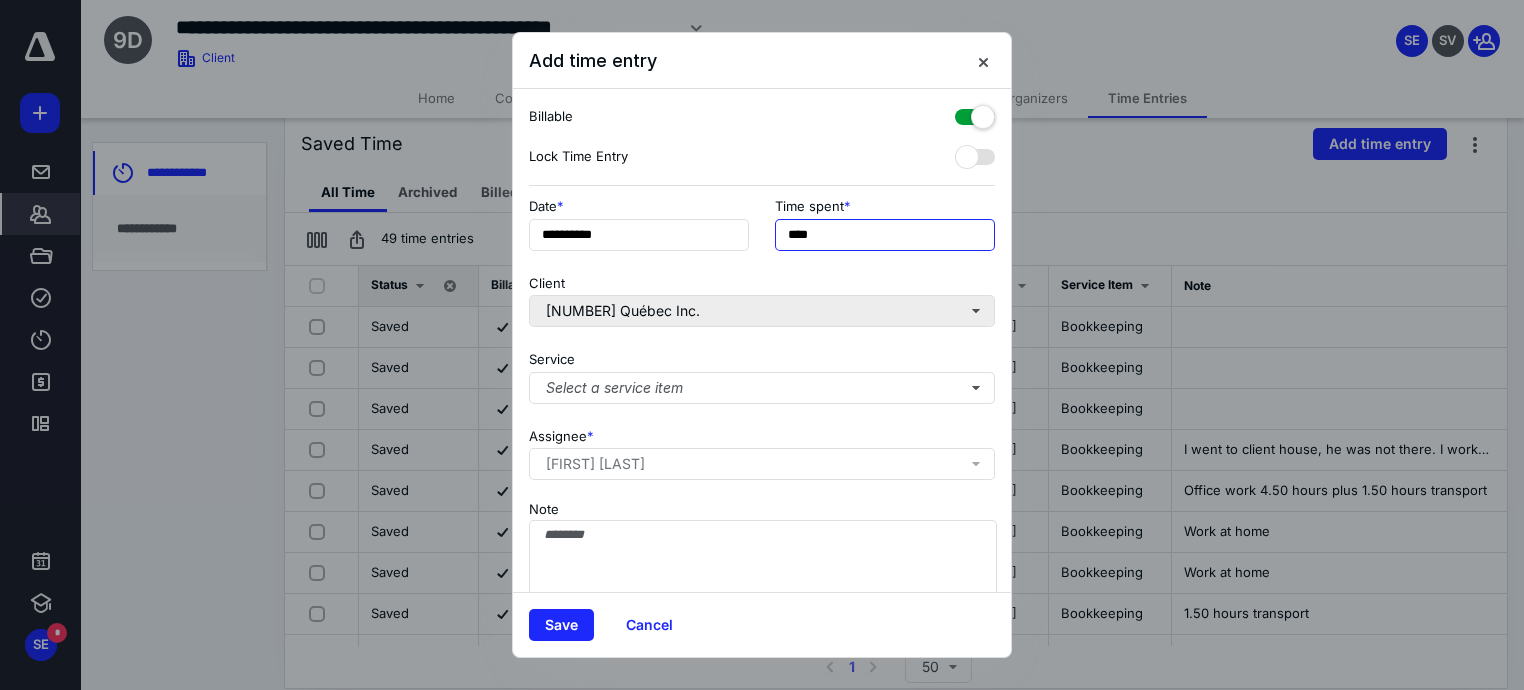 type on "****" 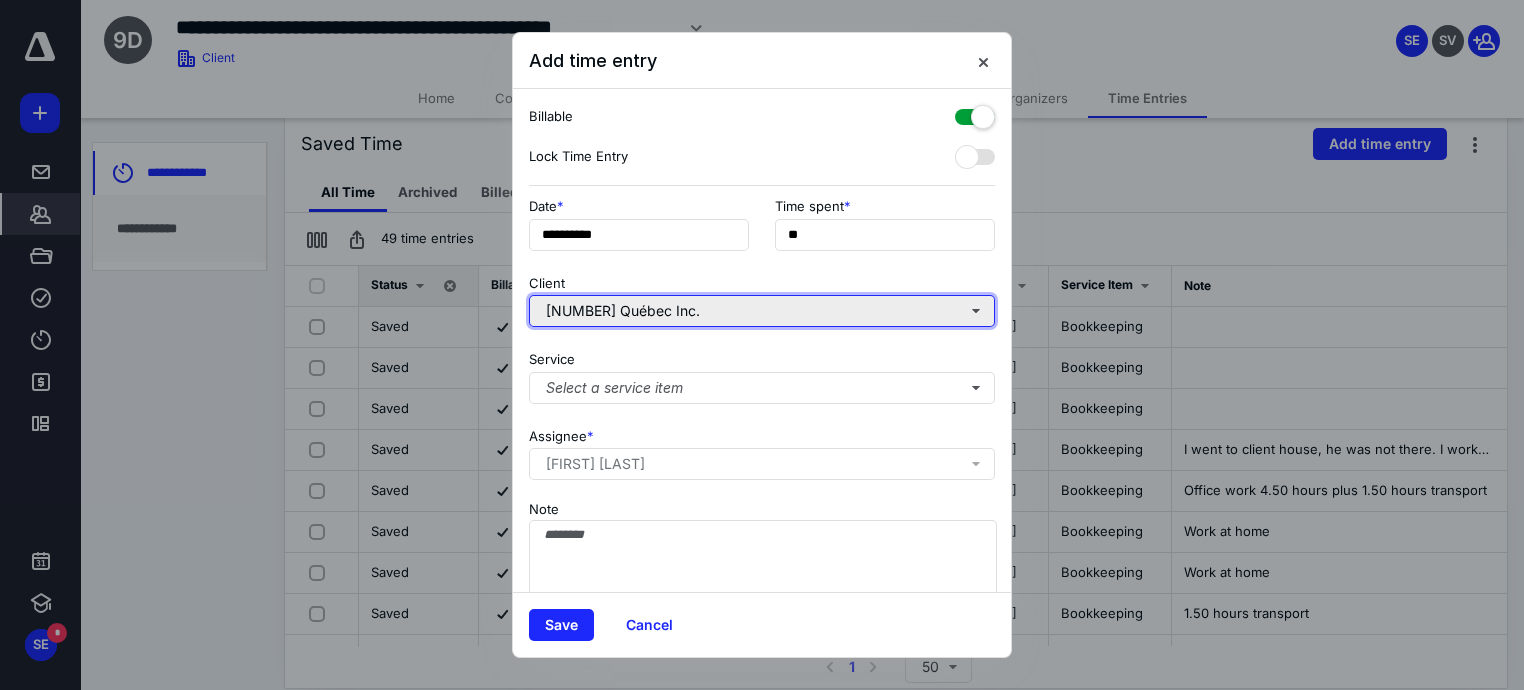 click on "[NUMBER] Québec Inc." at bounding box center [762, 311] 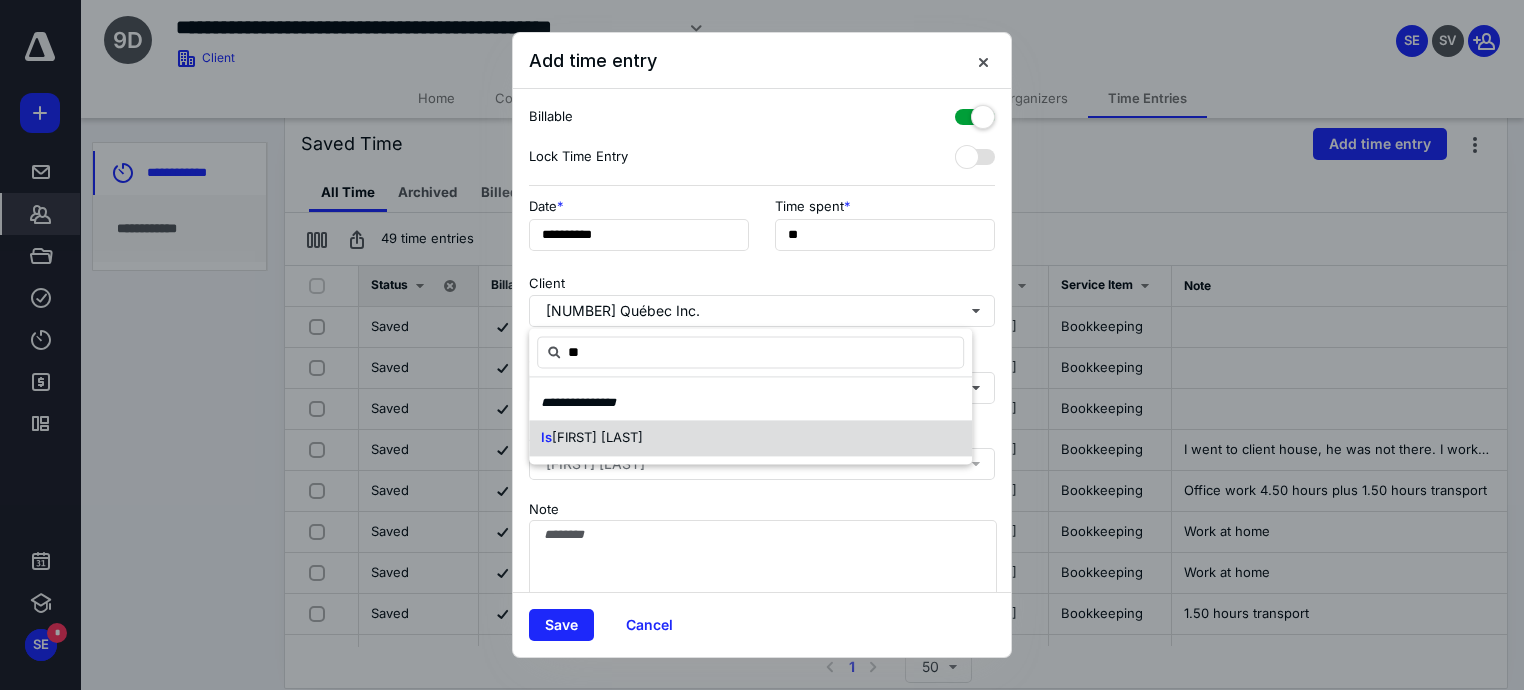 click on "[FIRST] [LAST]" at bounding box center (597, 438) 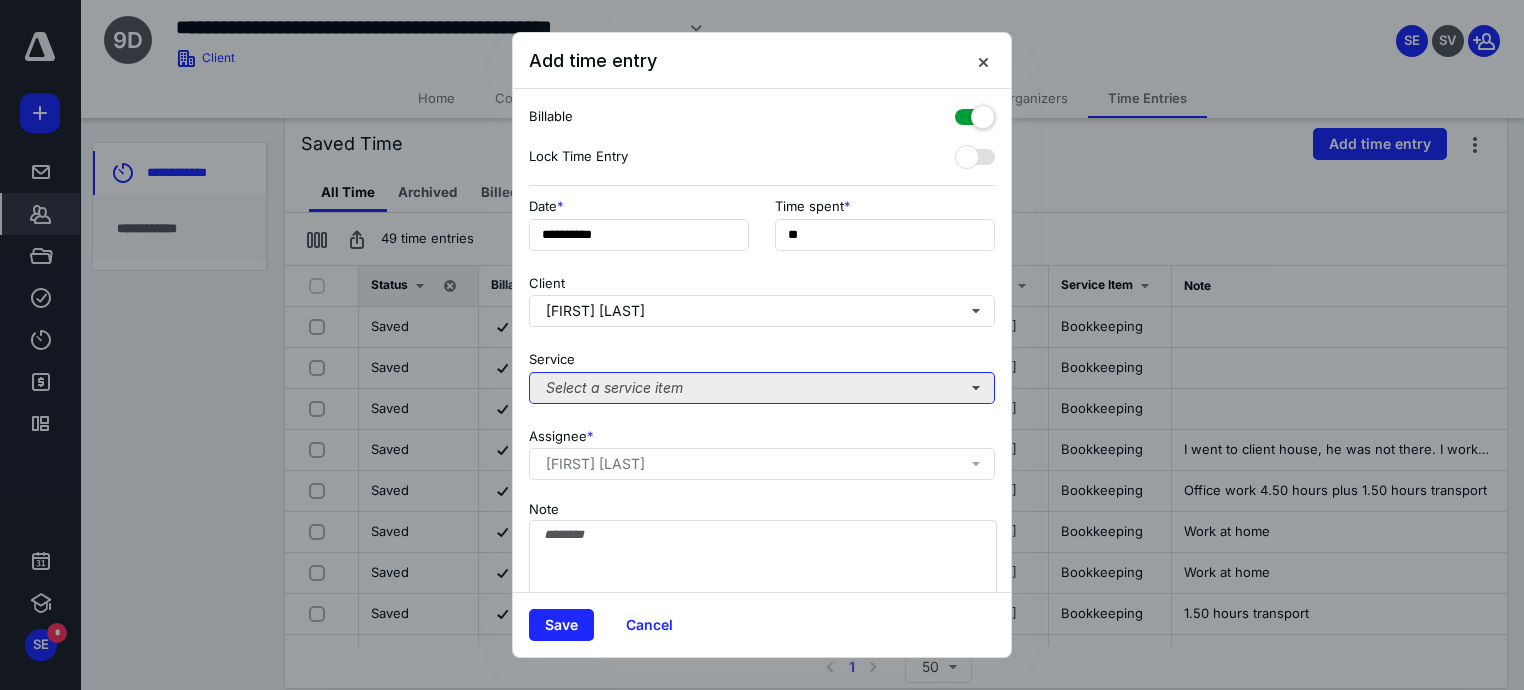 click on "Select a service item" at bounding box center [762, 388] 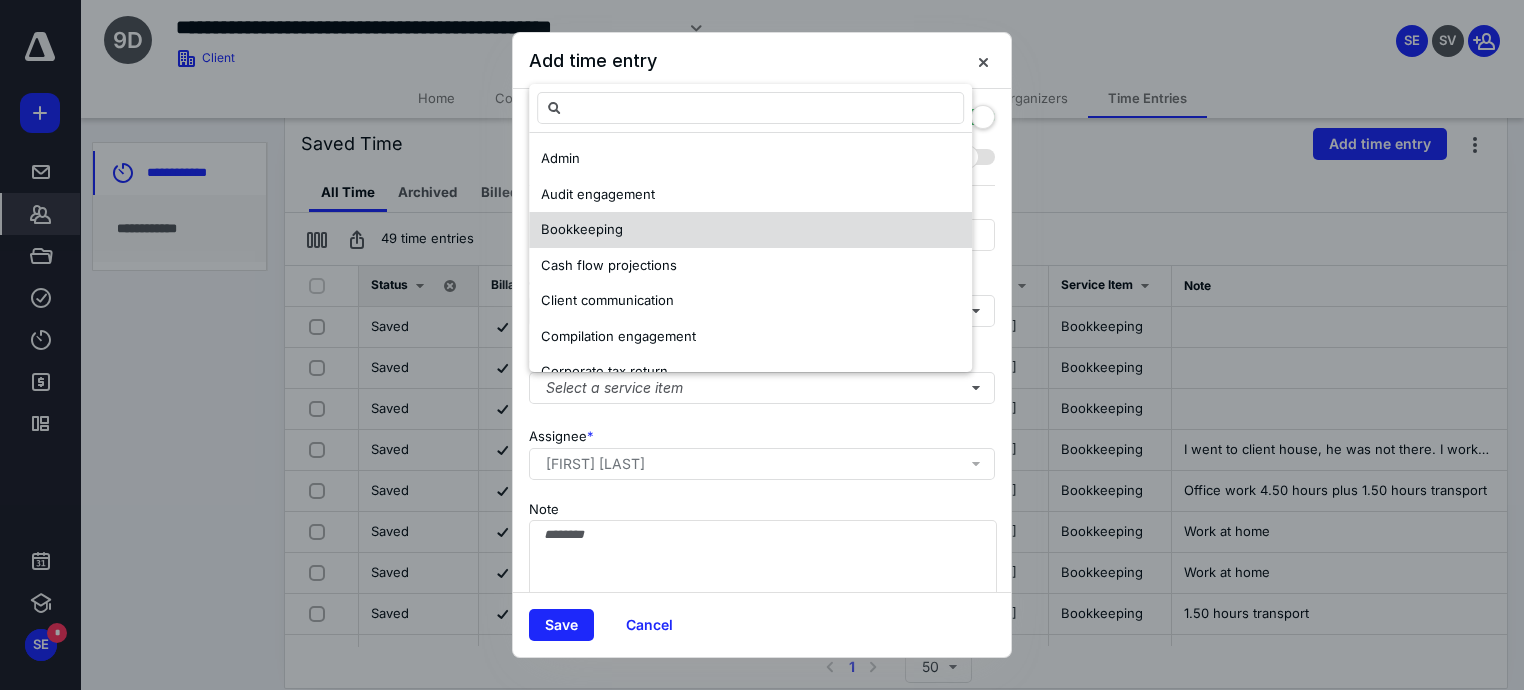 click on "Bookkeeping" at bounding box center [750, 230] 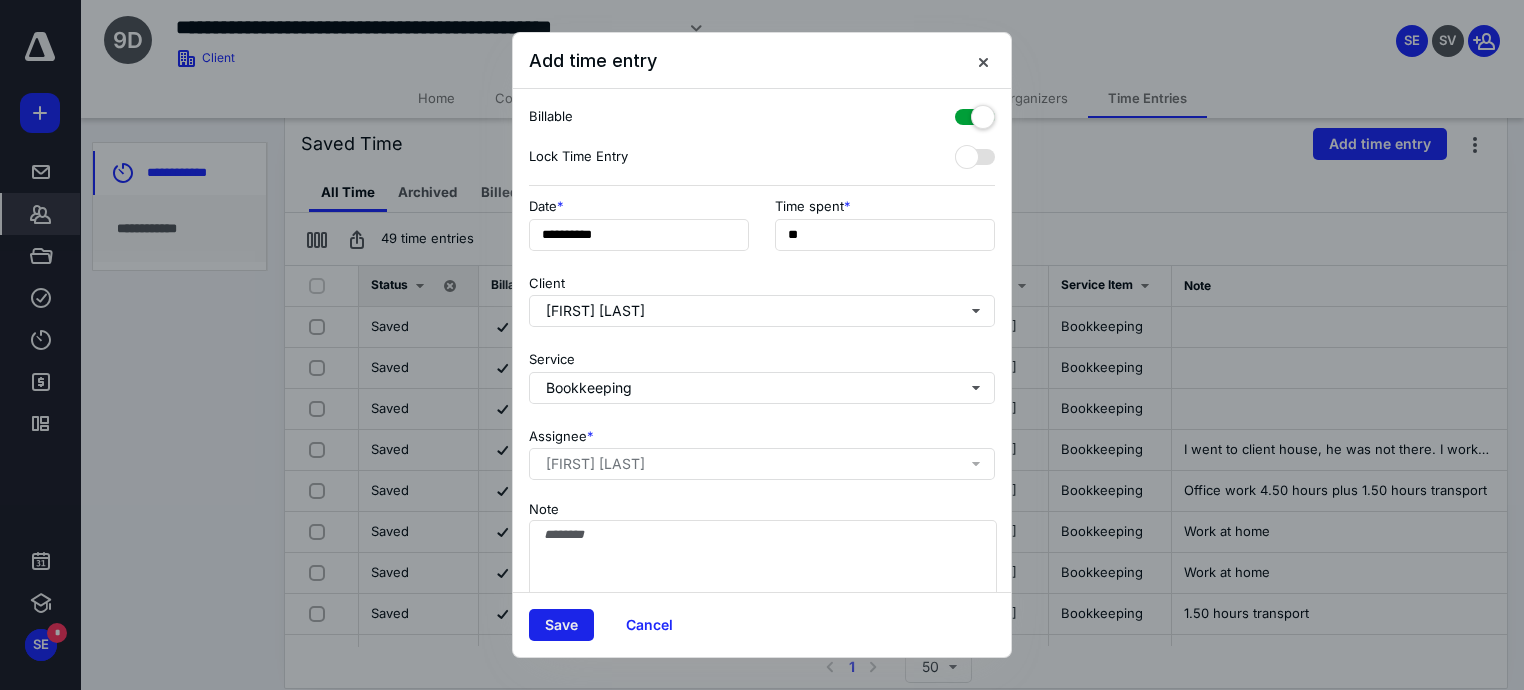 click on "Save" at bounding box center (561, 625) 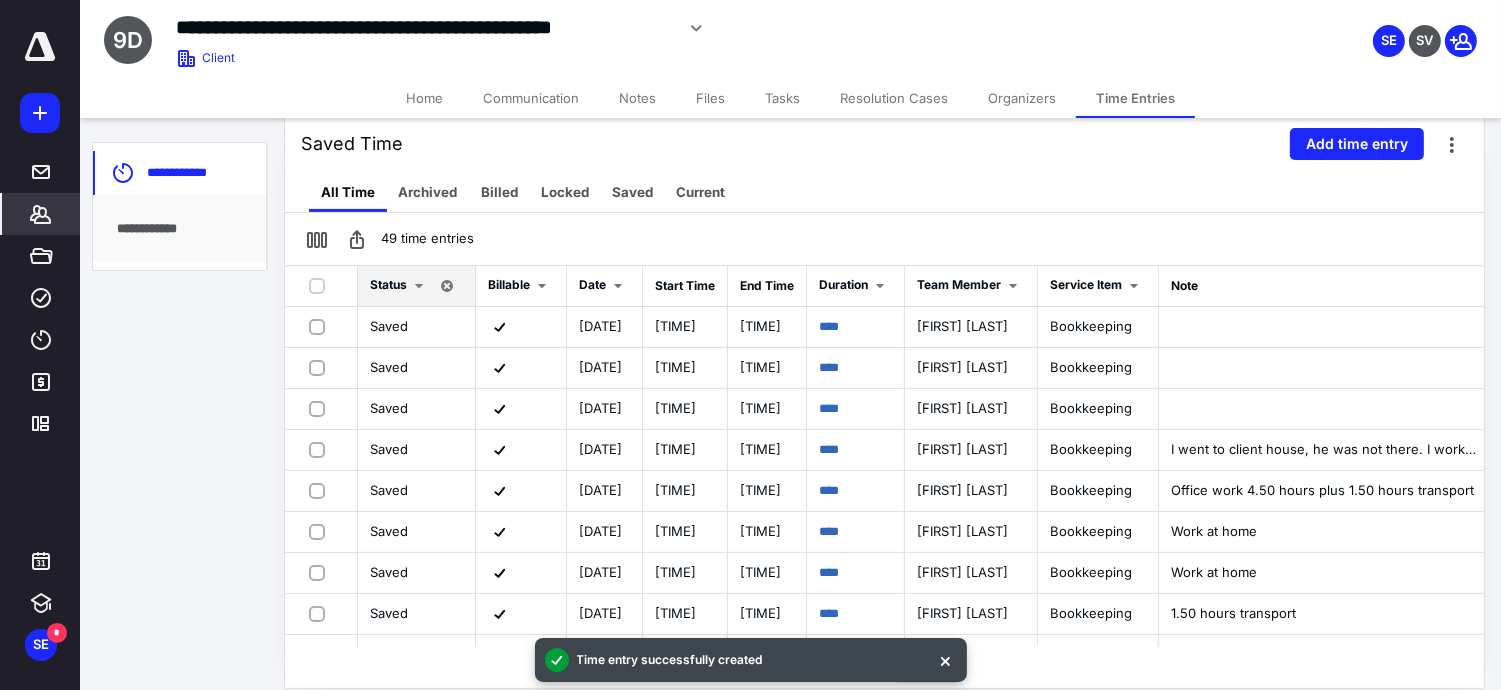 click on "Home" at bounding box center [424, 98] 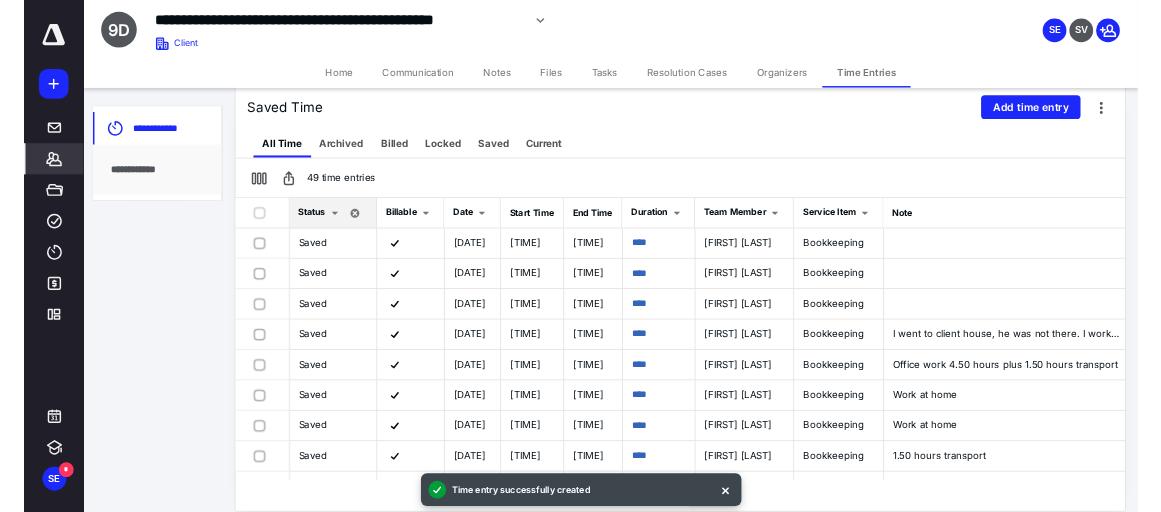scroll, scrollTop: 0, scrollLeft: 0, axis: both 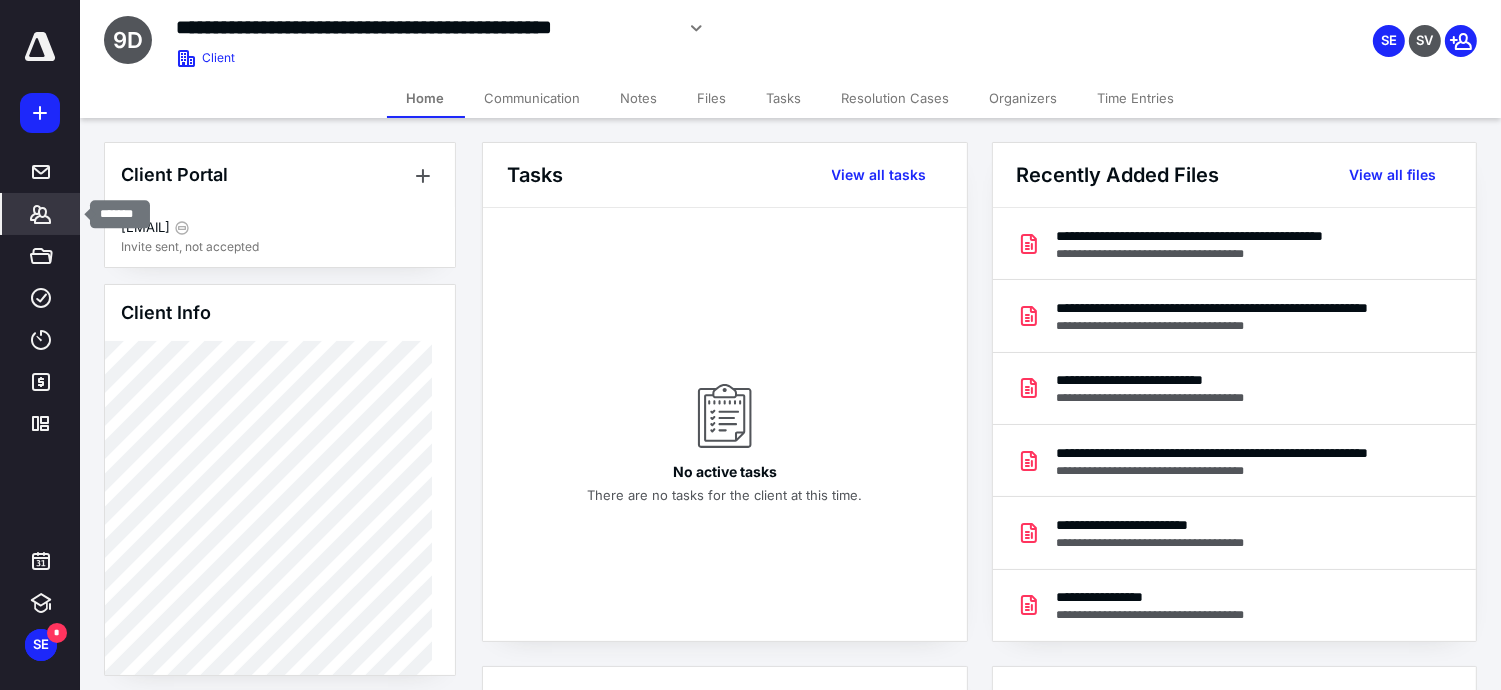 click at bounding box center (41, 214) 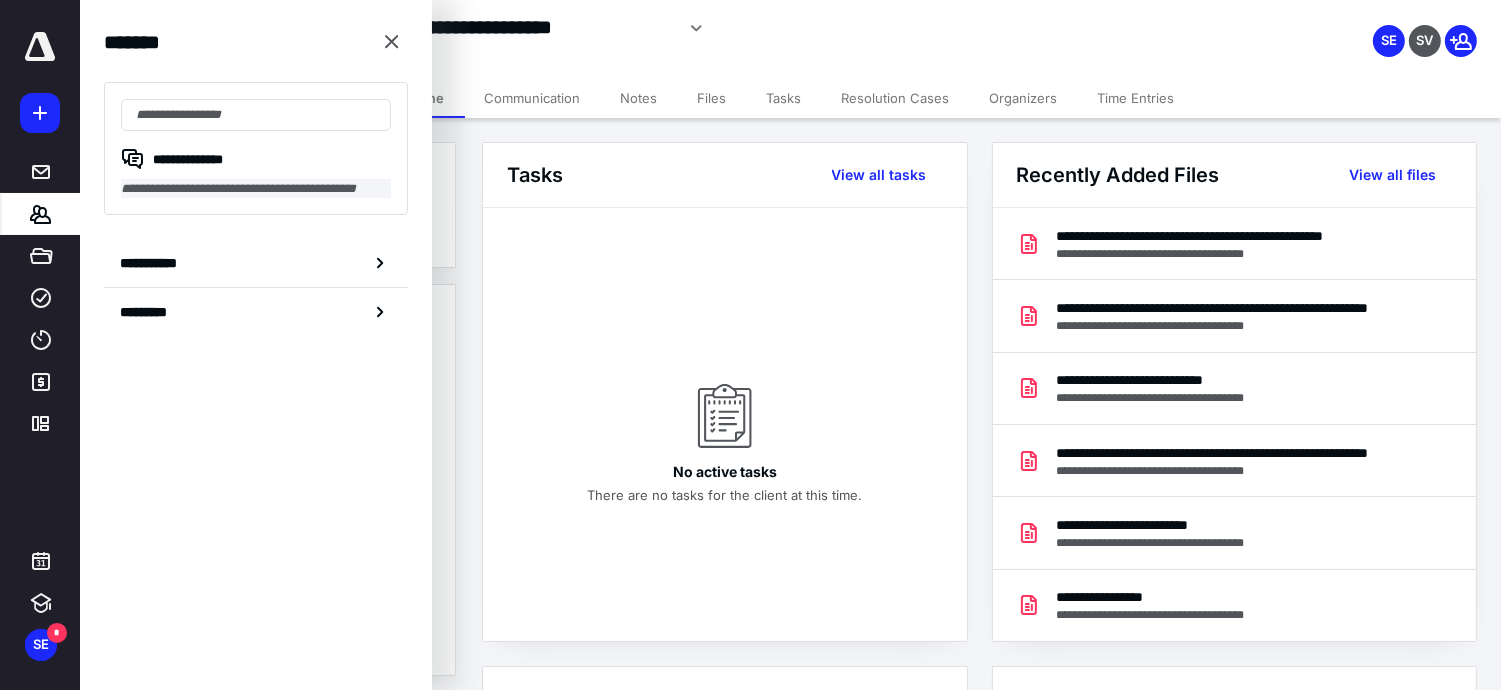 click on "**********" at bounding box center (256, 188) 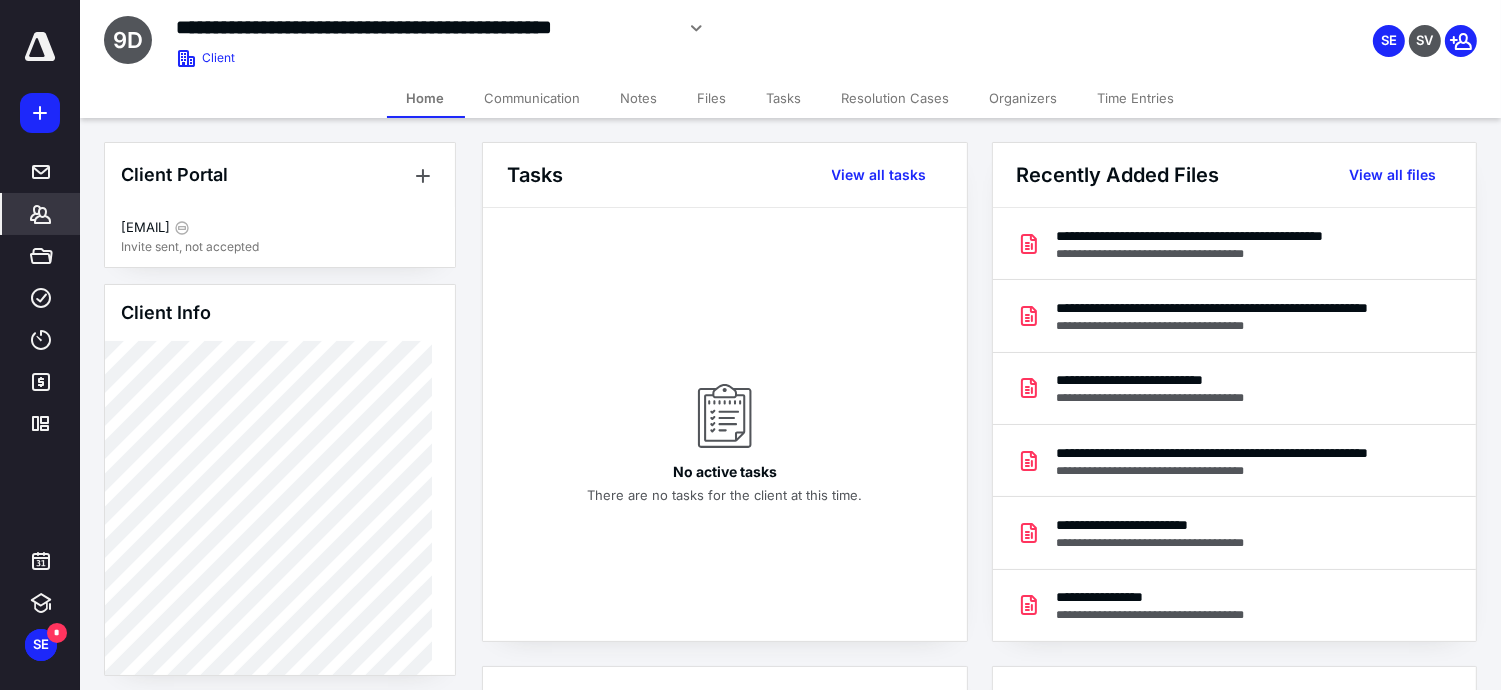 click on "Time Entries" at bounding box center [1136, 98] 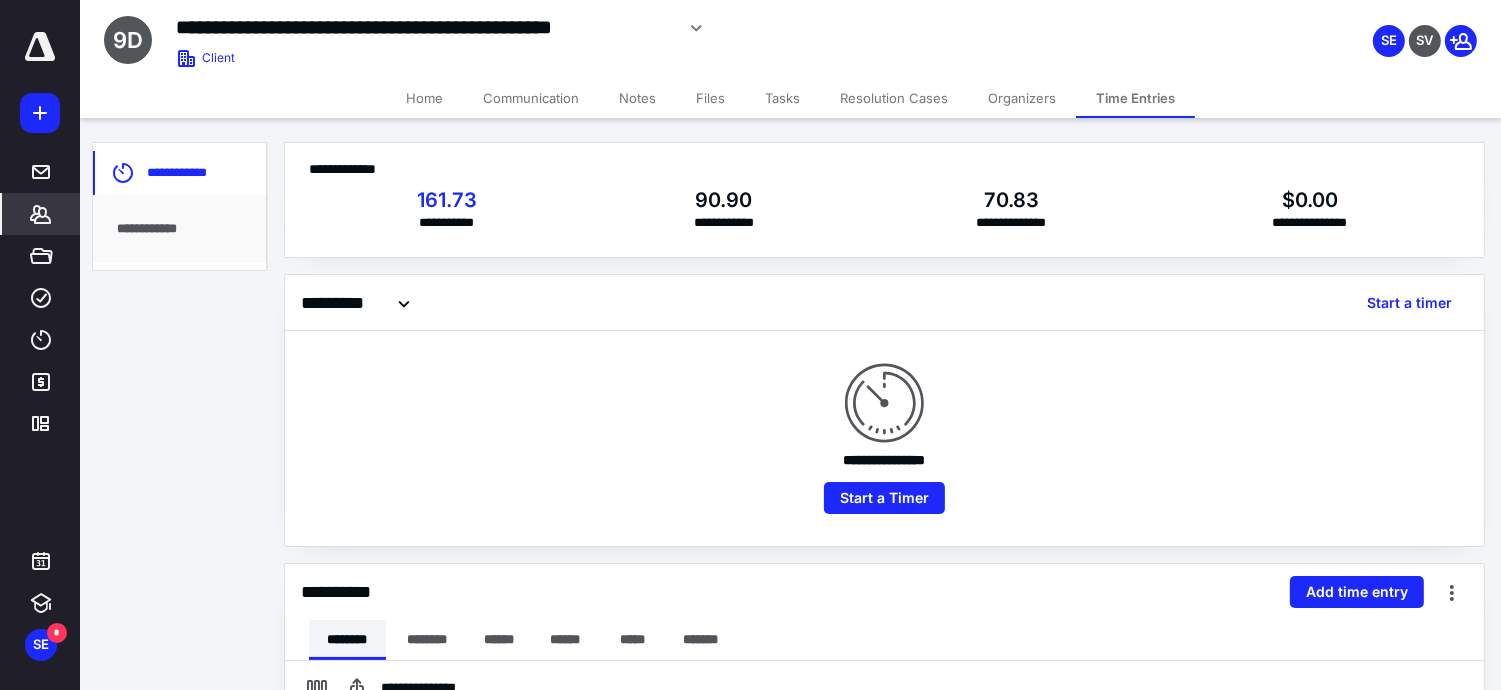 click on "********" at bounding box center [347, 640] 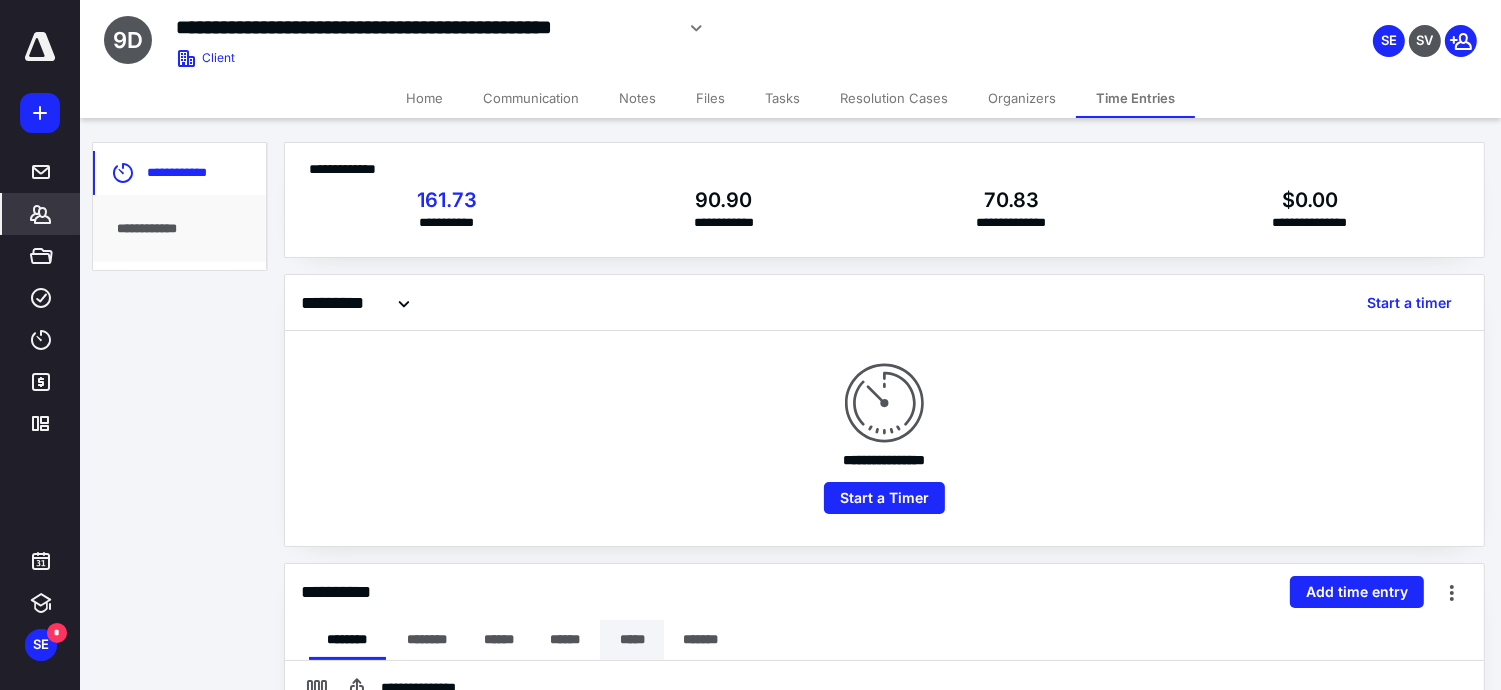 click on "*****" at bounding box center [347, 640] 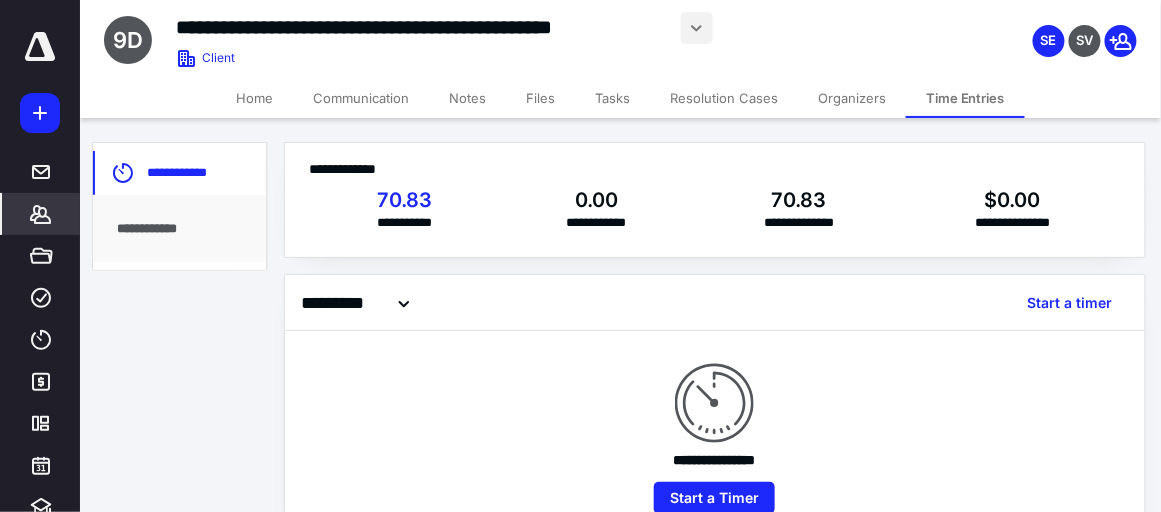 click at bounding box center [697, 28] 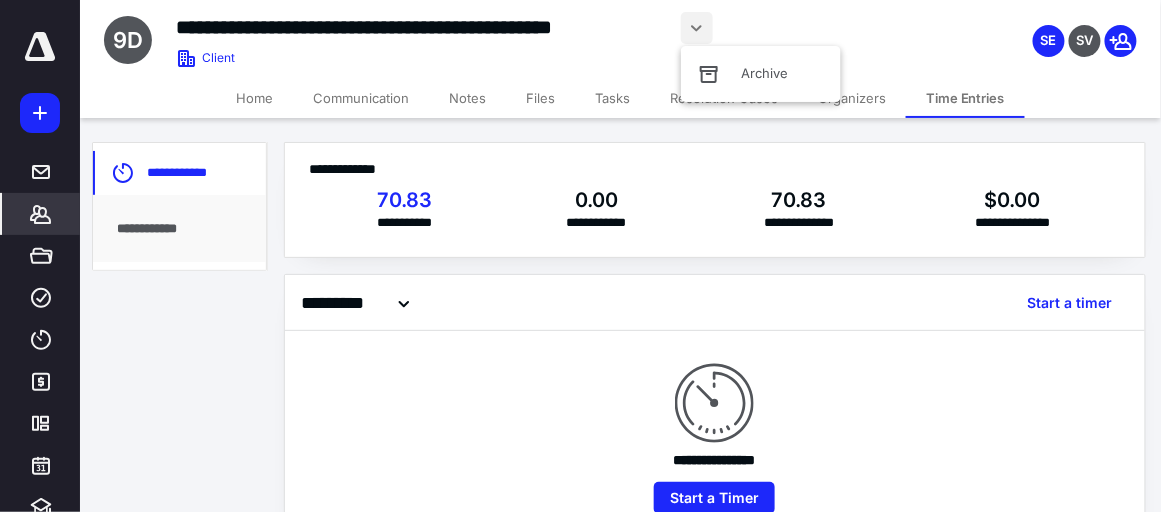 click at bounding box center (697, 28) 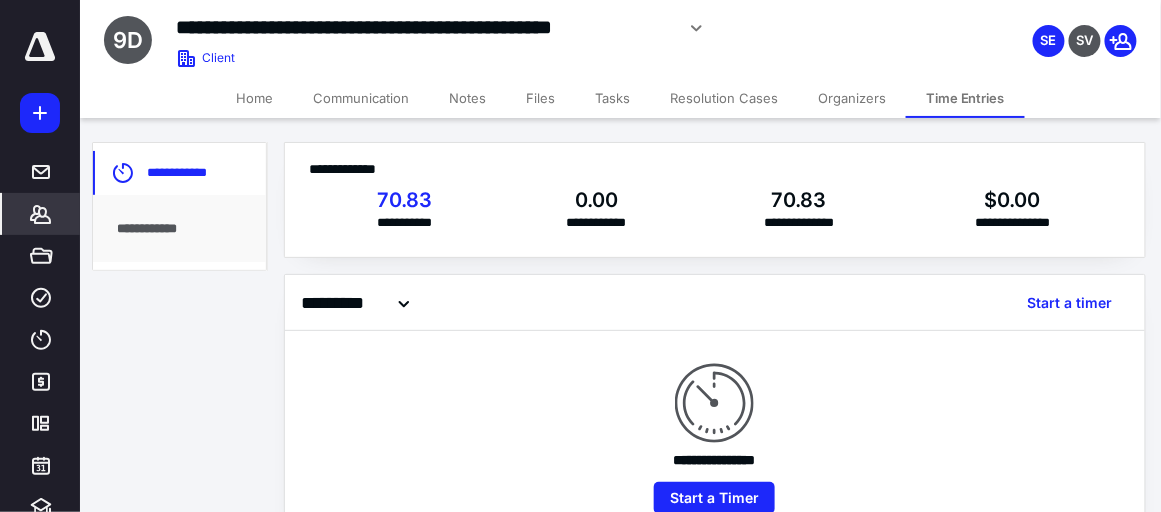 click on "**********" at bounding box center [179, 228] 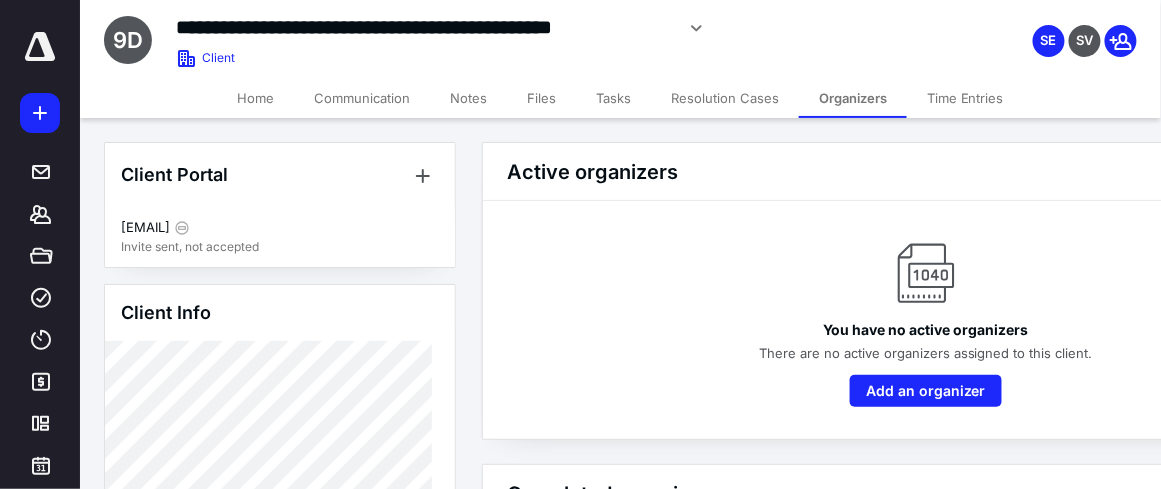 click on "Resolution Cases" at bounding box center [725, 98] 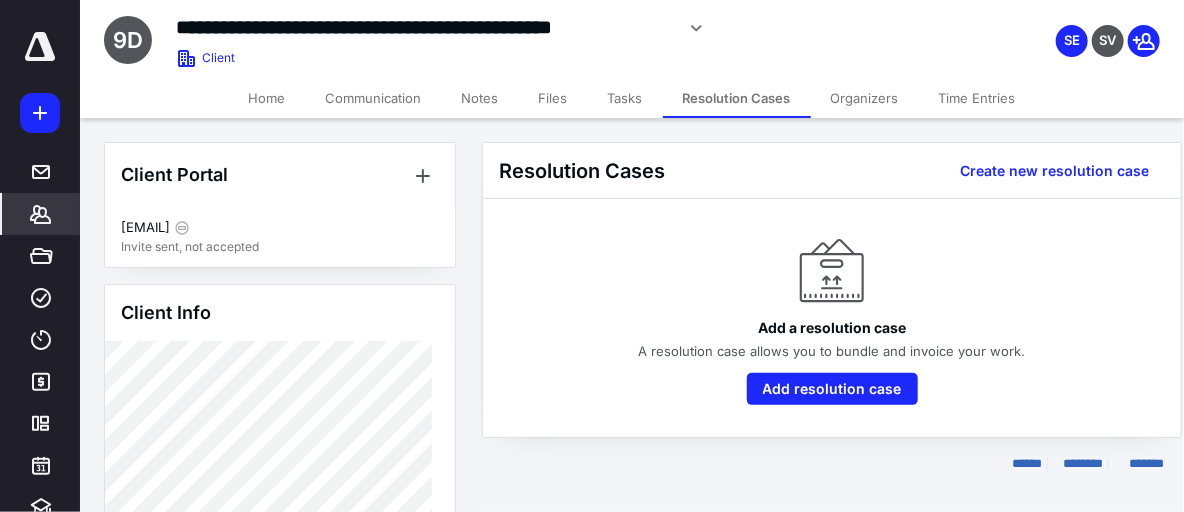 click on "Tasks" at bounding box center (625, 98) 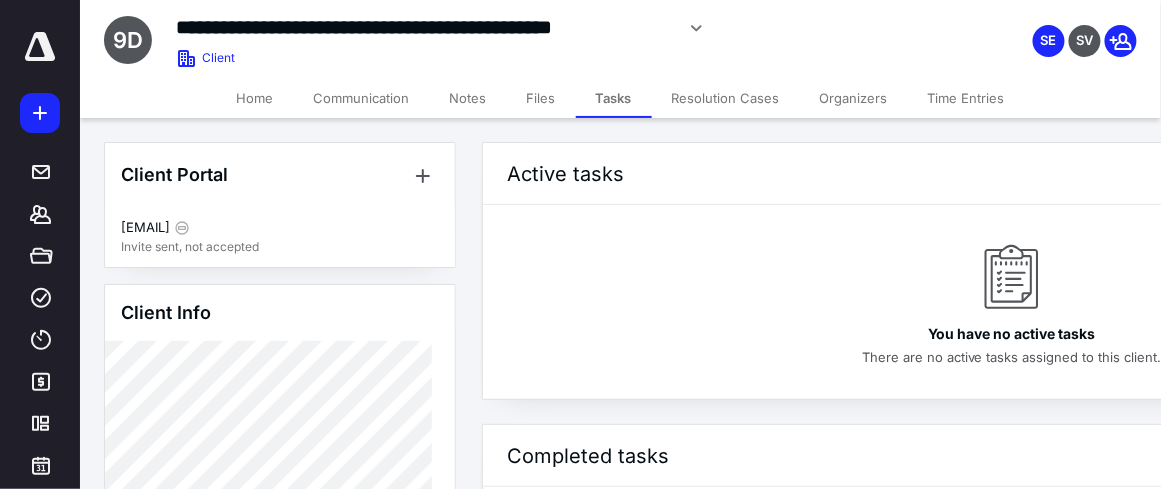 click on "Files" at bounding box center (541, 98) 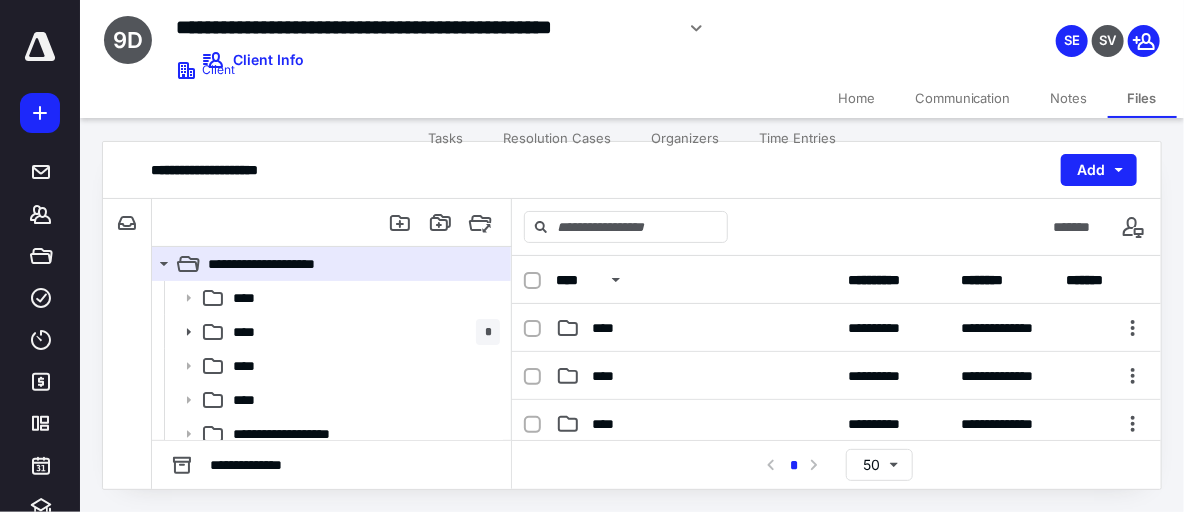 click on "Home" at bounding box center (856, 98) 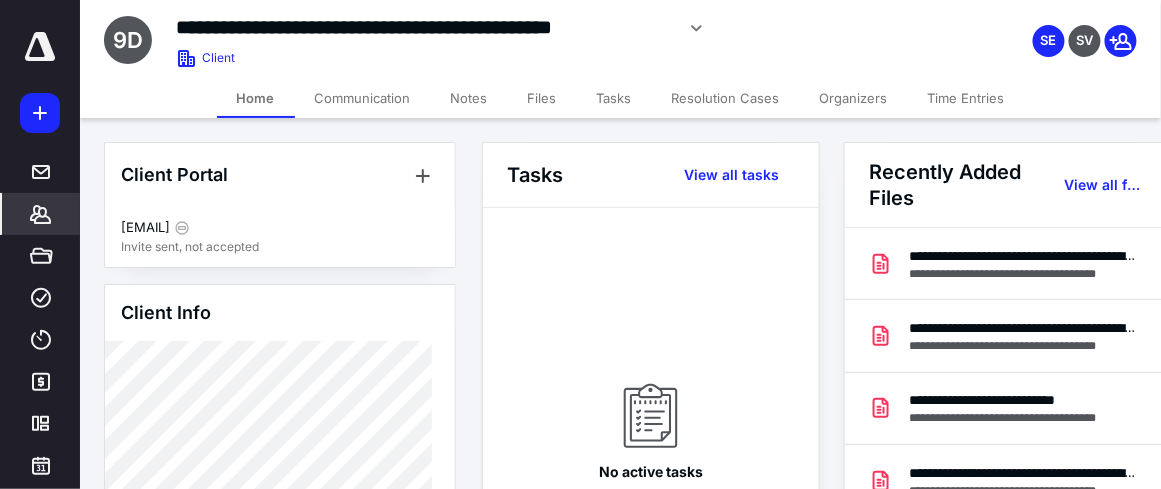 click on "Communication" at bounding box center (363, 98) 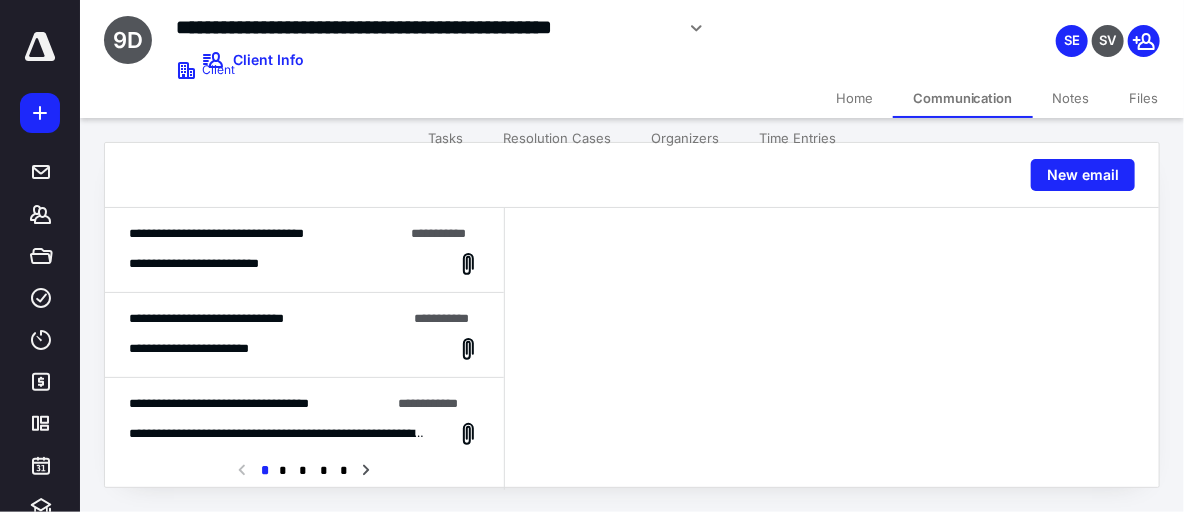 click on "Files" at bounding box center [1144, 98] 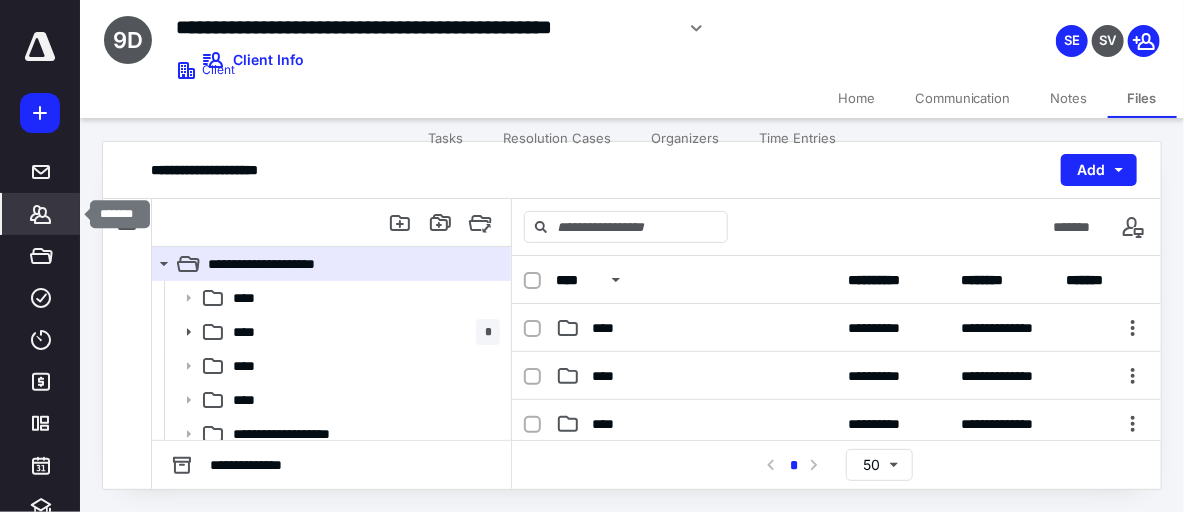 click at bounding box center [40, 214] 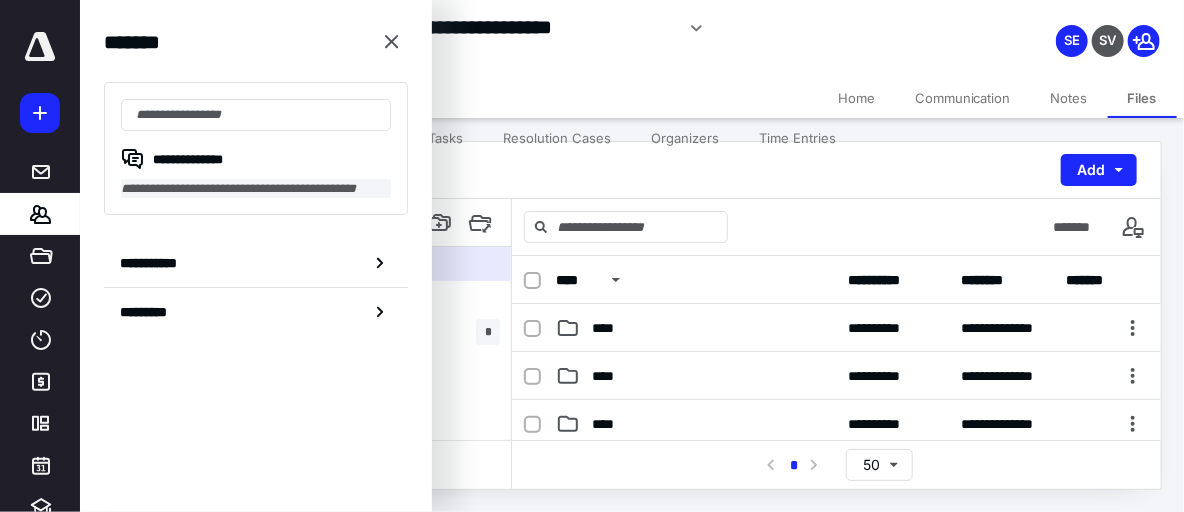 click on "**********" at bounding box center (256, 188) 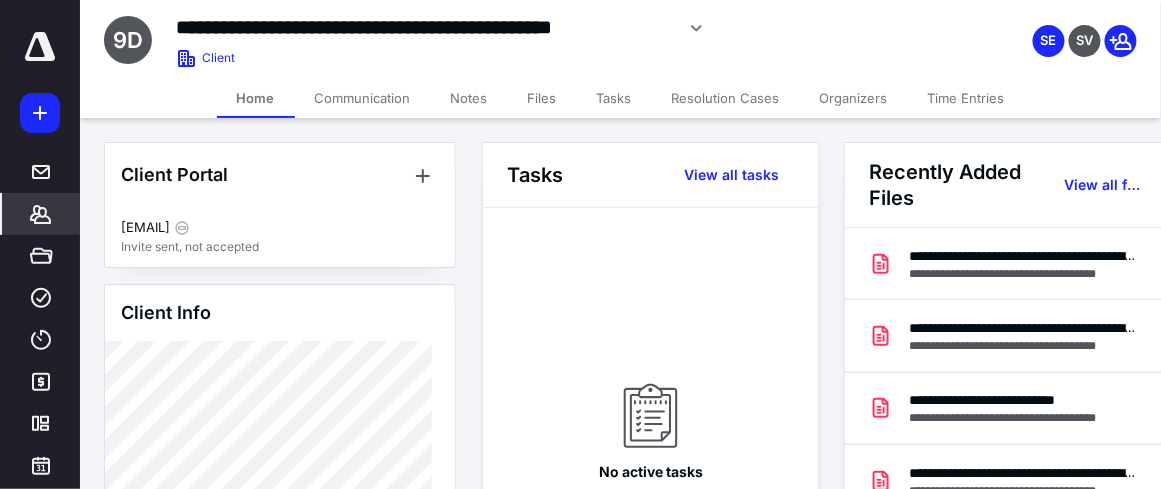 click on "Time Entries" at bounding box center (966, 98) 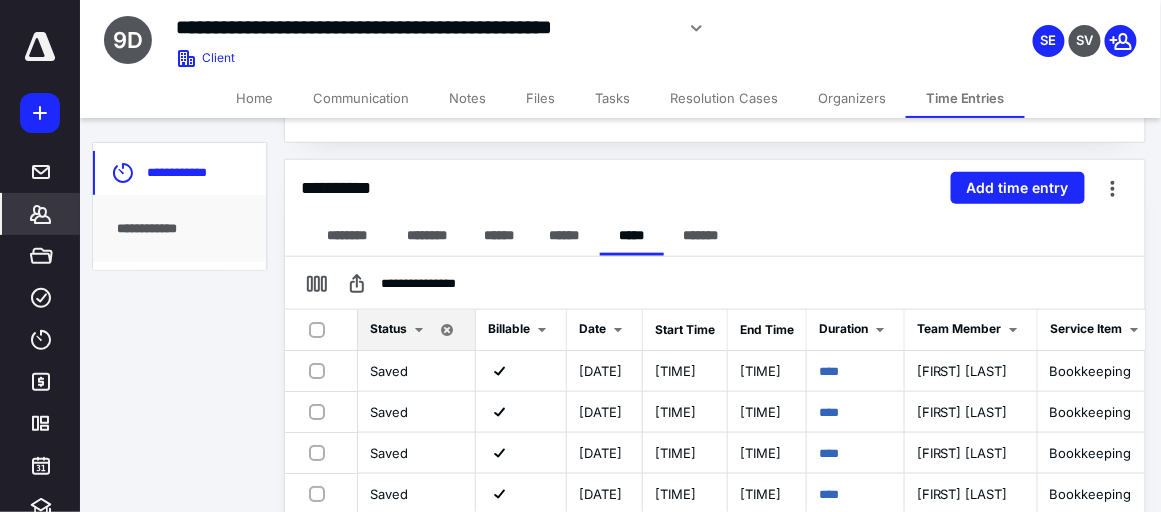 scroll, scrollTop: 447, scrollLeft: 0, axis: vertical 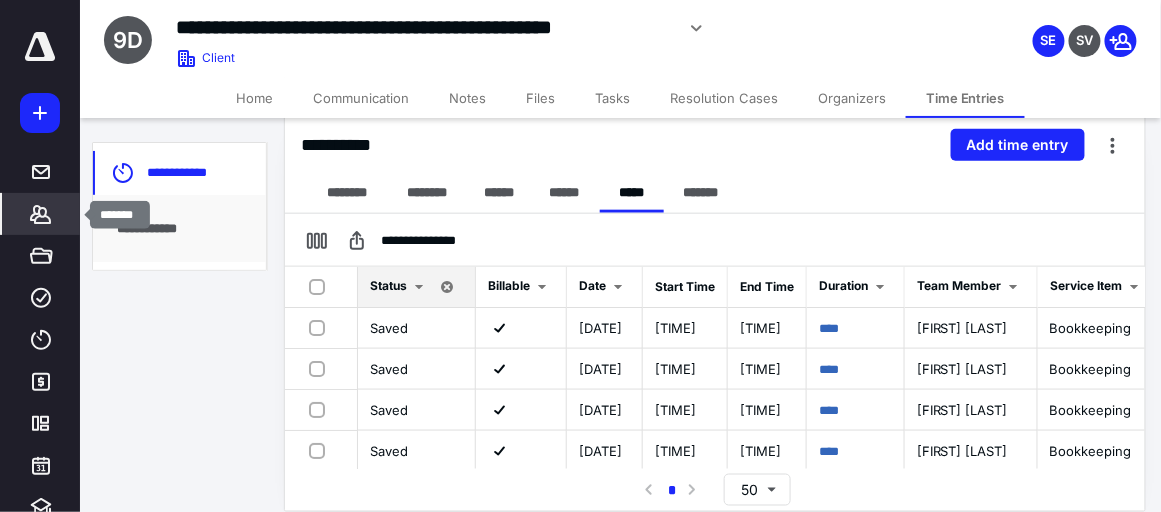 click at bounding box center (41, 214) 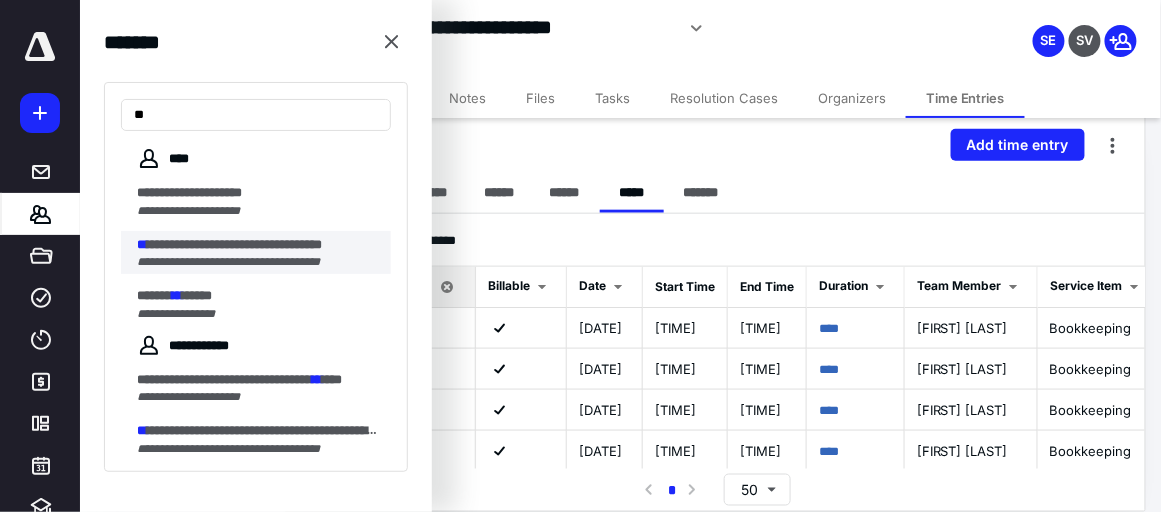 type on "**" 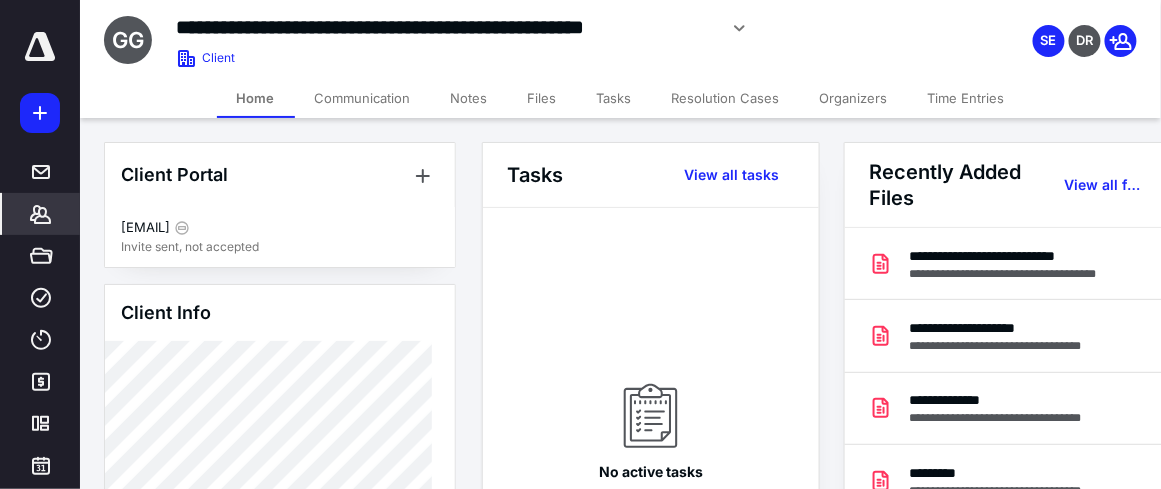 click on "Time Entries" at bounding box center [966, 98] 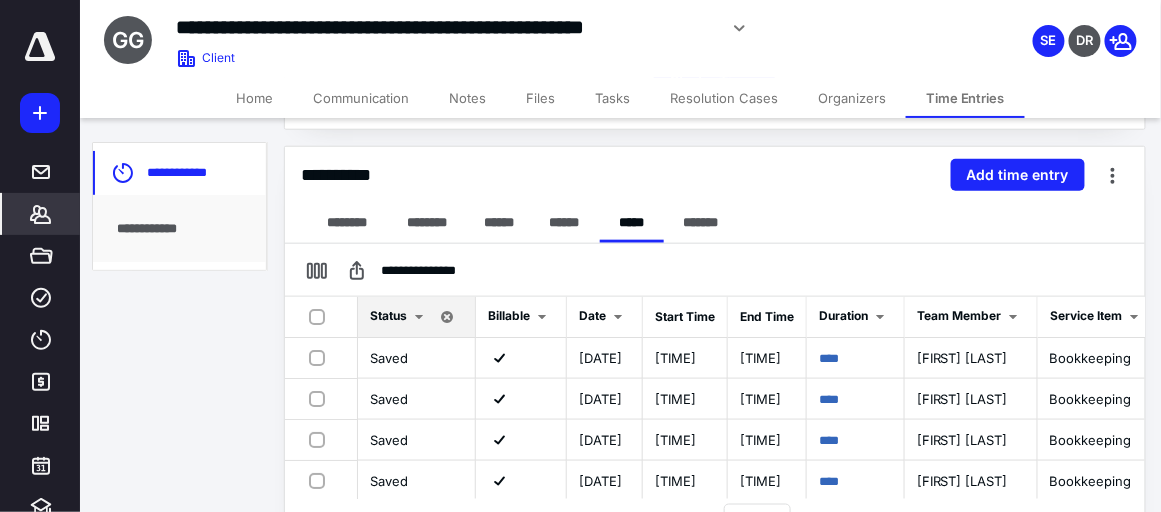 scroll, scrollTop: 447, scrollLeft: 0, axis: vertical 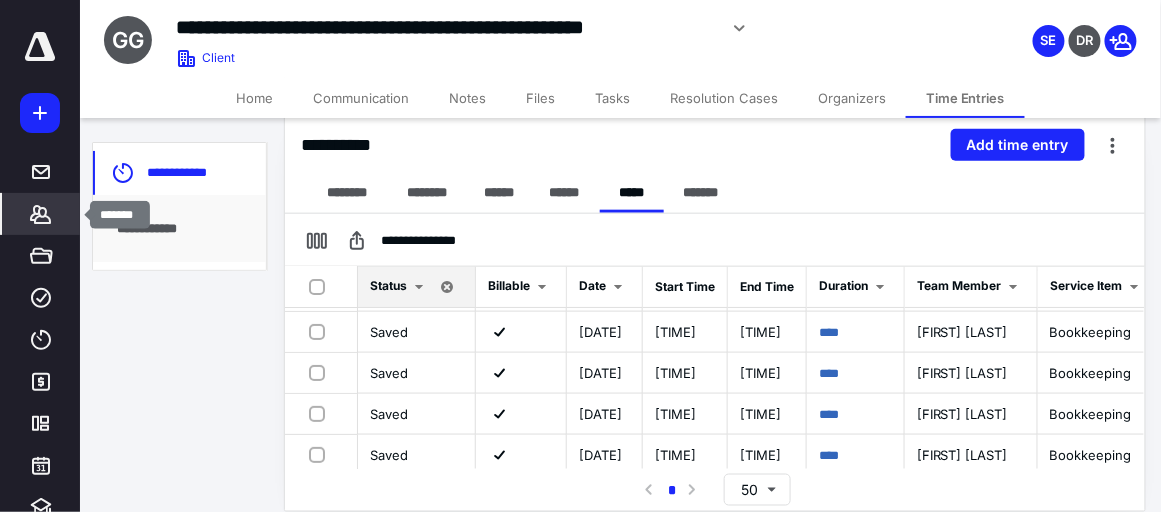click at bounding box center (40, 214) 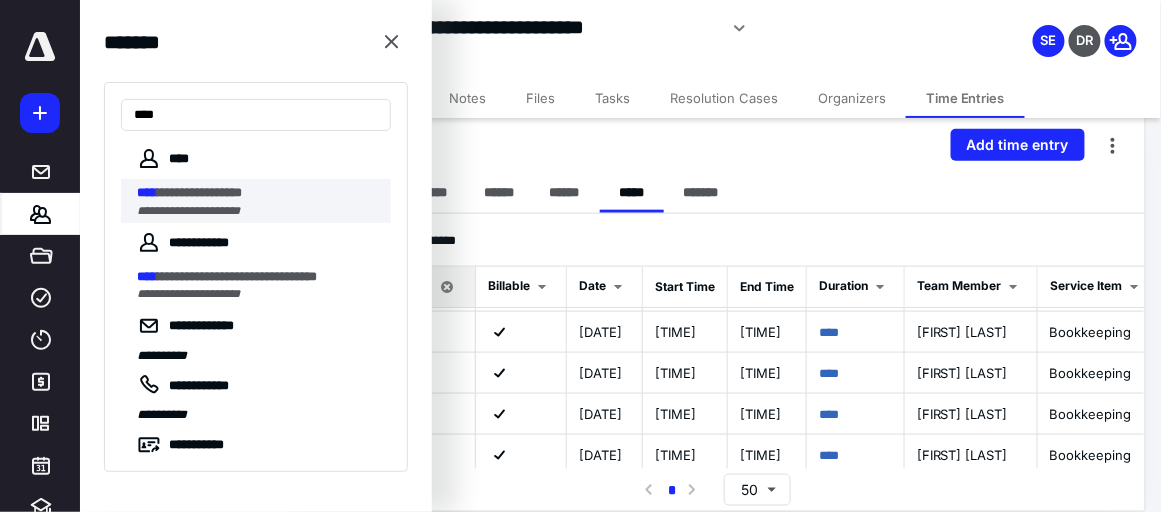 type on "****" 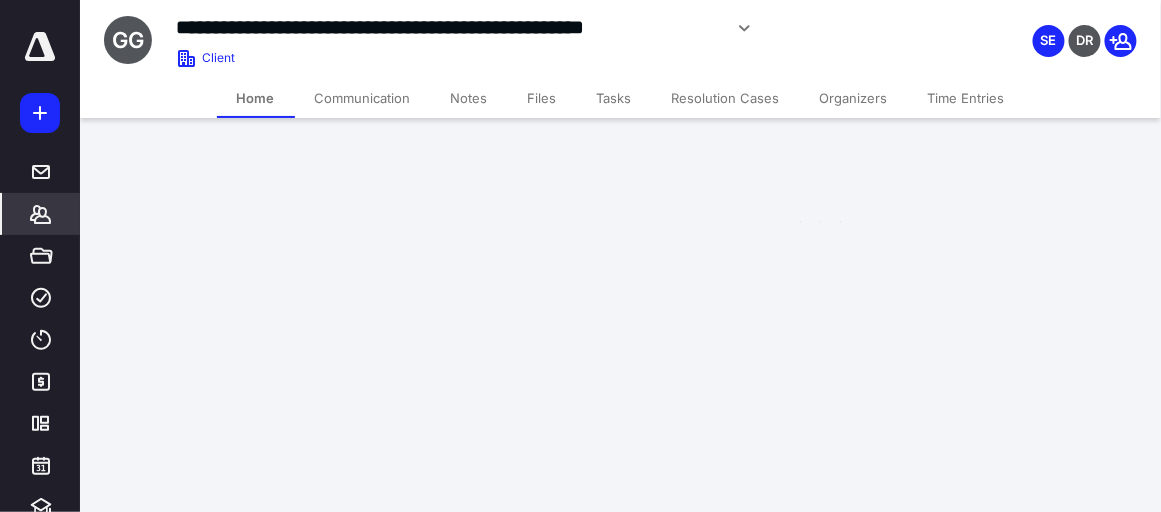 scroll, scrollTop: 0, scrollLeft: 0, axis: both 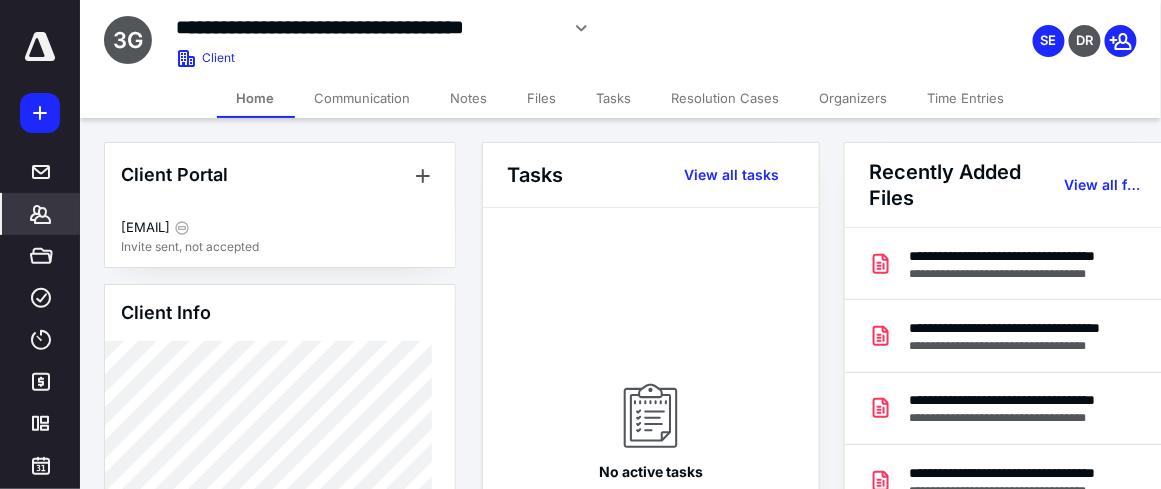 click on "Time Entries" at bounding box center [966, 98] 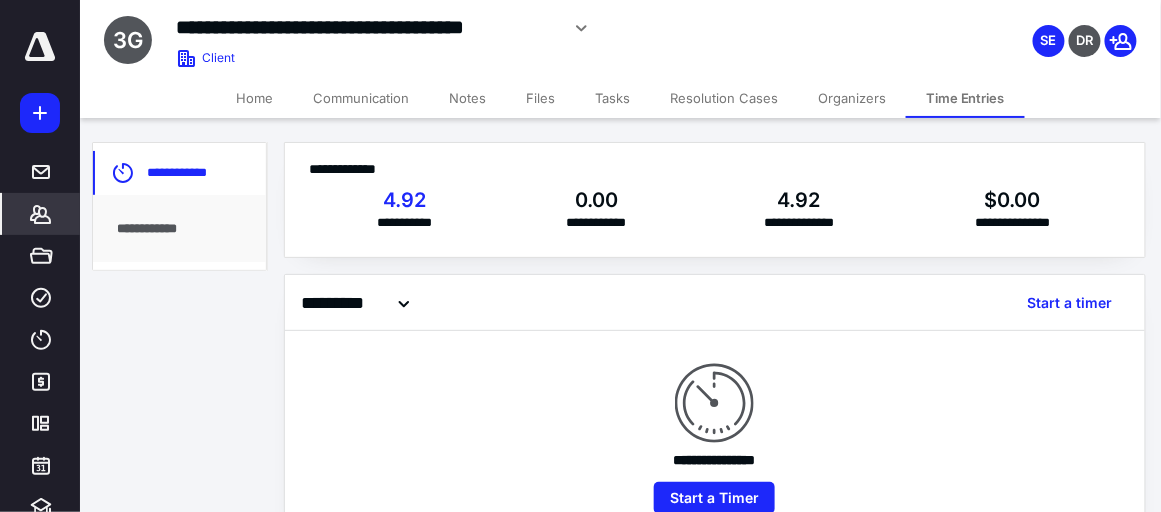 click on "Time Entries" at bounding box center [965, 98] 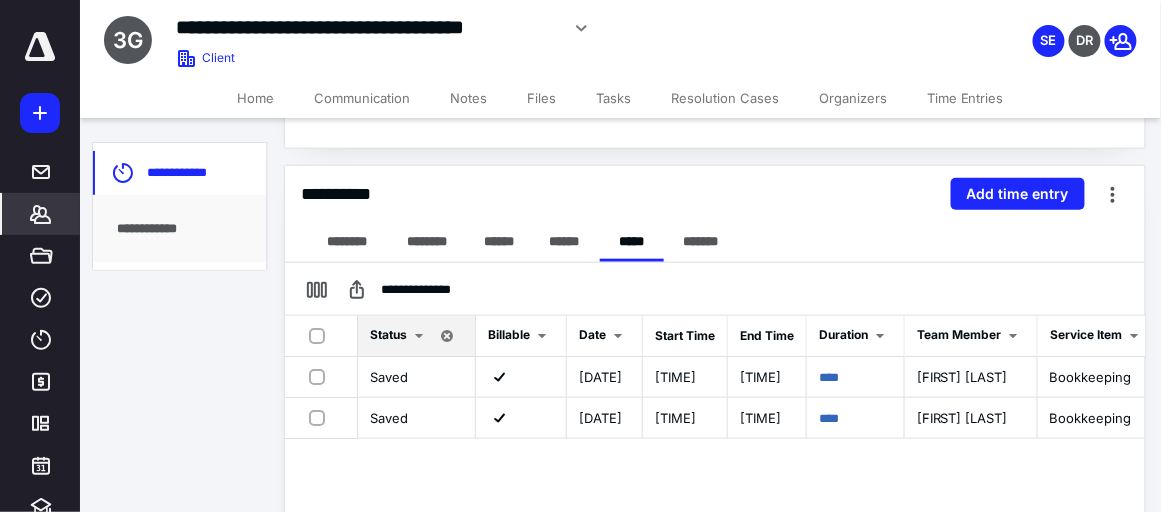 scroll, scrollTop: 447, scrollLeft: 0, axis: vertical 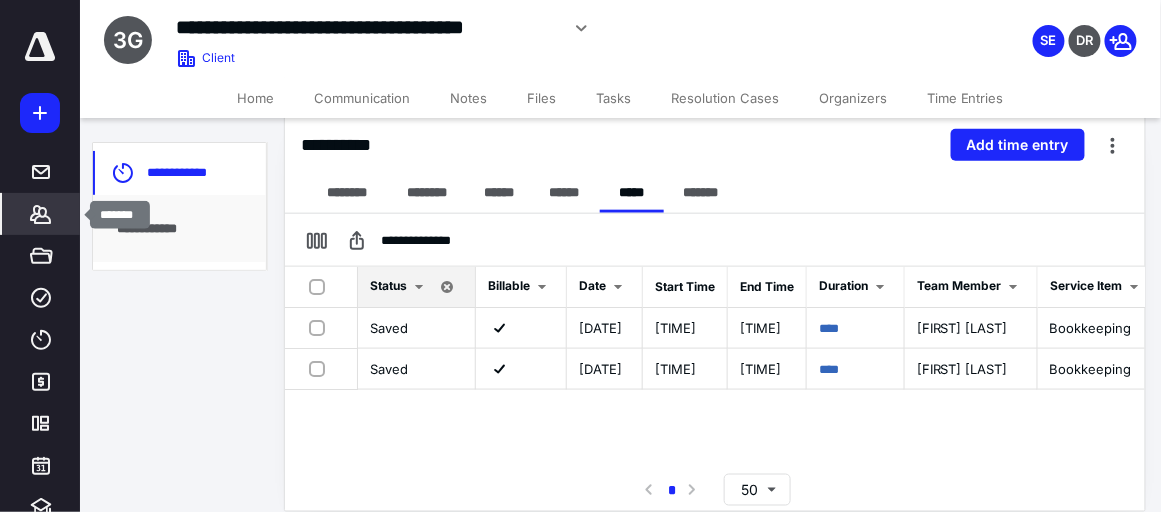 click at bounding box center (40, 214) 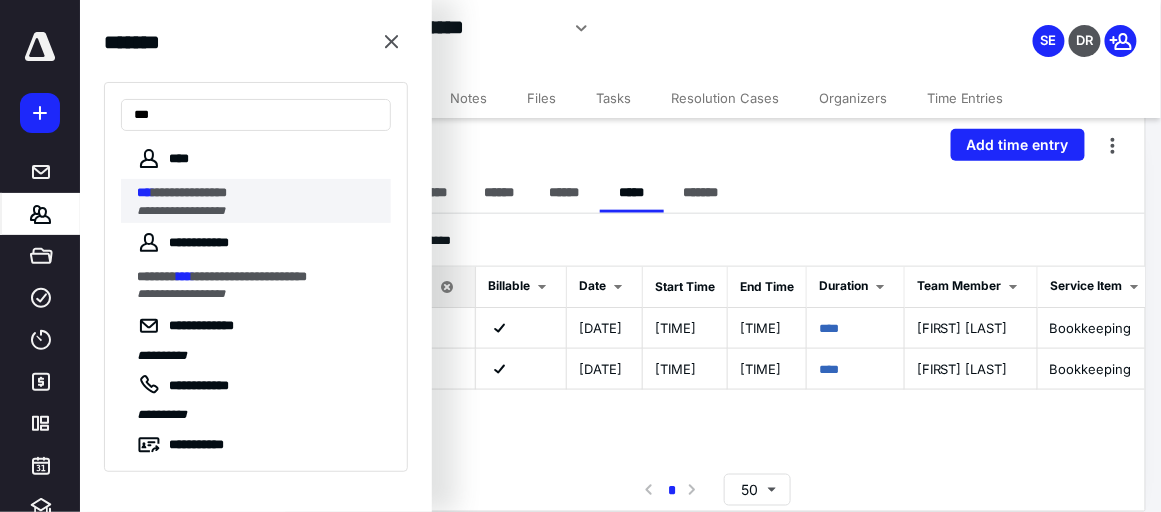 type on "***" 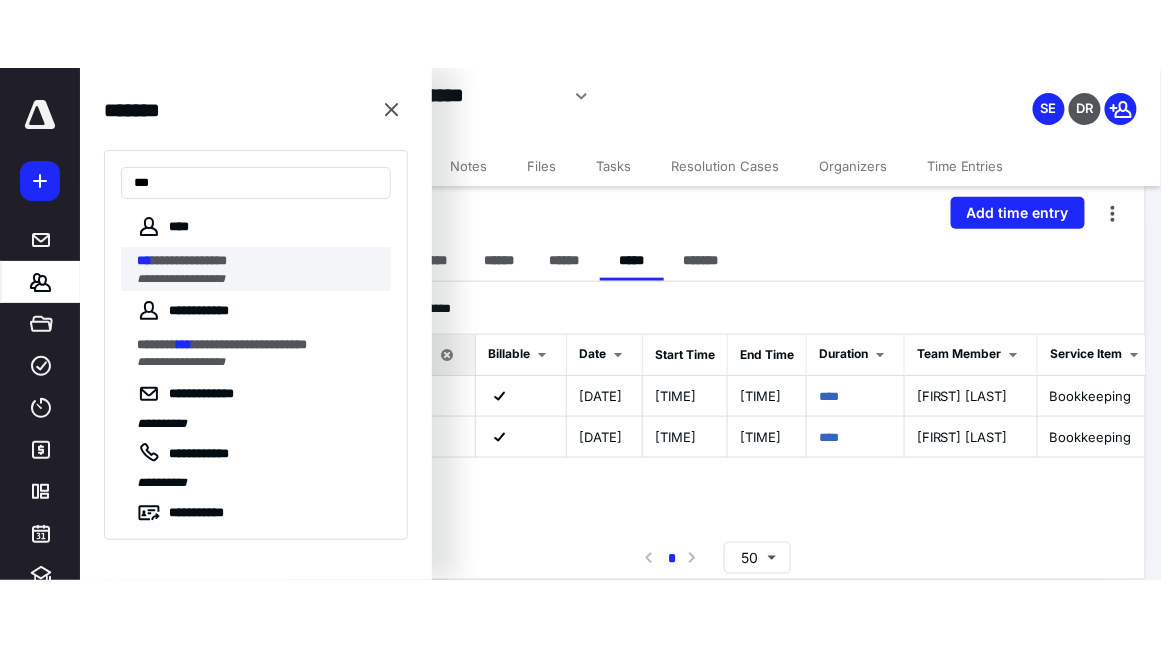 scroll, scrollTop: 0, scrollLeft: 0, axis: both 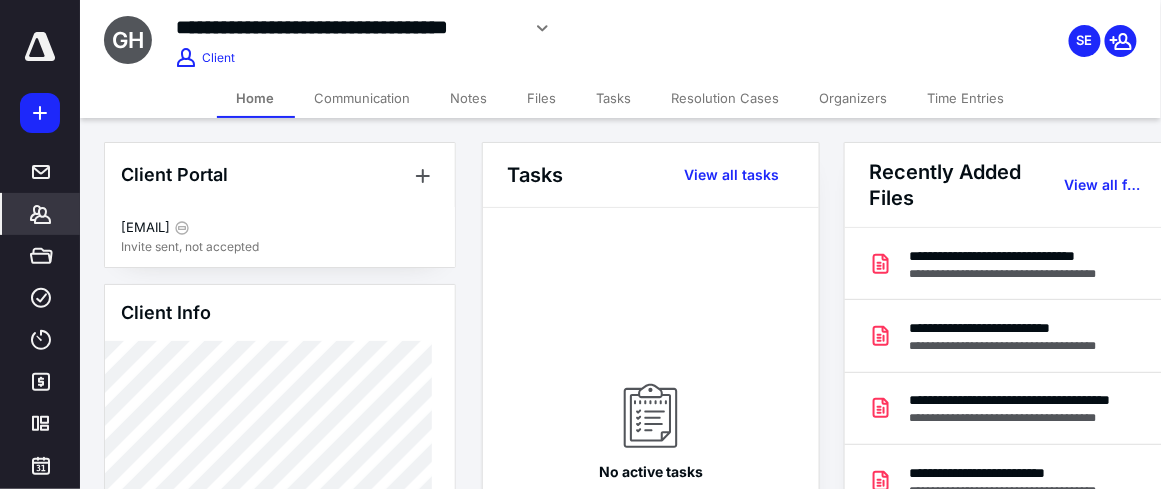 click on "Time Entries" at bounding box center (966, 98) 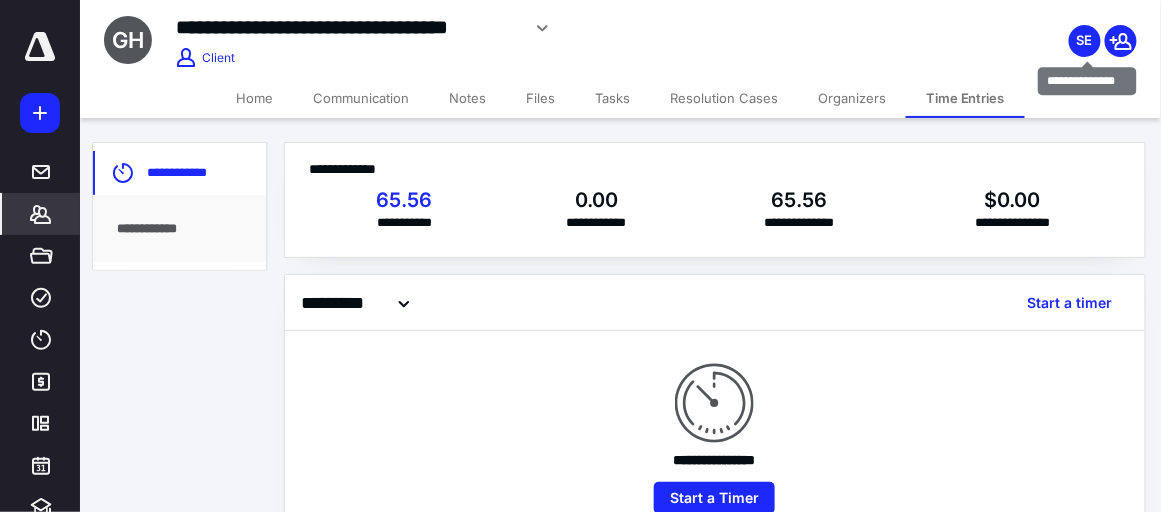 click on "SE" at bounding box center [1085, 41] 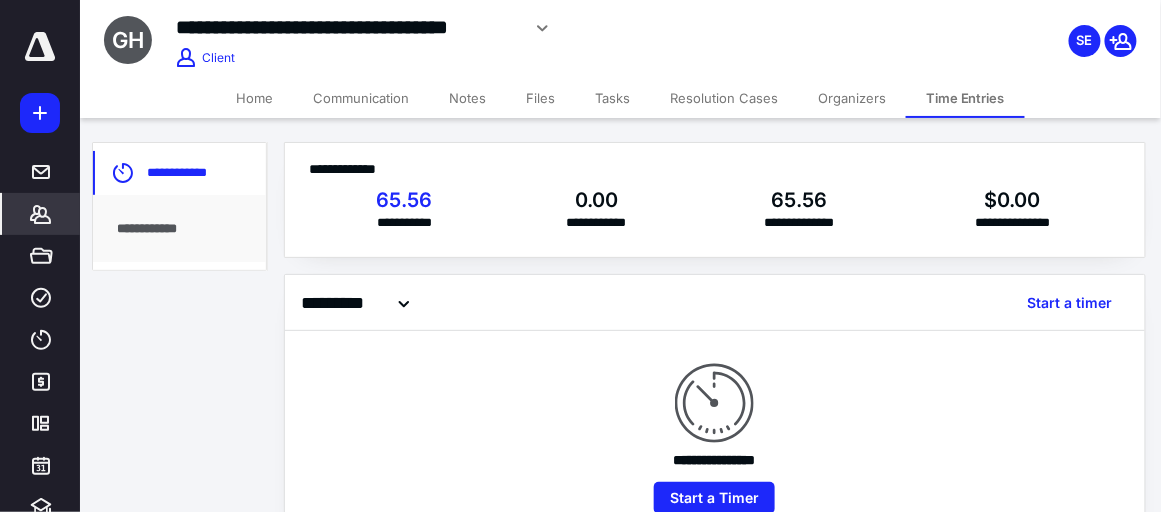 drag, startPoint x: 1079, startPoint y: 0, endPoint x: 515, endPoint y: 118, distance: 576.2118 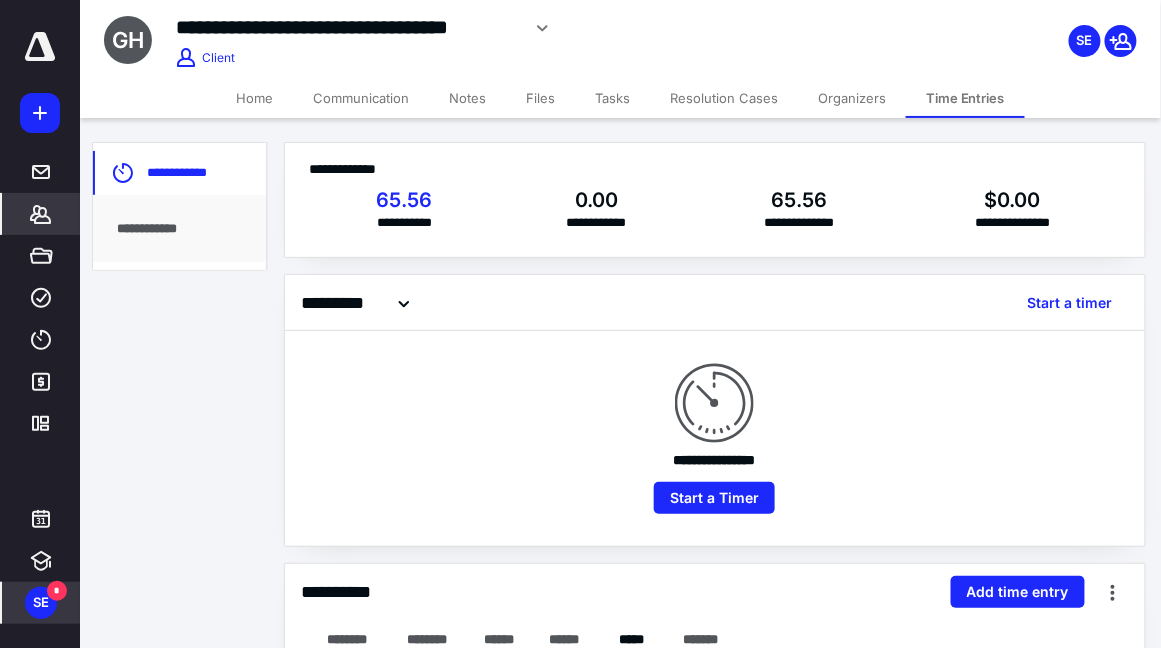 click on "*" at bounding box center (57, 591) 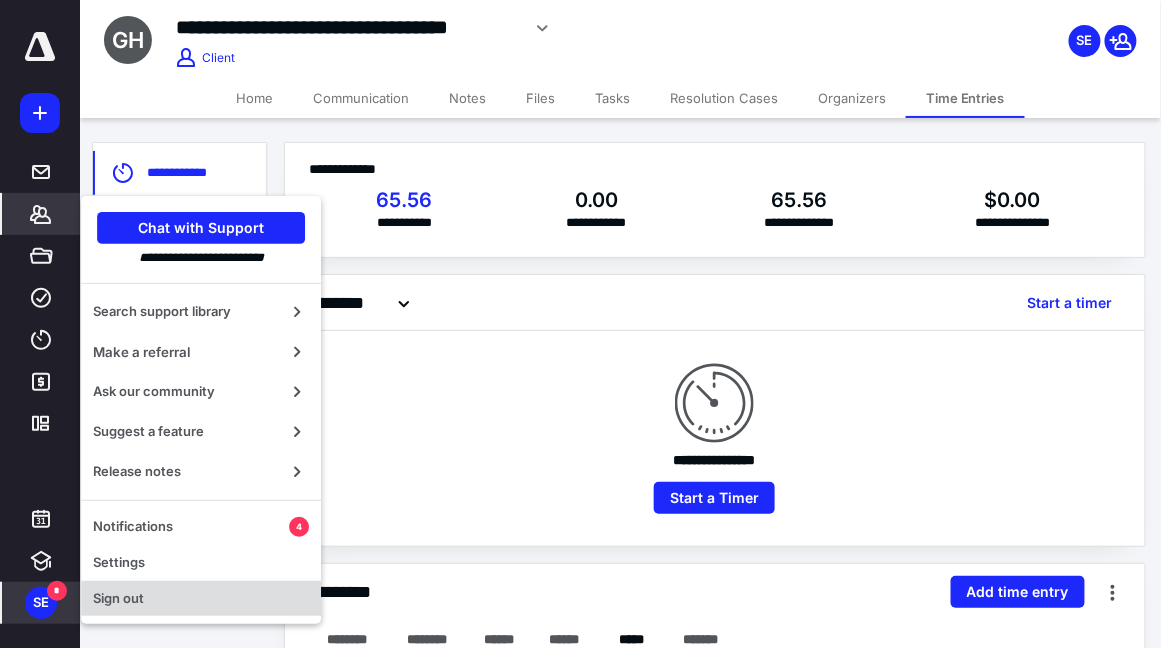 click on "Sign out" at bounding box center (201, 599) 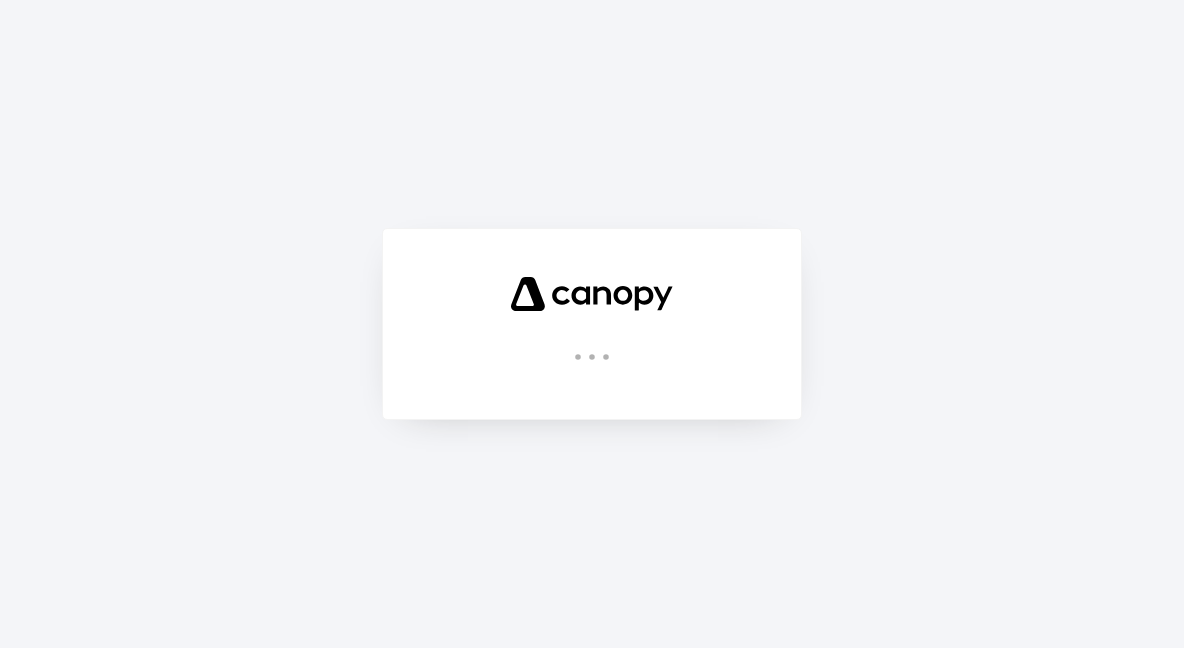 scroll, scrollTop: 0, scrollLeft: 0, axis: both 